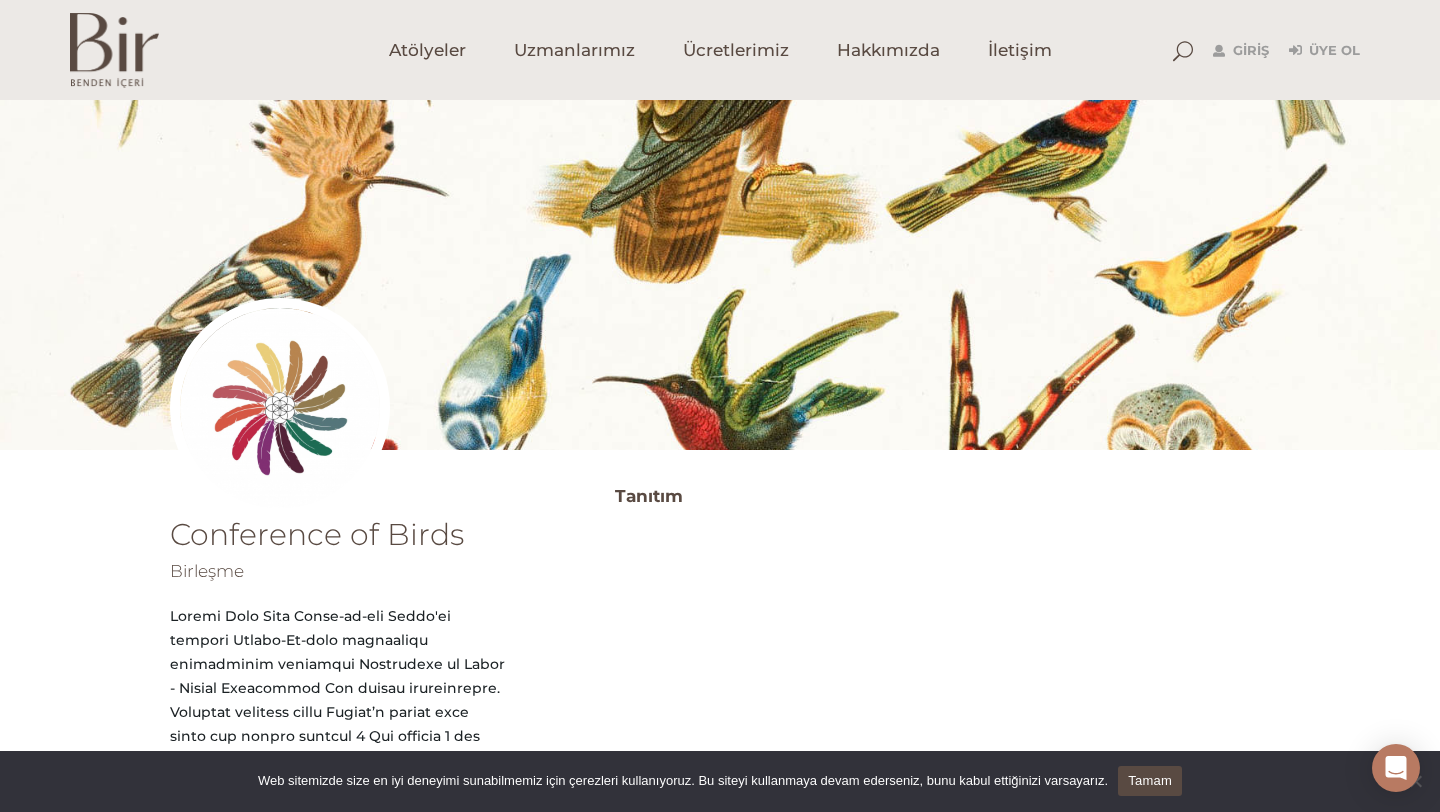 scroll, scrollTop: 236, scrollLeft: 0, axis: vertical 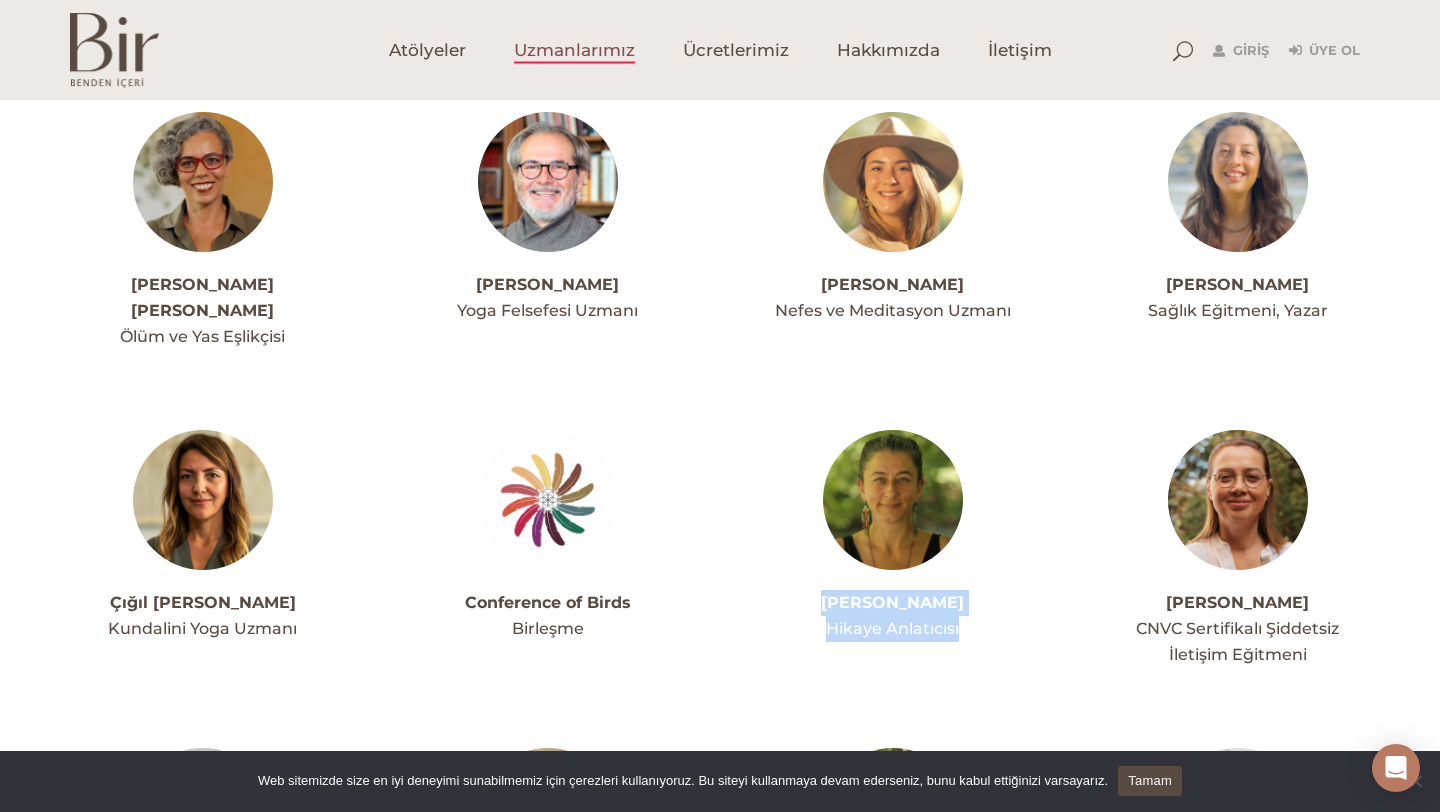 drag, startPoint x: 808, startPoint y: 580, endPoint x: 959, endPoint y: 608, distance: 153.57408 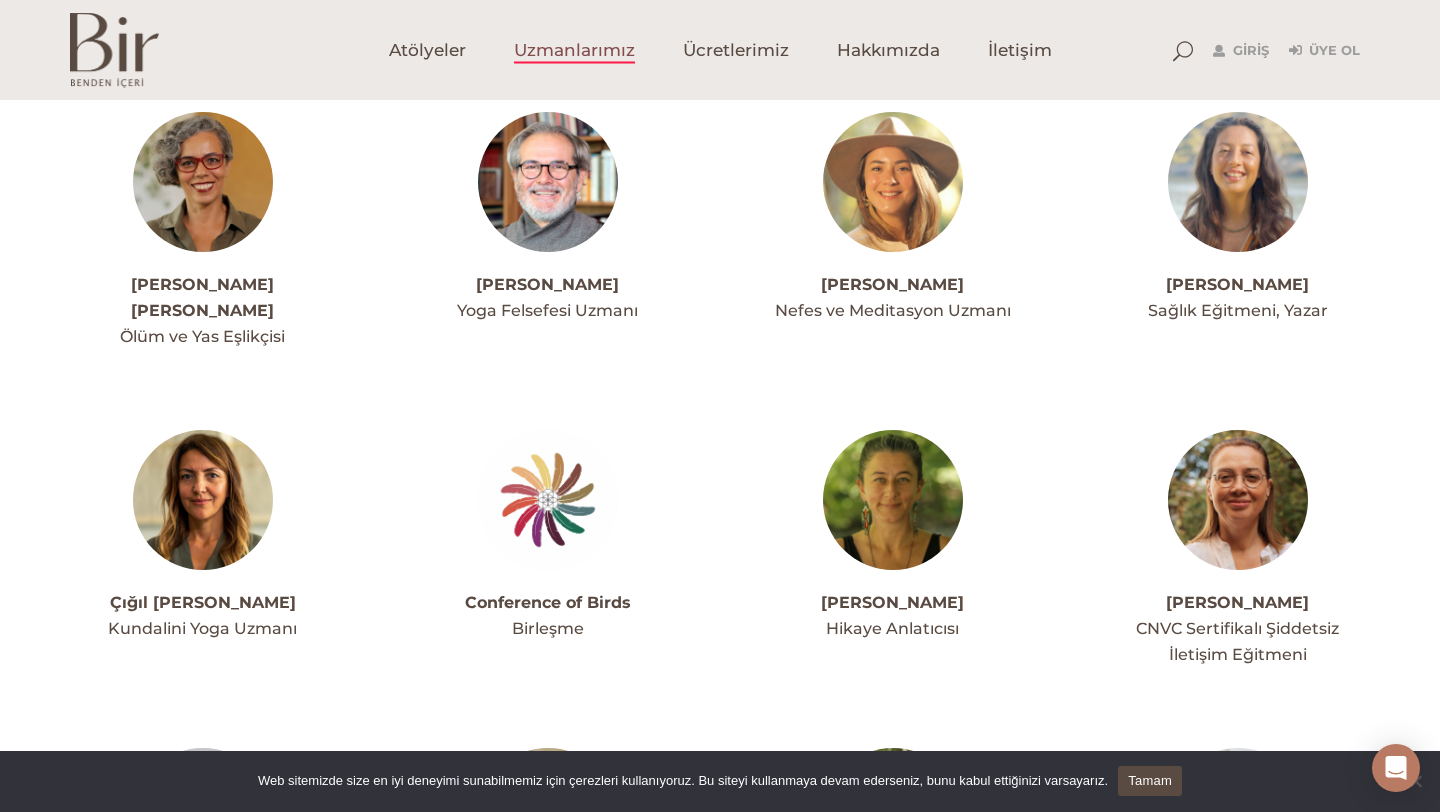 click on "Deniz Spatar
CNVC Sertifikalı Şiddetsiz İletişim Eğitmeni" at bounding box center (1237, 549) 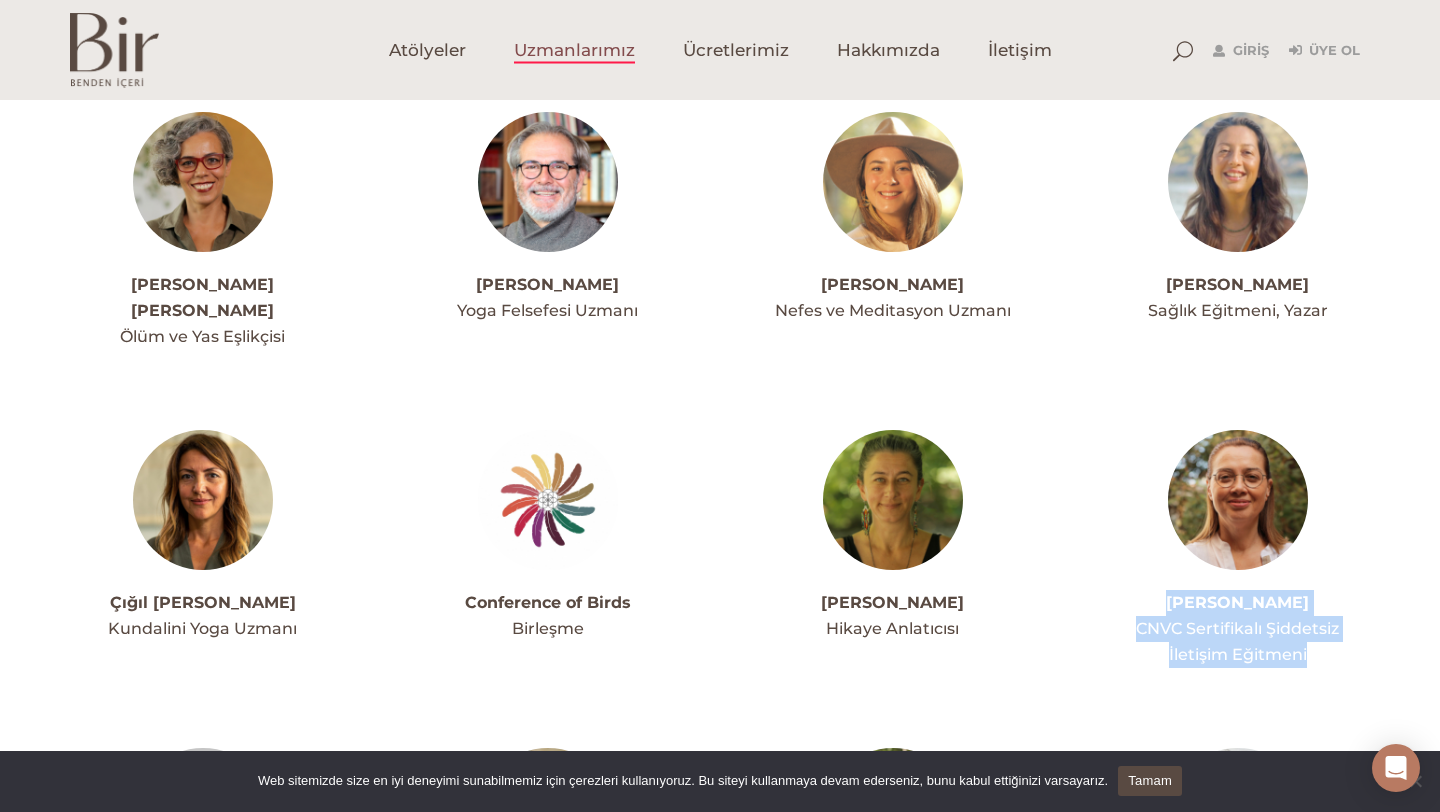 drag, startPoint x: 1176, startPoint y: 571, endPoint x: 1311, endPoint y: 634, distance: 148.9765 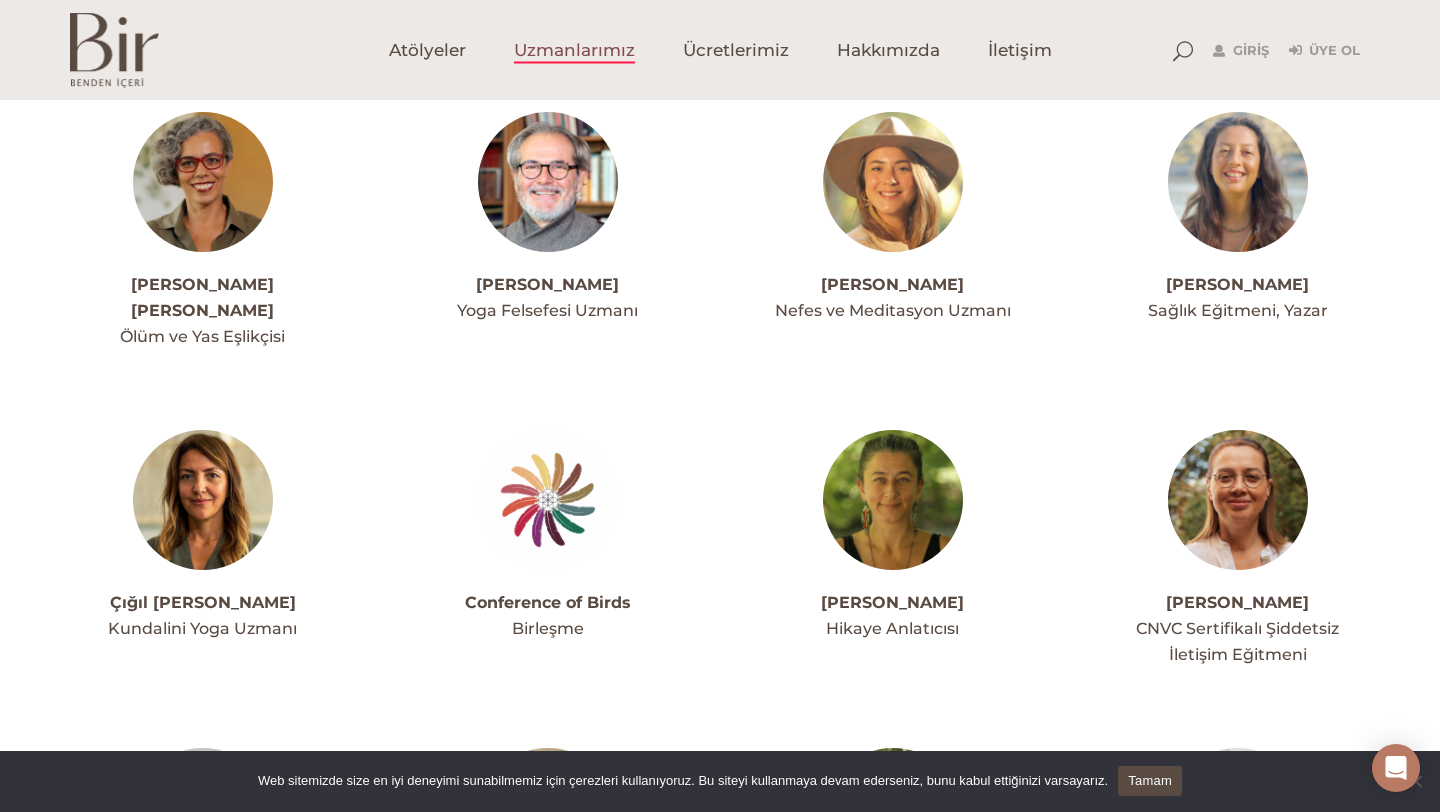 click on "[PERSON_NAME]
Ekoloji ve Sürdürülebilir Yaşam Uzmanı
[PERSON_NAME]
Meditasyon Kolaylaştırıcısı" at bounding box center (720, 2007) 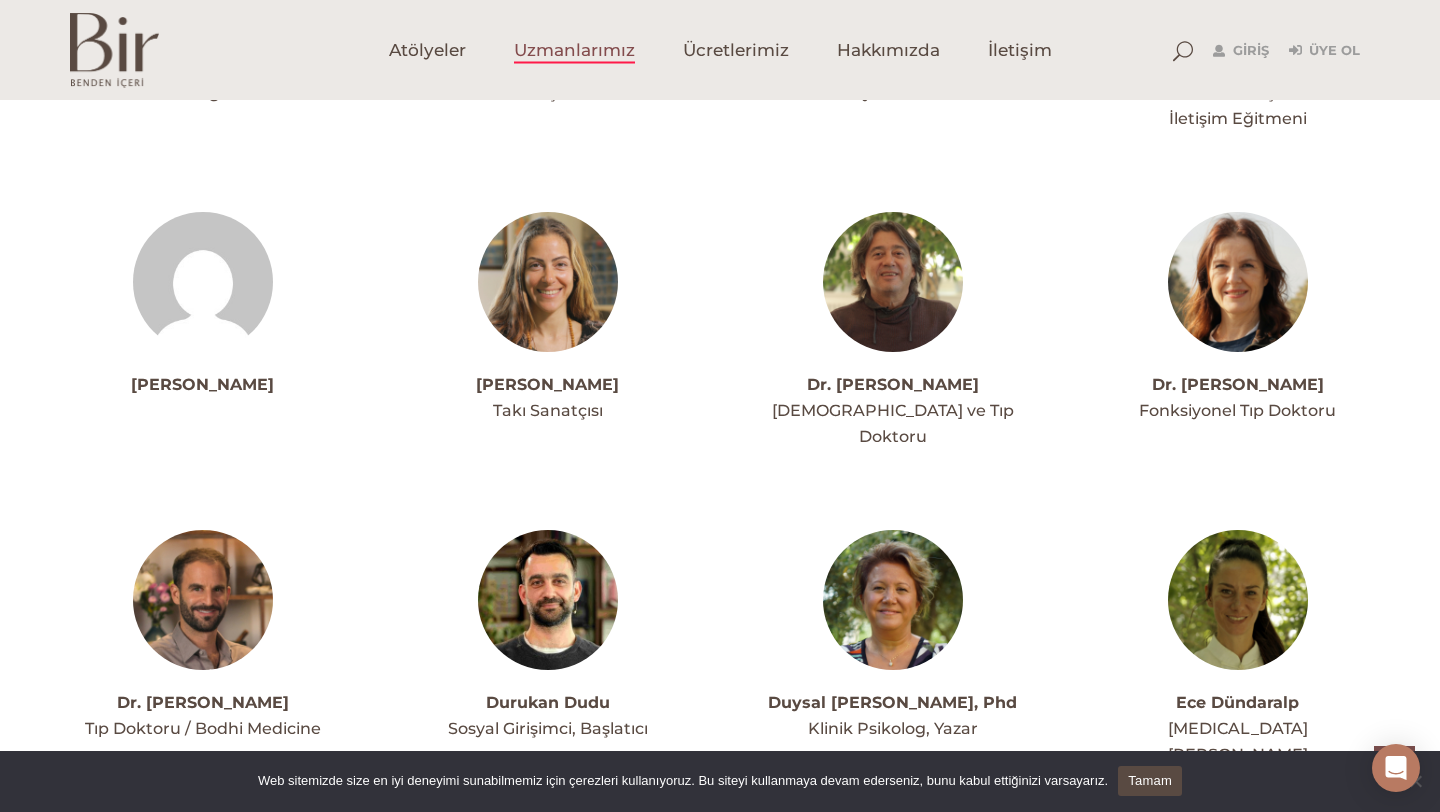 scroll, scrollTop: 1680, scrollLeft: 0, axis: vertical 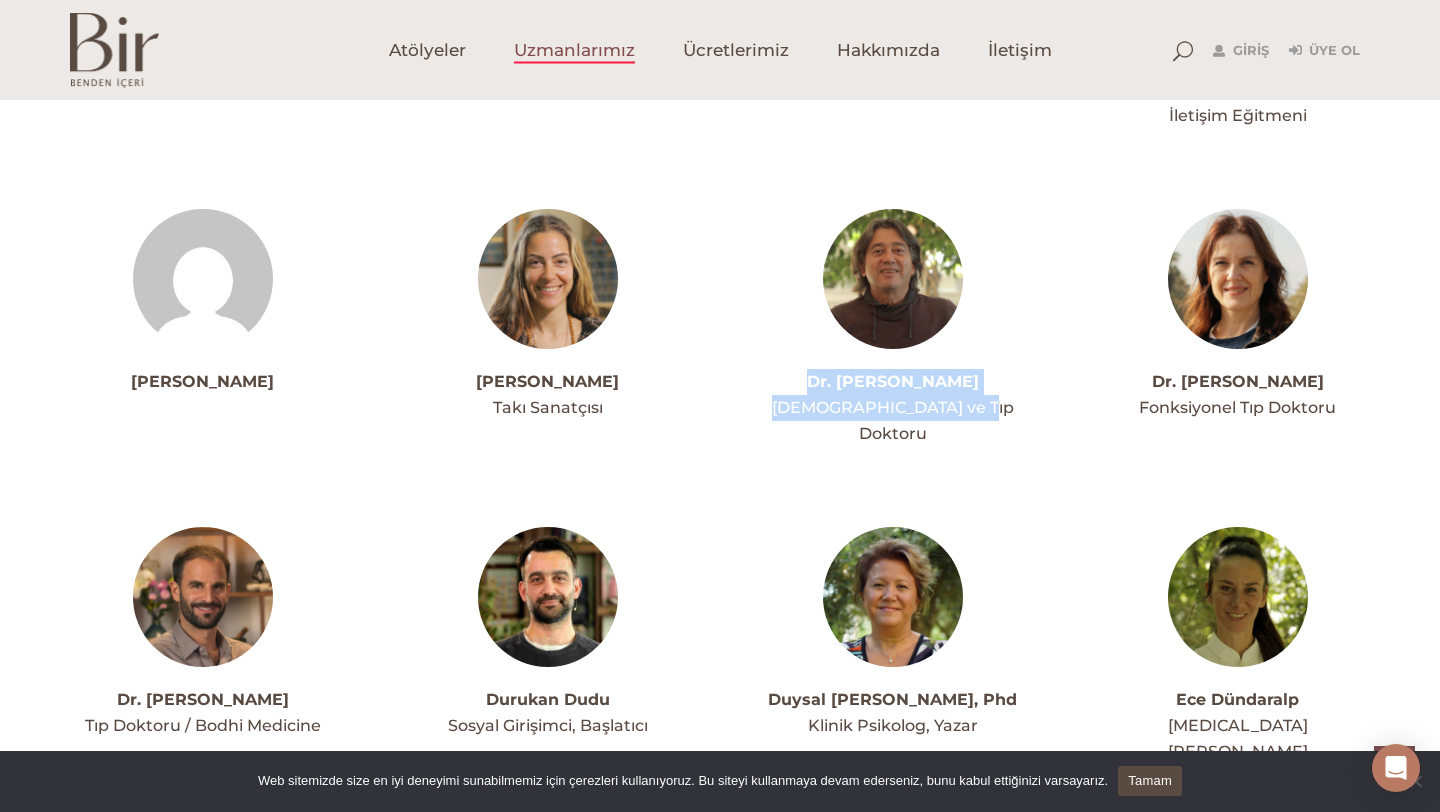 drag, startPoint x: 811, startPoint y: 355, endPoint x: 992, endPoint y: 387, distance: 183.80696 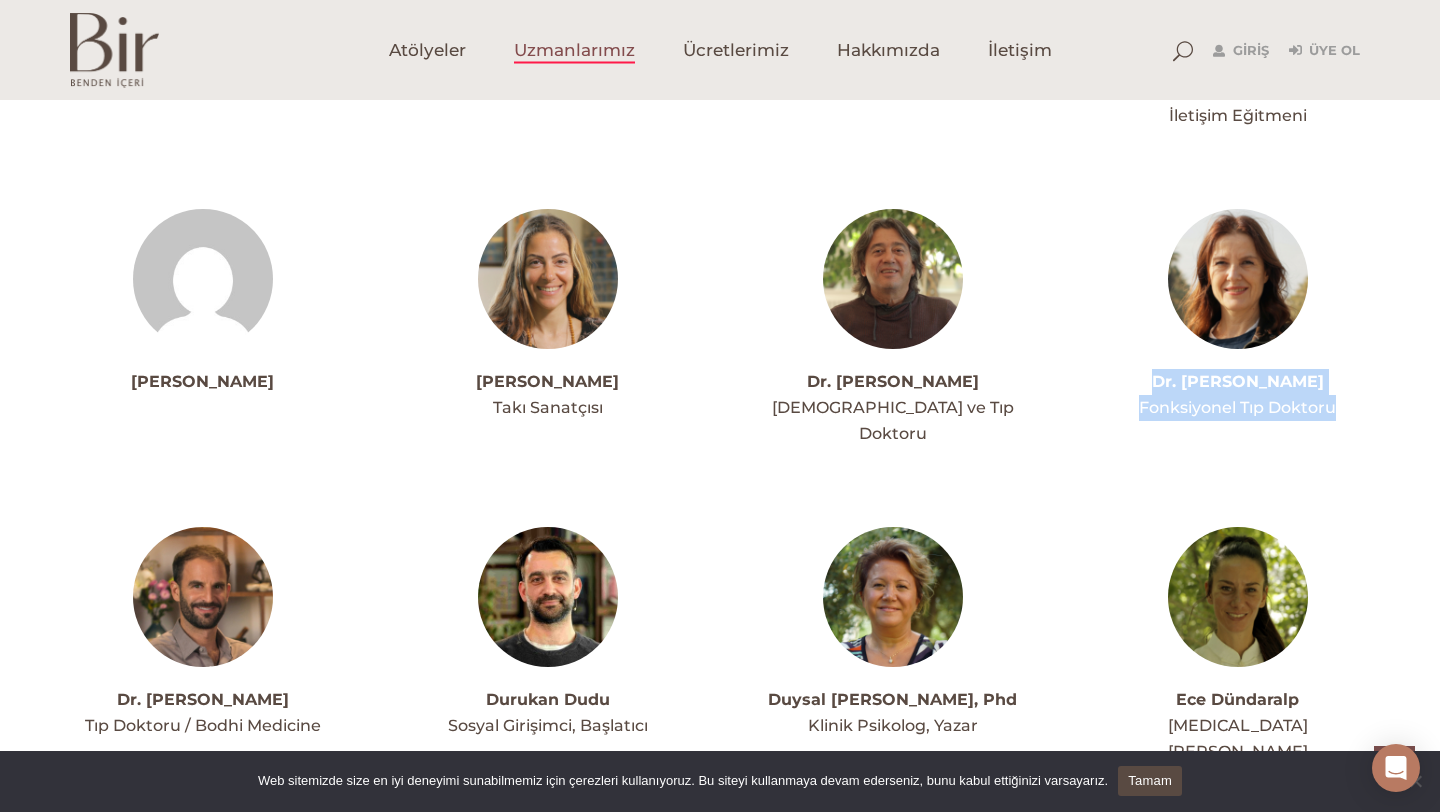 drag, startPoint x: 1140, startPoint y: 359, endPoint x: 1346, endPoint y: 374, distance: 206.5454 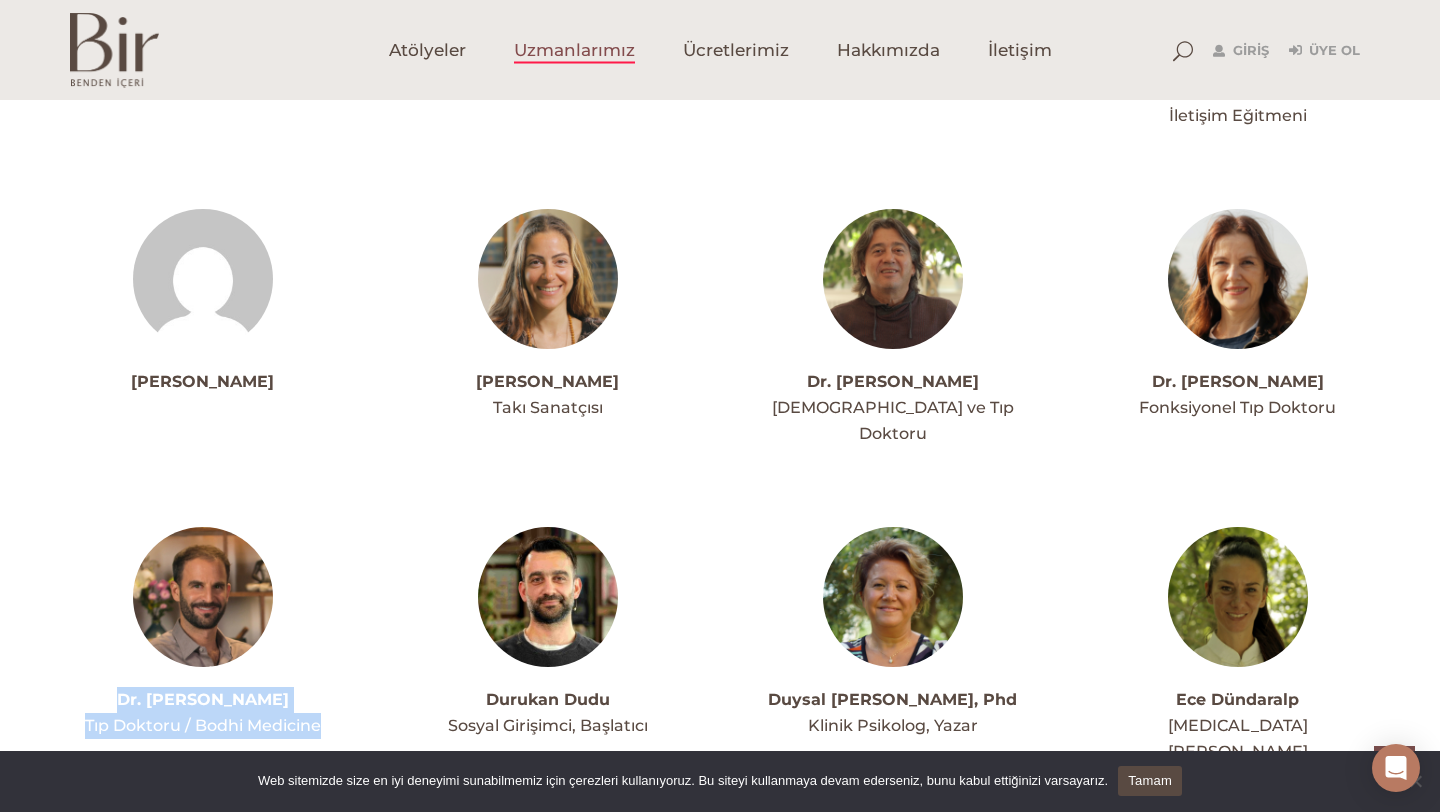 drag, startPoint x: 124, startPoint y: 649, endPoint x: 320, endPoint y: 675, distance: 197.71696 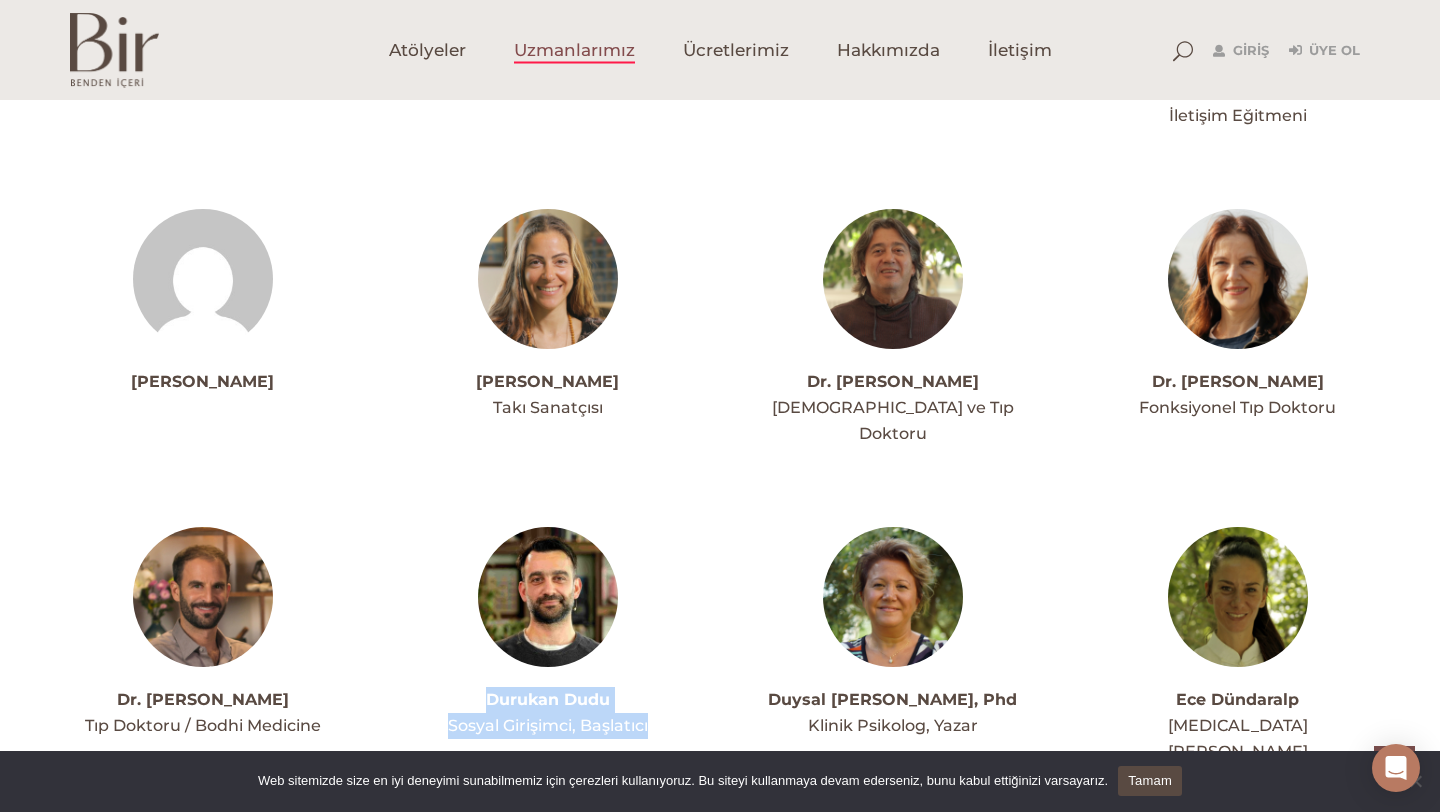 drag, startPoint x: 484, startPoint y: 650, endPoint x: 647, endPoint y: 673, distance: 164.6147 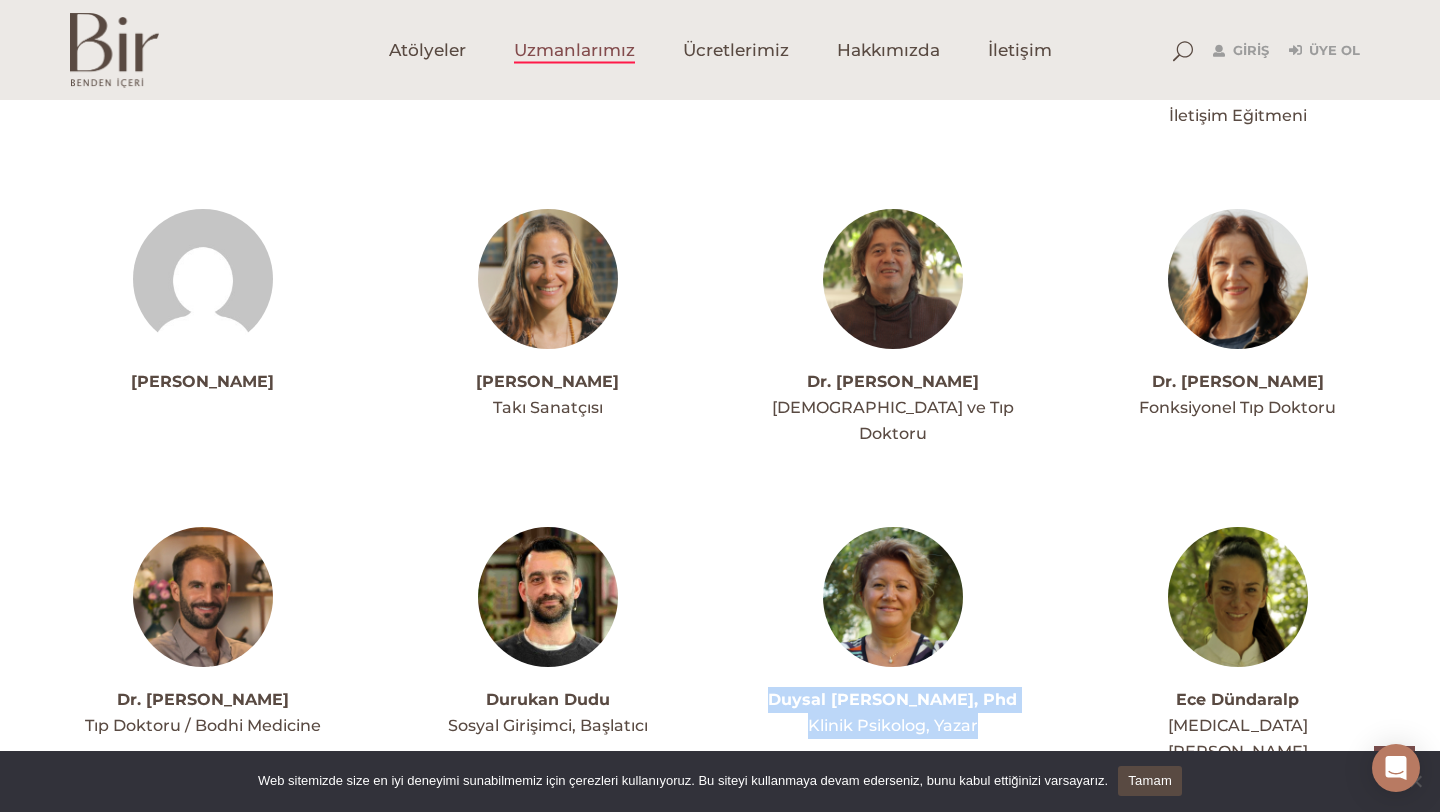 drag, startPoint x: 788, startPoint y: 650, endPoint x: 982, endPoint y: 681, distance: 196.4612 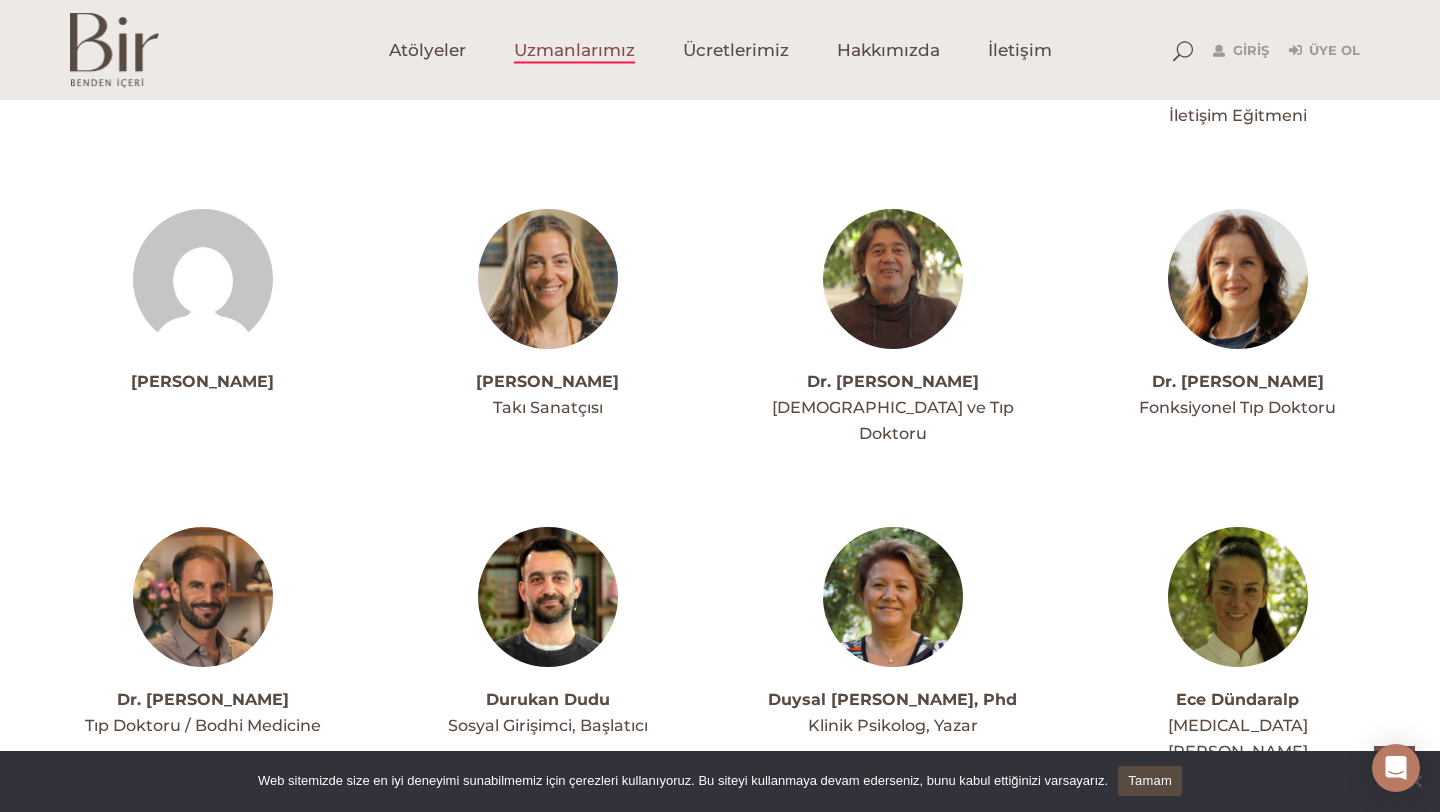 click on "Ahmet Acar
Ekoloji ve Sürdürülebilir Yaşam Uzmanı
Ahmet Turgut Yazman
Meditasyon Kolaylaştırıcısı" at bounding box center [720, 1468] 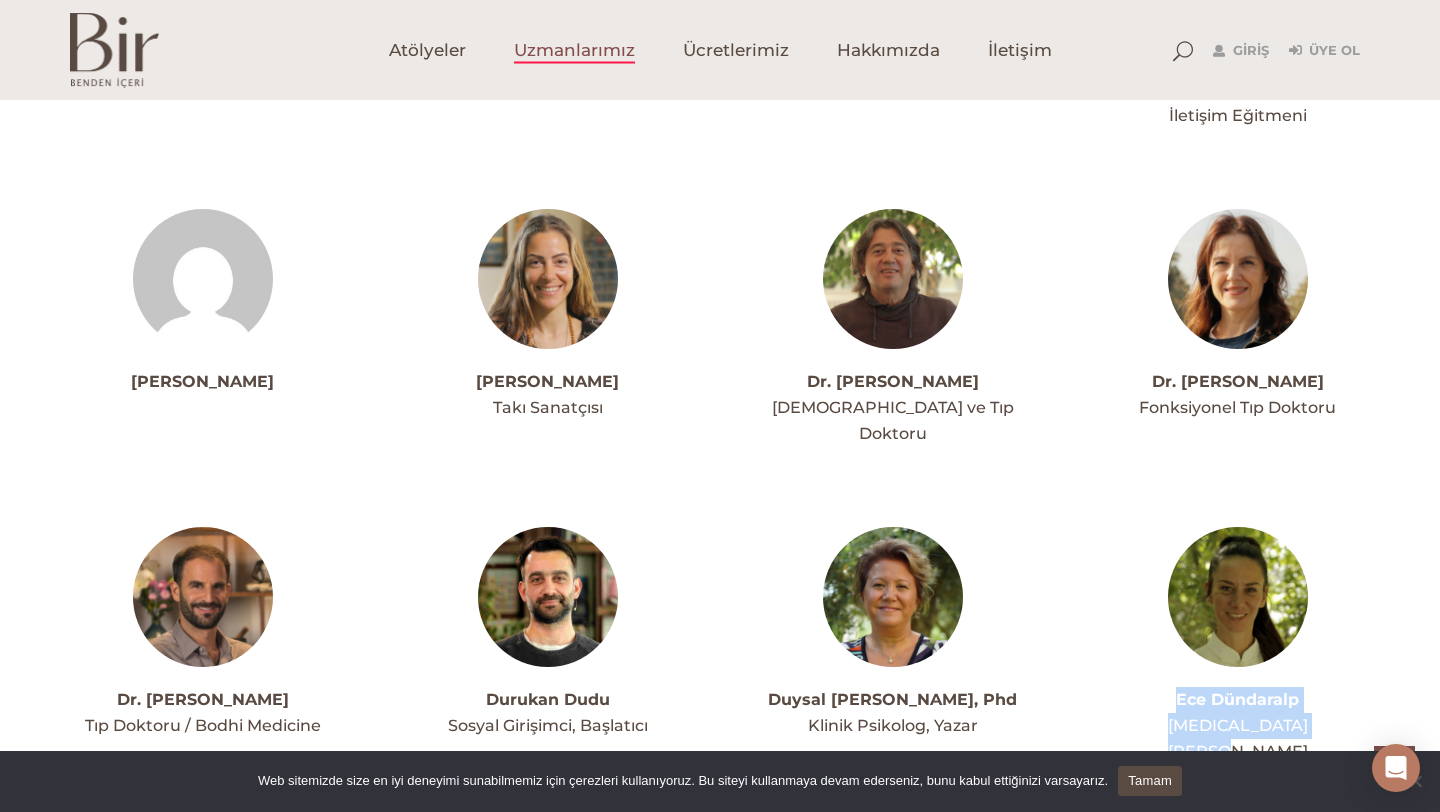 drag, startPoint x: 1164, startPoint y: 640, endPoint x: 1327, endPoint y: 675, distance: 166.71533 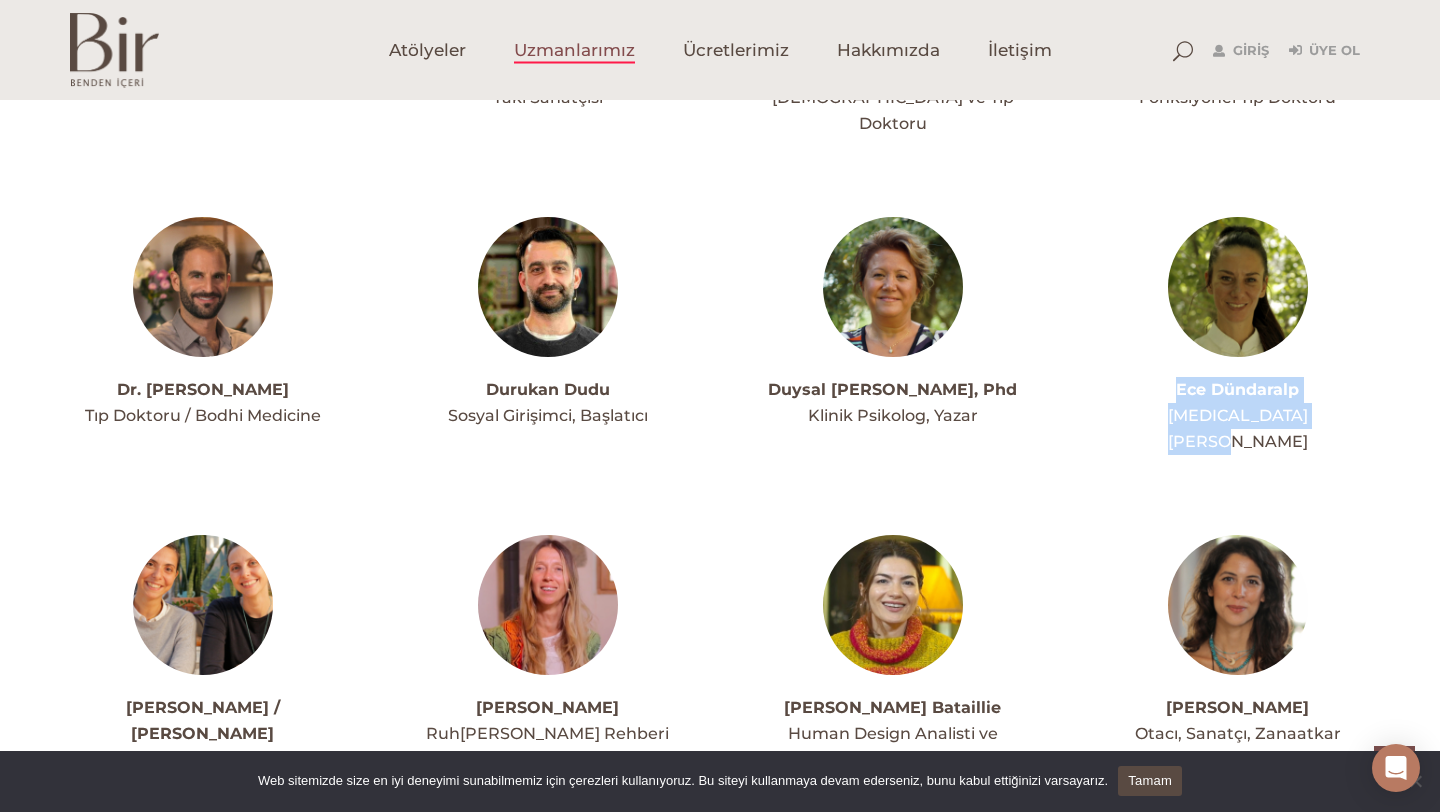 scroll, scrollTop: 2019, scrollLeft: 0, axis: vertical 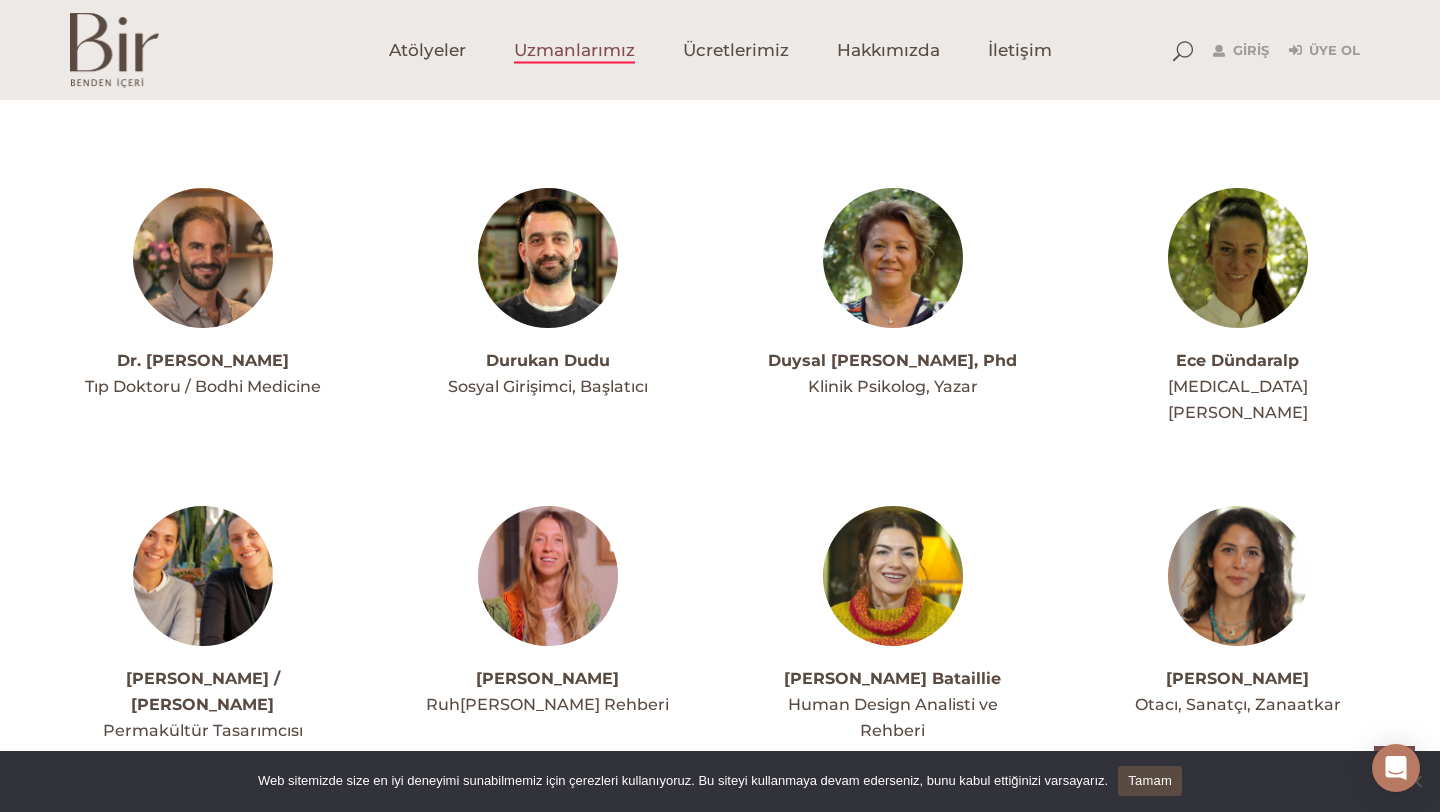 click on "Ahmet Acar
Ekoloji ve Sürdürülebilir Yaşam Uzmanı
Ahmet Turgut Yazman
Meditasyon Kolaylaştırıcısı" at bounding box center (720, 1129) 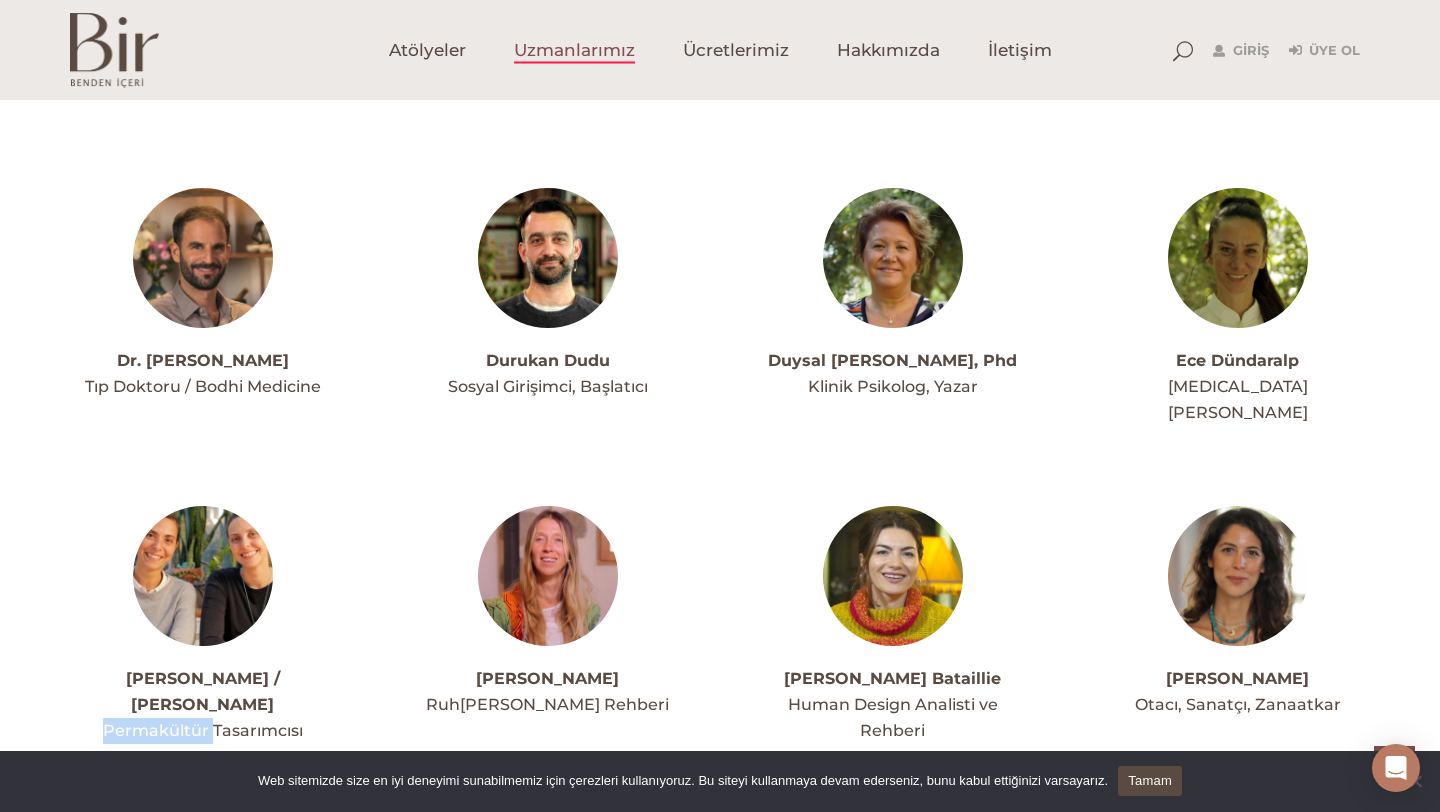 drag, startPoint x: 105, startPoint y: 655, endPoint x: 212, endPoint y: 656, distance: 107.00467 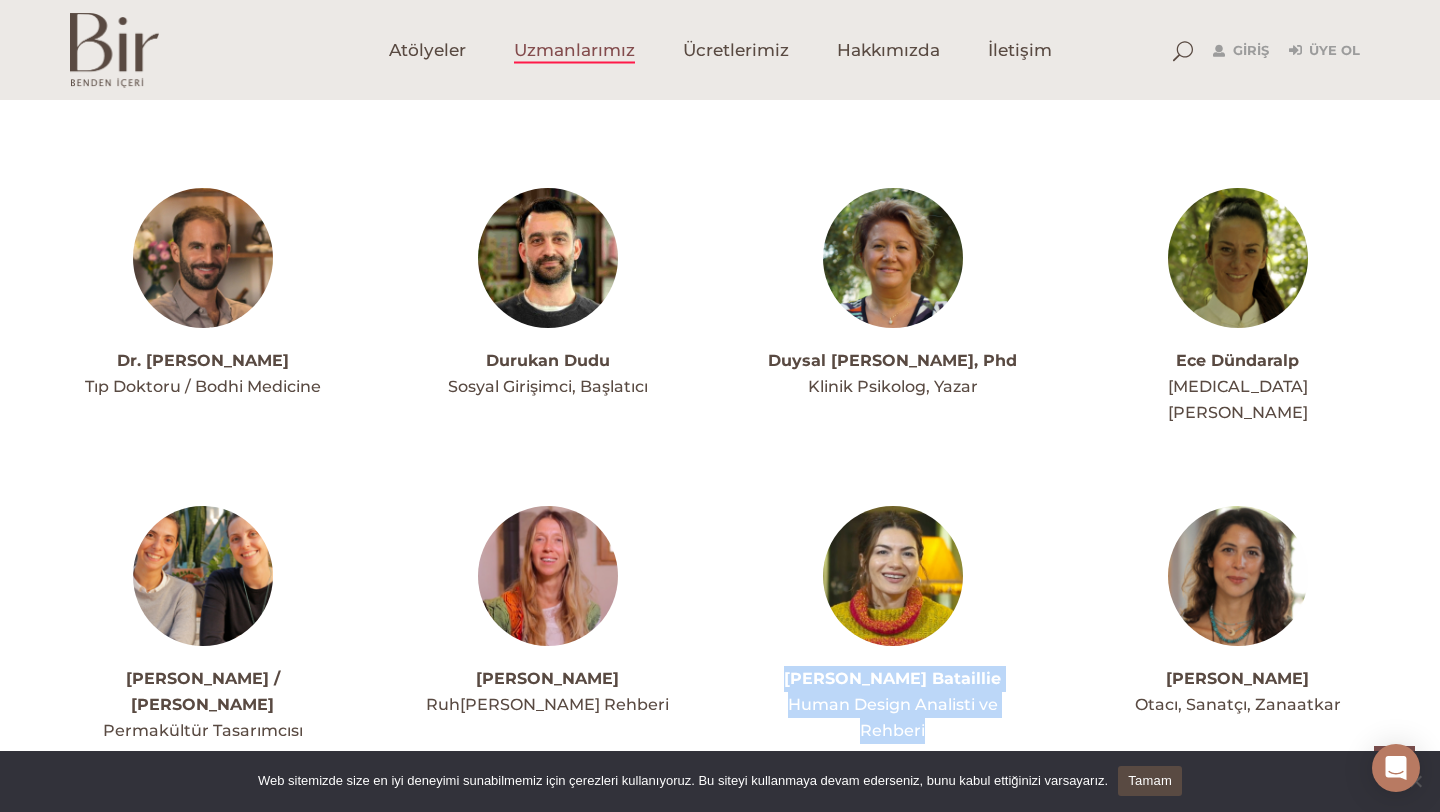drag, startPoint x: 796, startPoint y: 601, endPoint x: 936, endPoint y: 647, distance: 147.3635 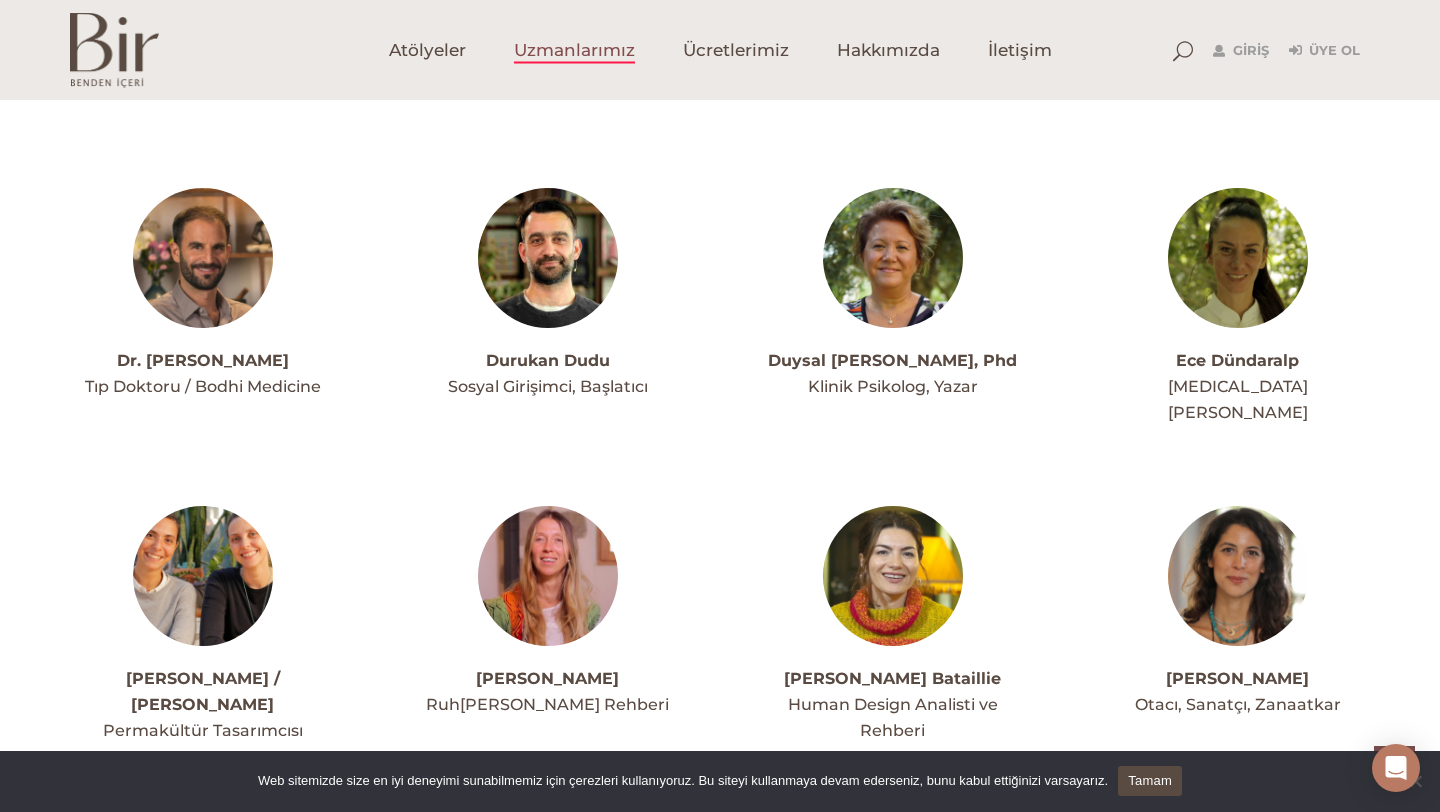 click on "Emine Boyner
Otacı, Sanatçı, Zanaatkar" at bounding box center (1237, 612) 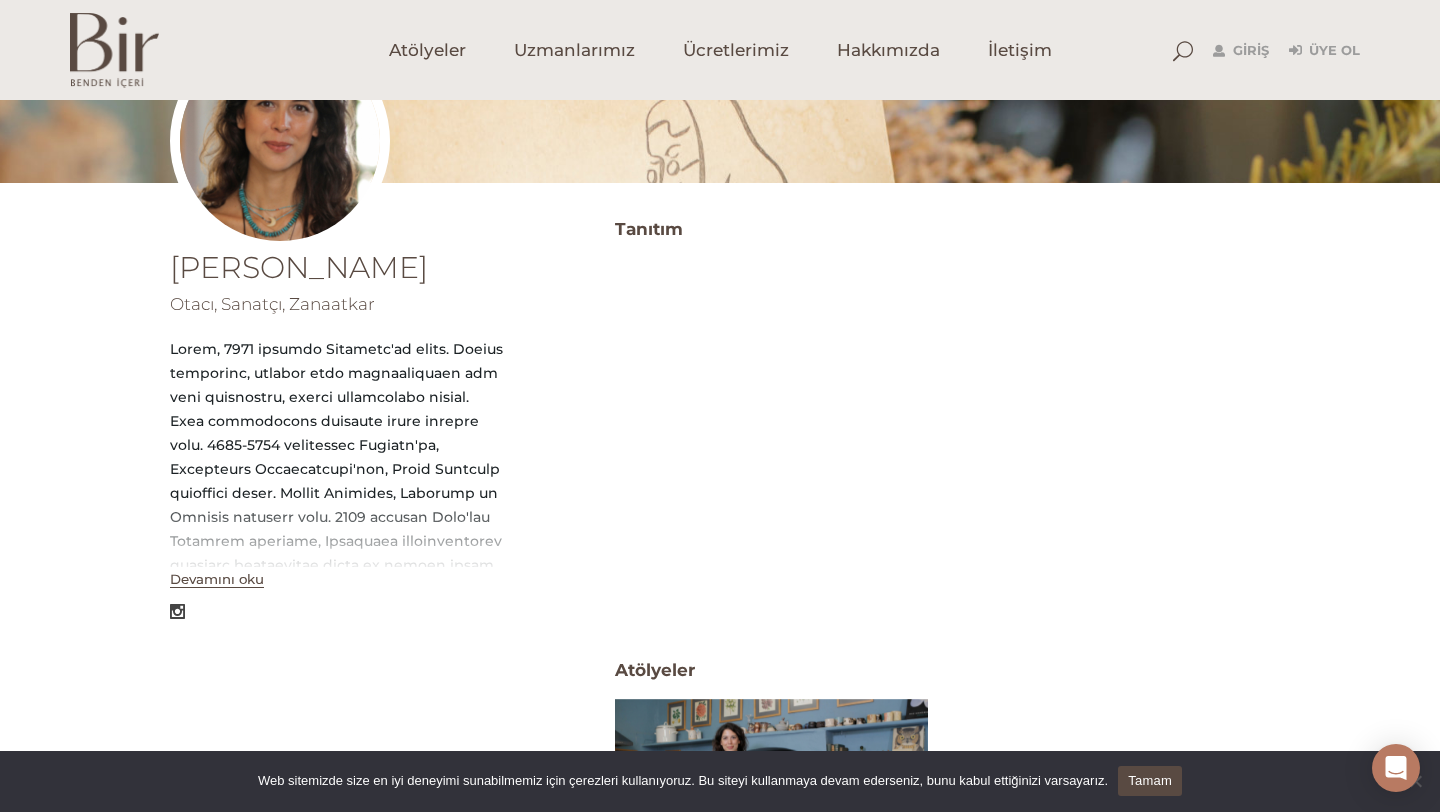 scroll, scrollTop: 279, scrollLeft: 0, axis: vertical 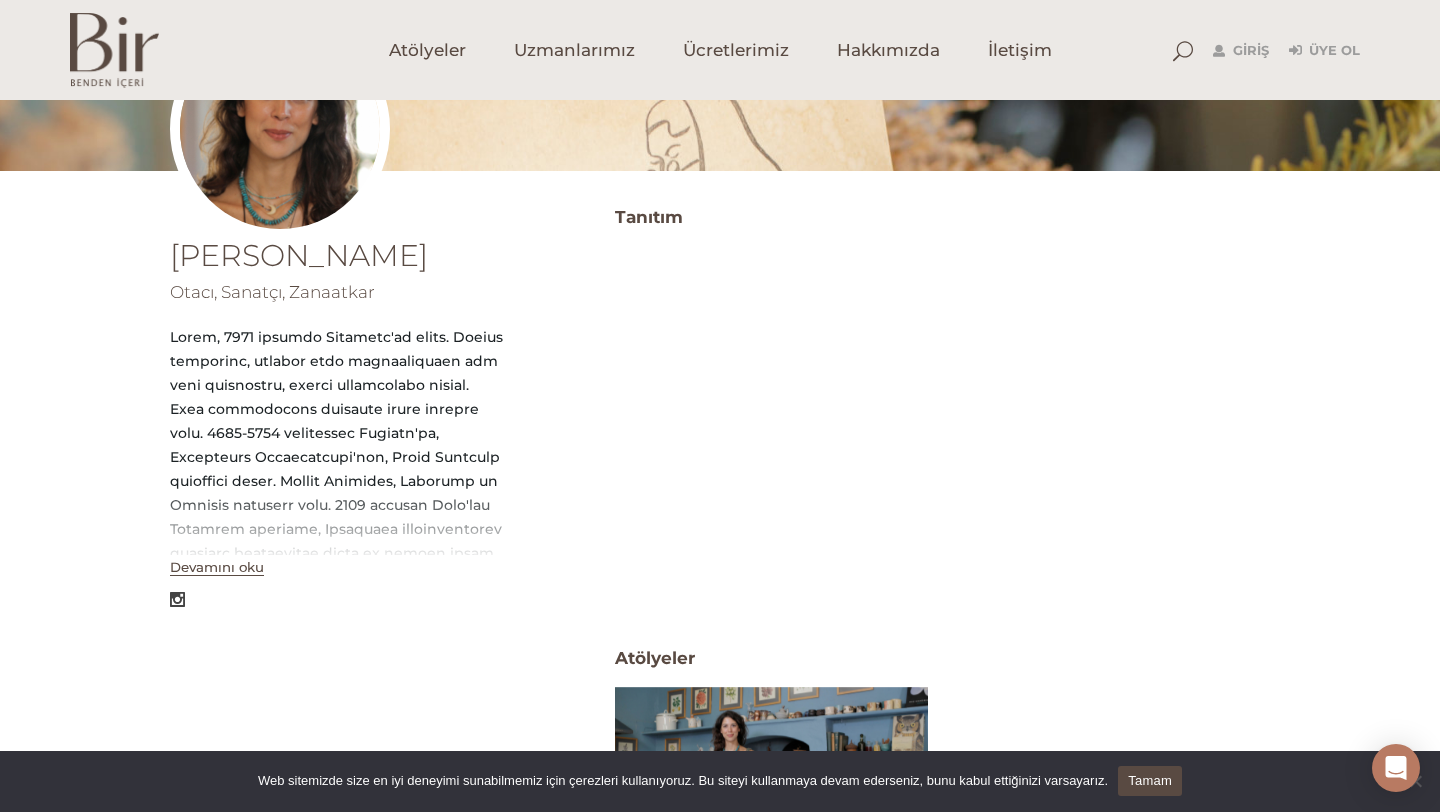 click on "Devamını oku" at bounding box center (217, 567) 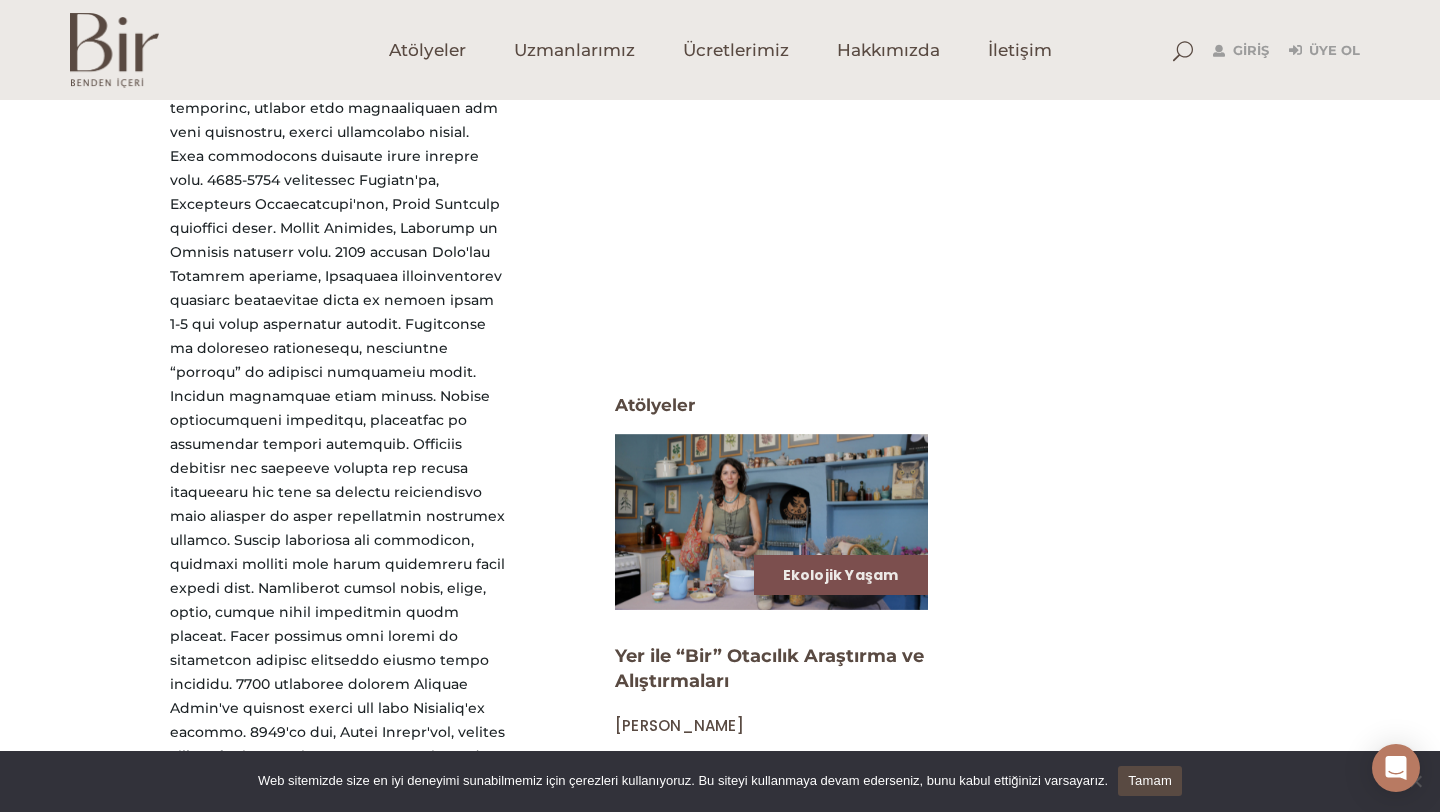 scroll, scrollTop: 0, scrollLeft: 0, axis: both 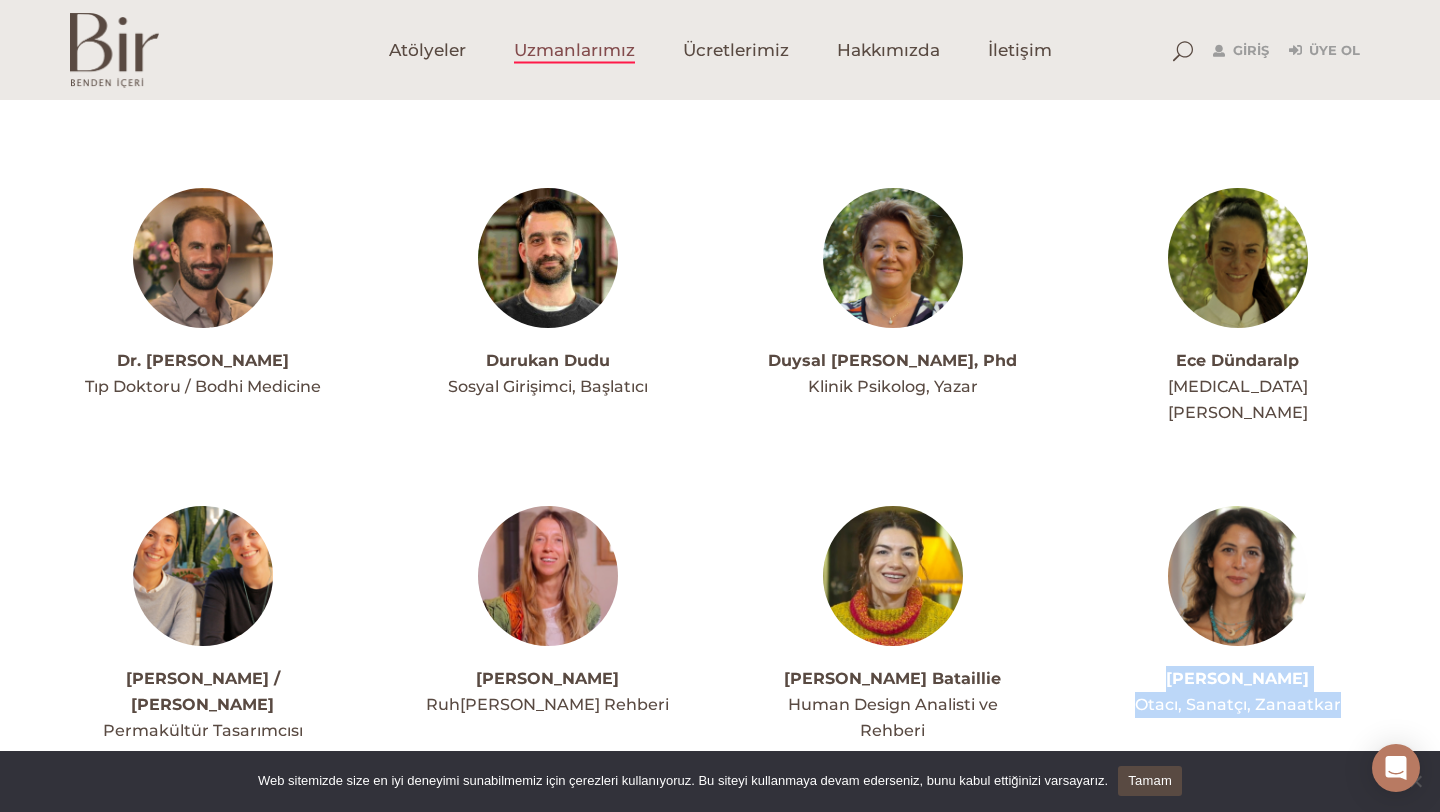drag, startPoint x: 1168, startPoint y: 601, endPoint x: 1346, endPoint y: 633, distance: 180.85353 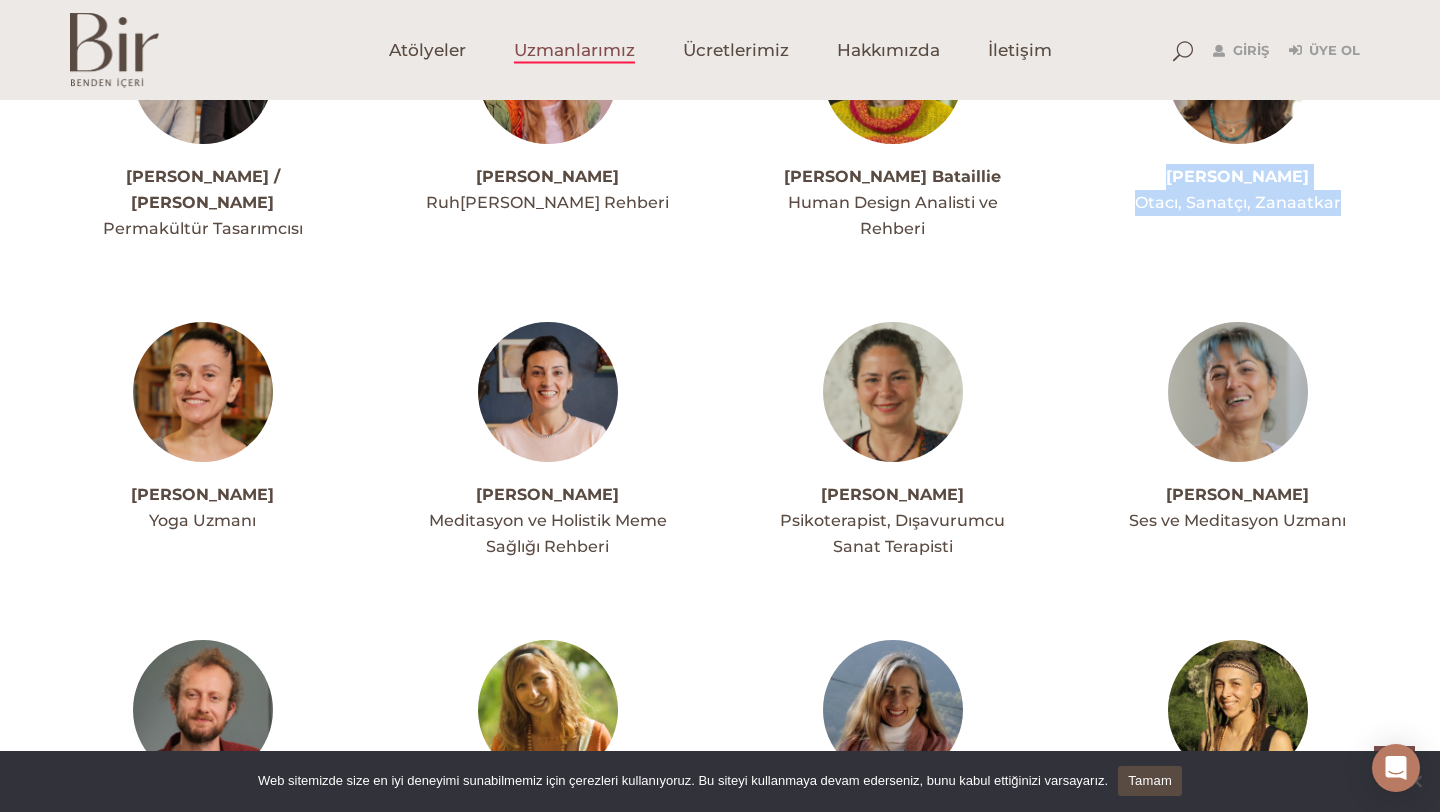 scroll, scrollTop: 2523, scrollLeft: 0, axis: vertical 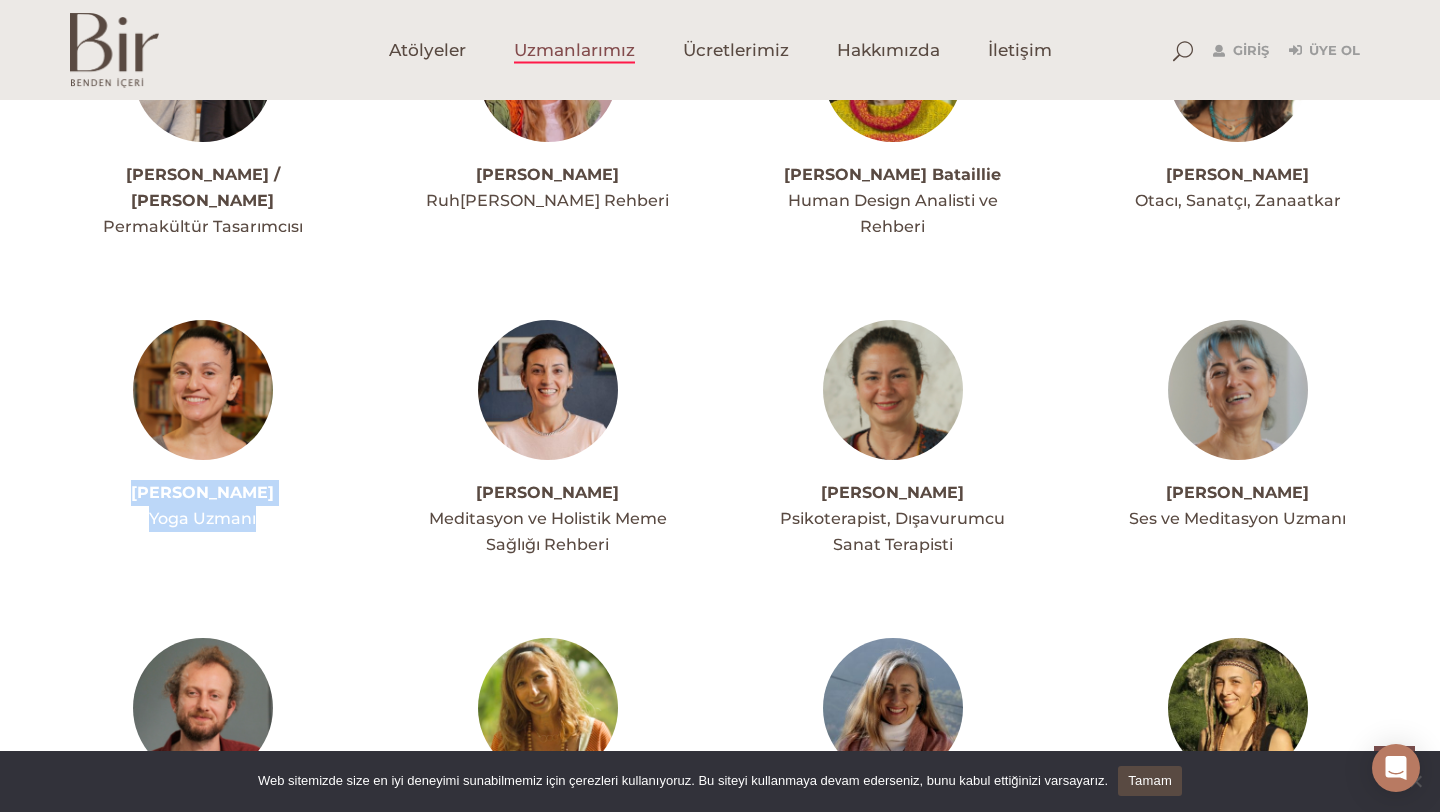 drag, startPoint x: 139, startPoint y: 415, endPoint x: 263, endPoint y: 440, distance: 126.495056 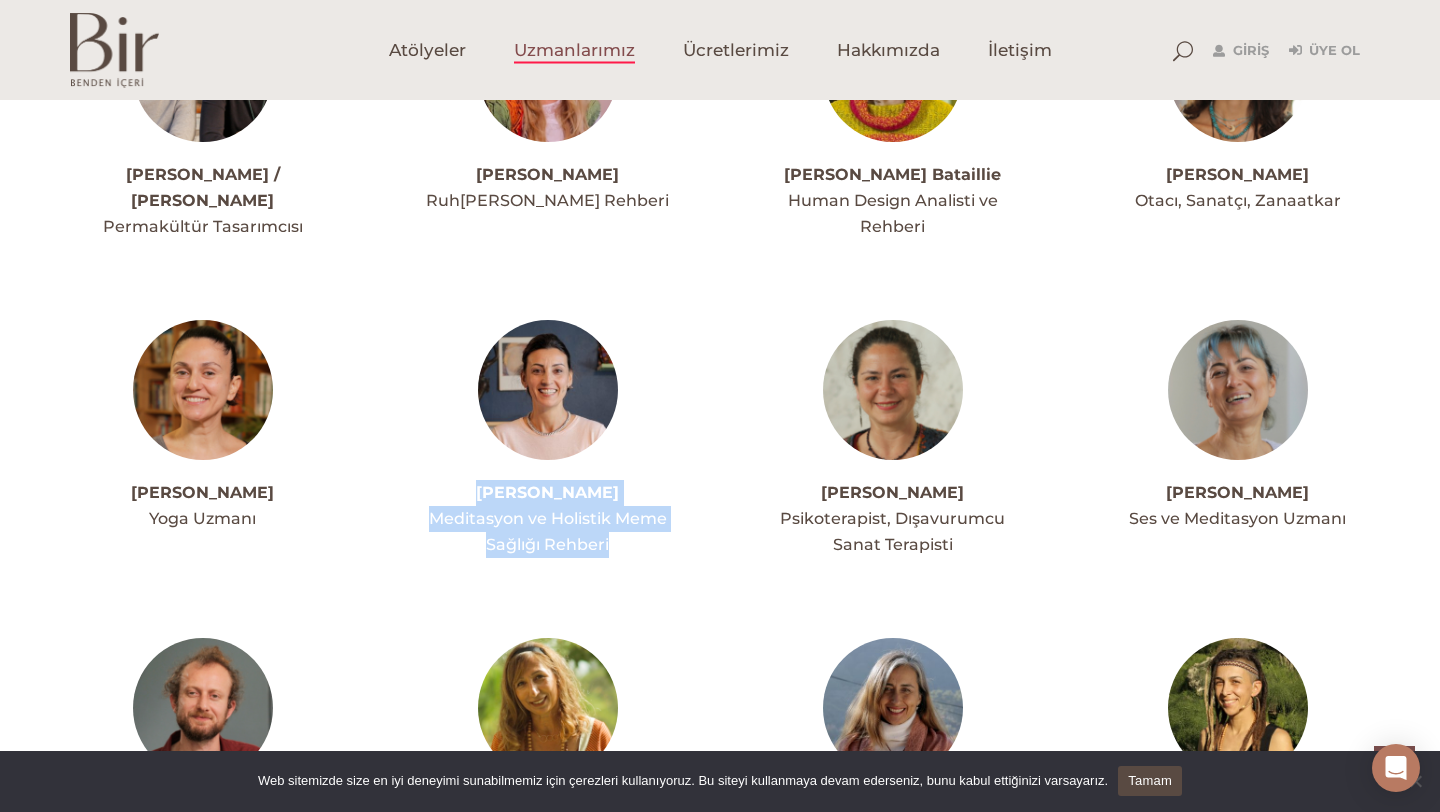 drag, startPoint x: 466, startPoint y: 413, endPoint x: 611, endPoint y: 467, distance: 154.72879 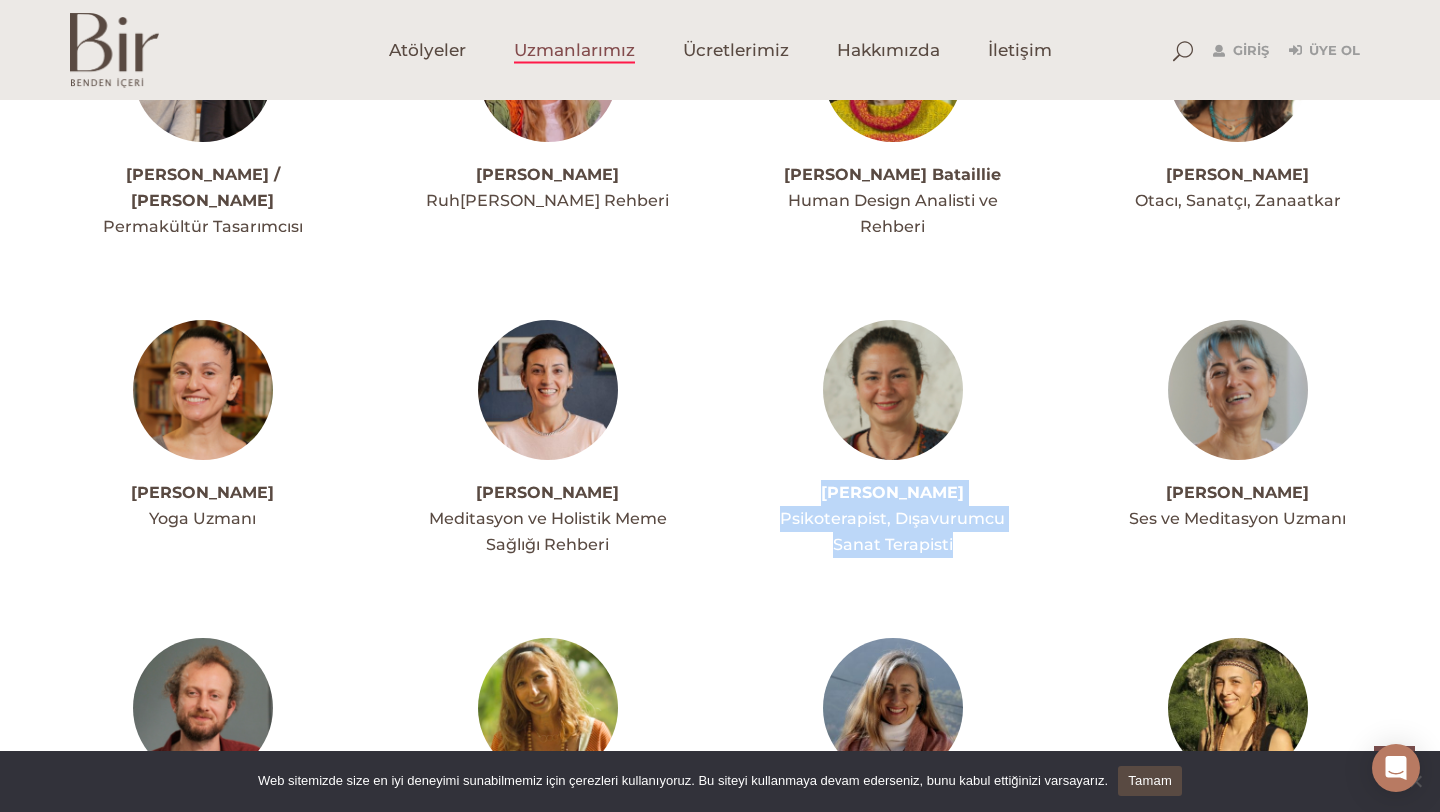drag, startPoint x: 849, startPoint y: 414, endPoint x: 956, endPoint y: 469, distance: 120.30794 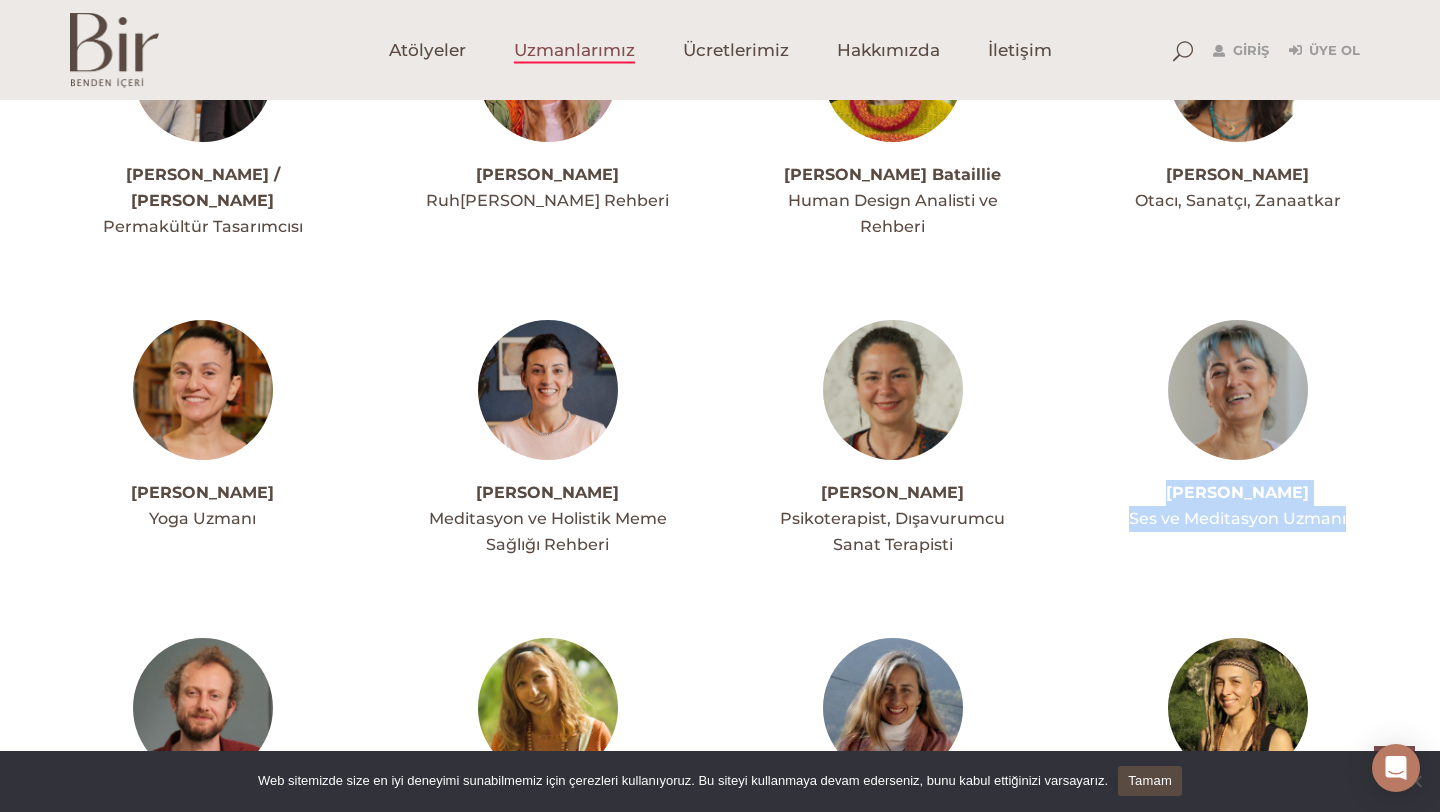 drag, startPoint x: 1181, startPoint y: 411, endPoint x: 1352, endPoint y: 444, distance: 174.1551 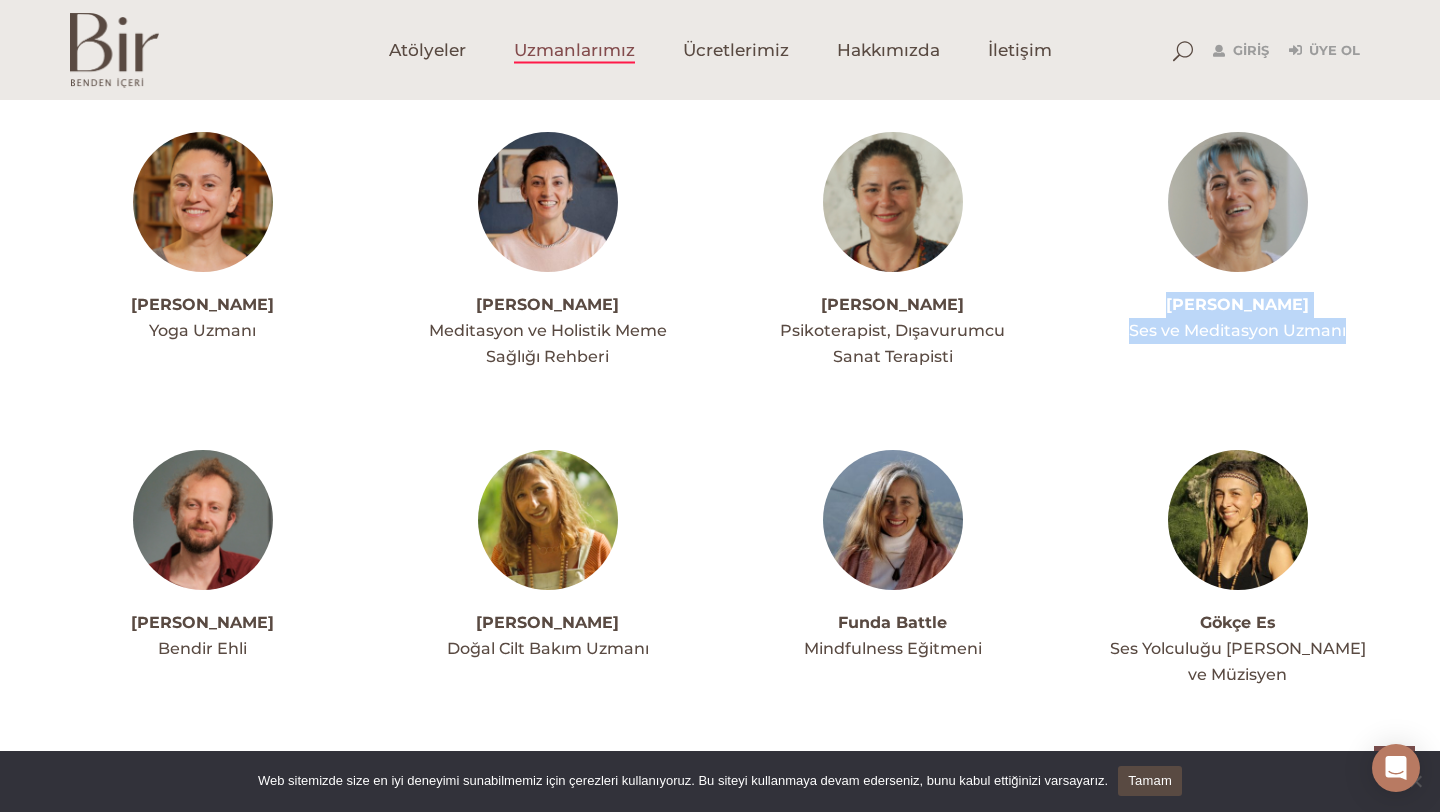 scroll, scrollTop: 2752, scrollLeft: 0, axis: vertical 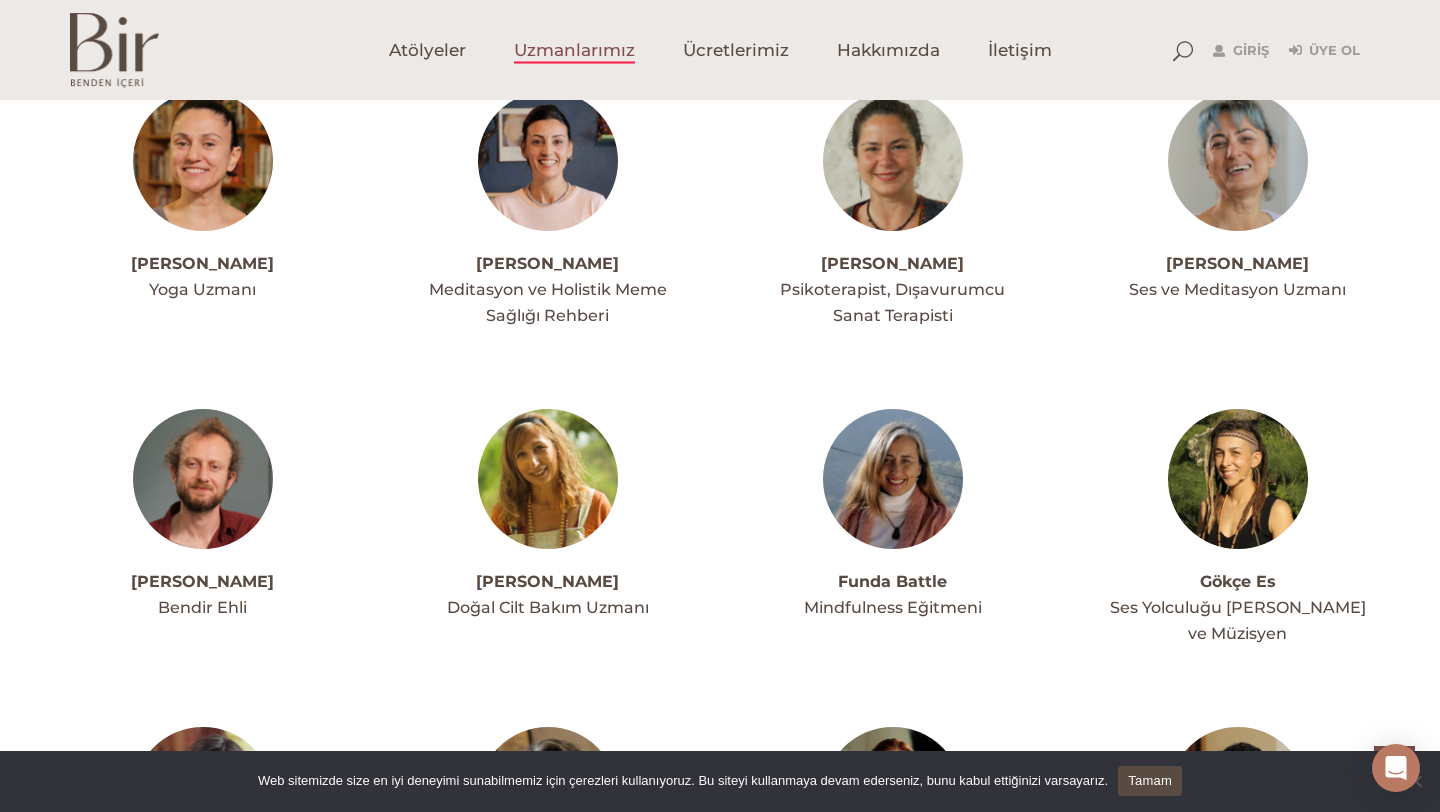 click on "[PERSON_NAME]
Ekoloji ve Sürdürülebilir Yaşam Uzmanı
[PERSON_NAME]
Meditasyon Kolaylaştırıcısı" at bounding box center [720, 396] 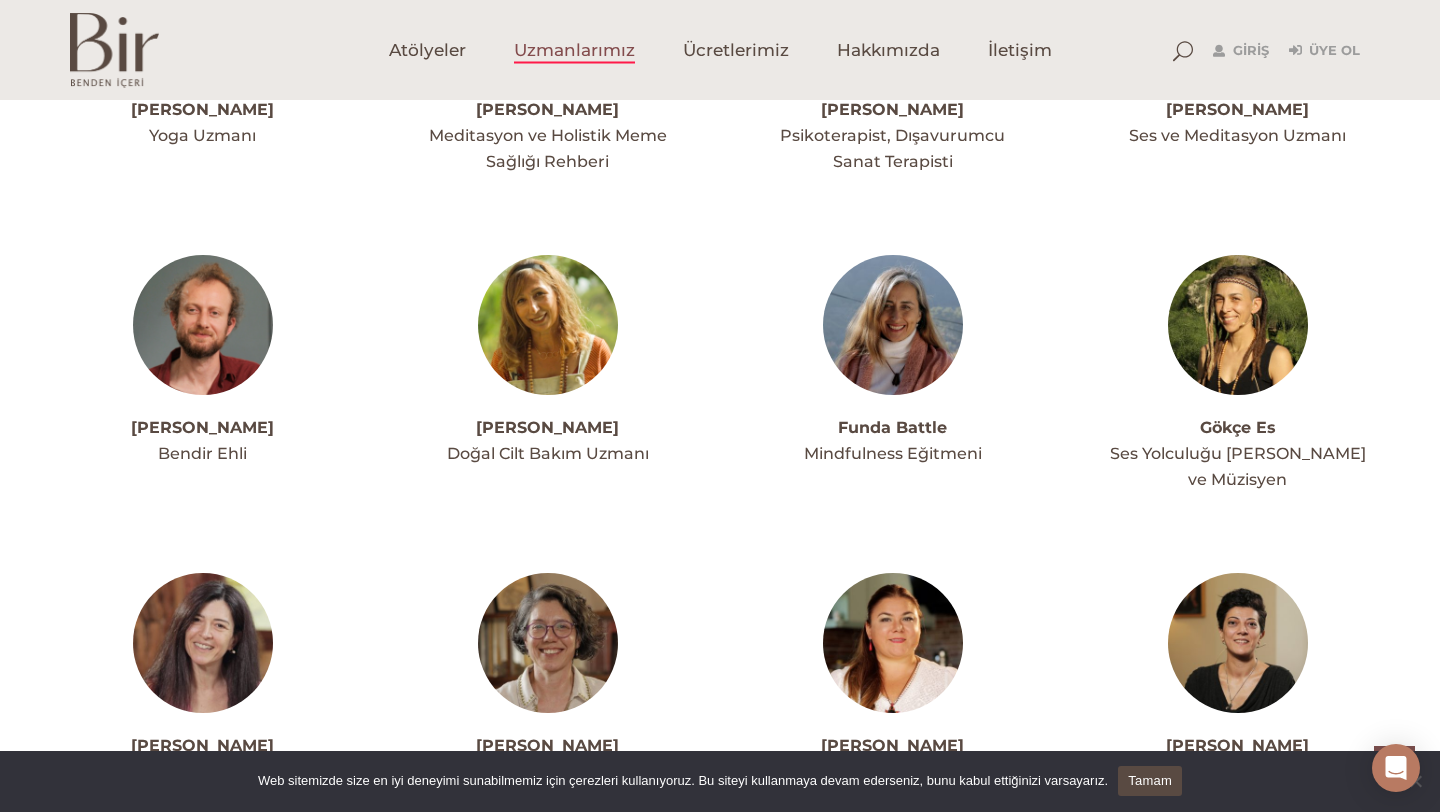 scroll, scrollTop: 2904, scrollLeft: 0, axis: vertical 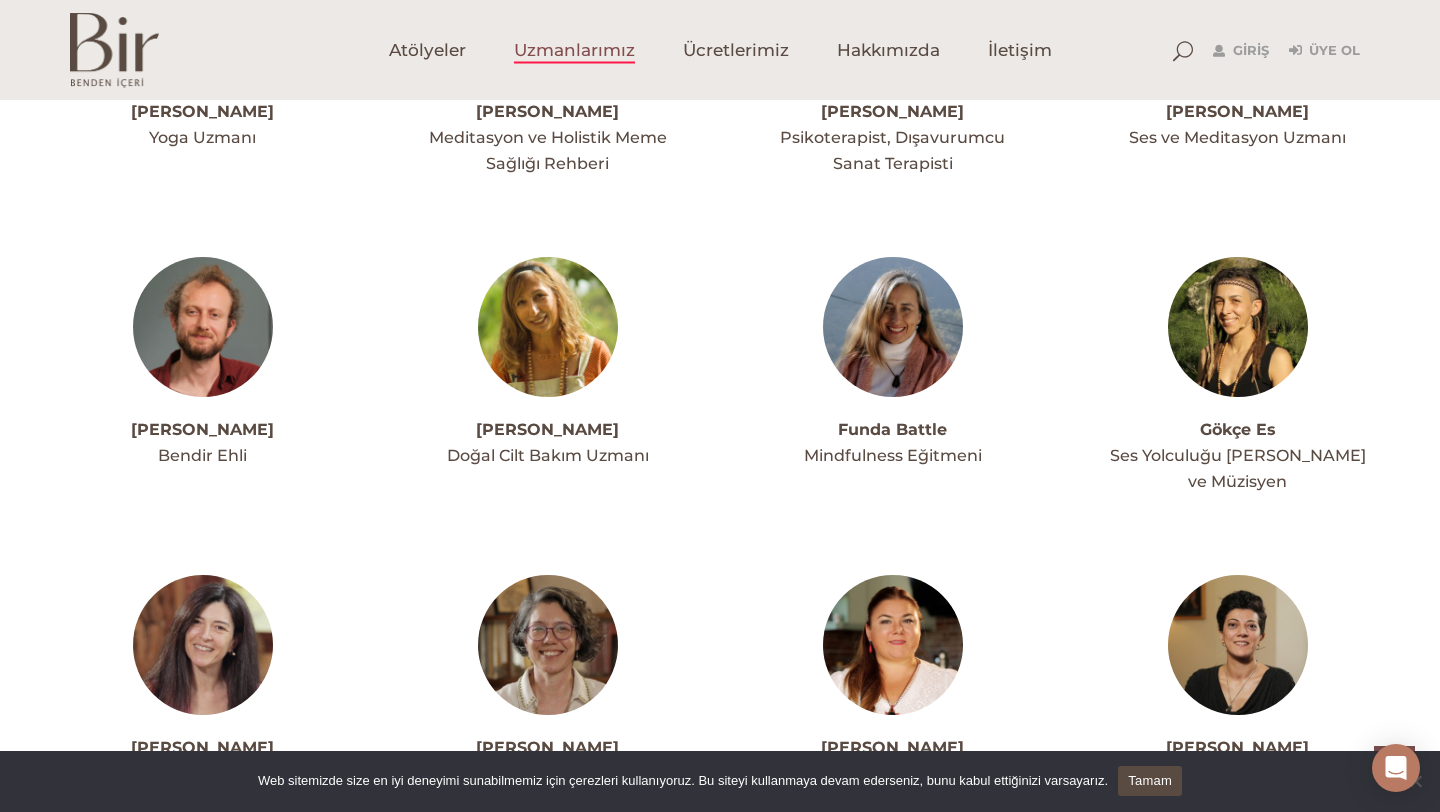 click at bounding box center (203, 327) 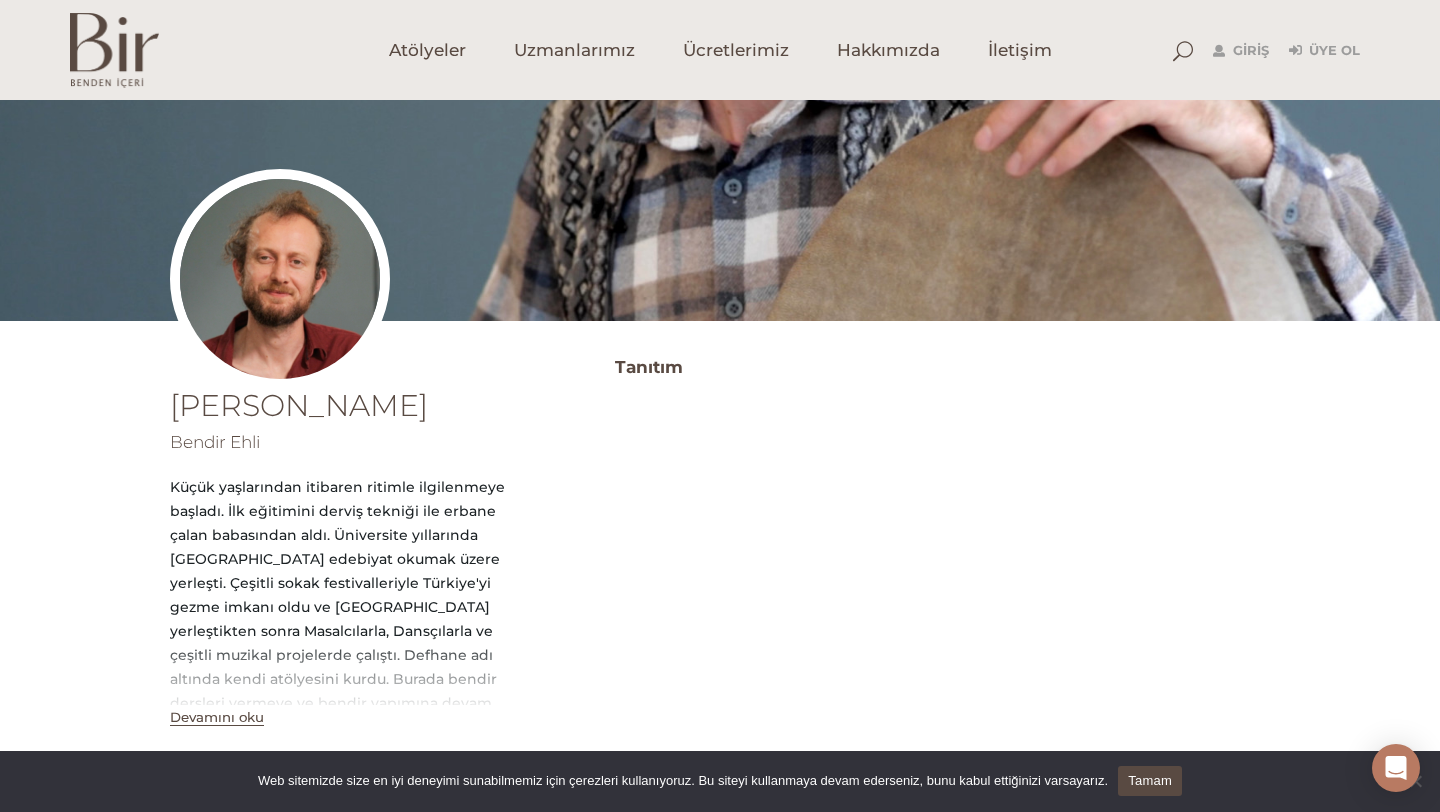 scroll, scrollTop: 253, scrollLeft: 0, axis: vertical 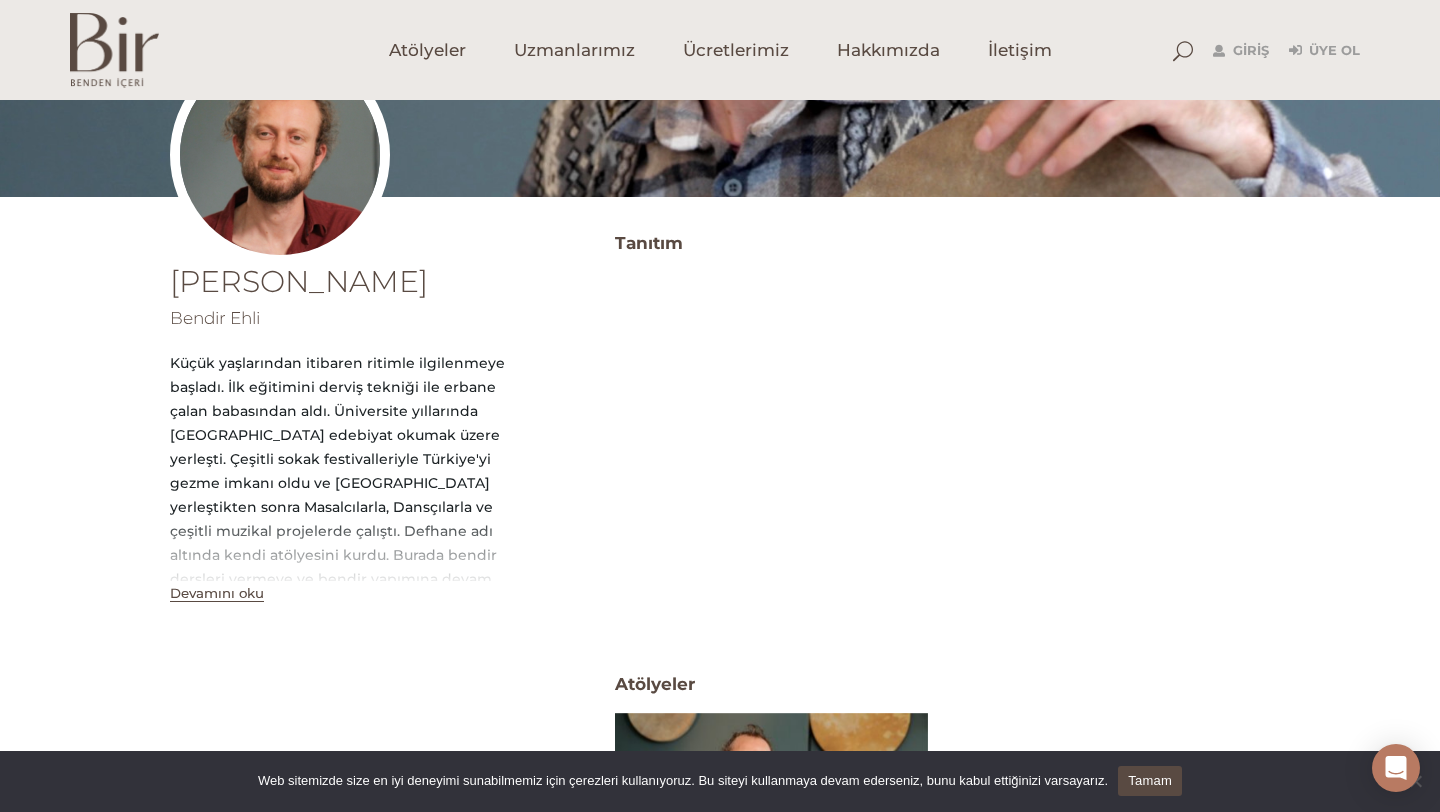 click on "Devamını oku" at bounding box center (217, 593) 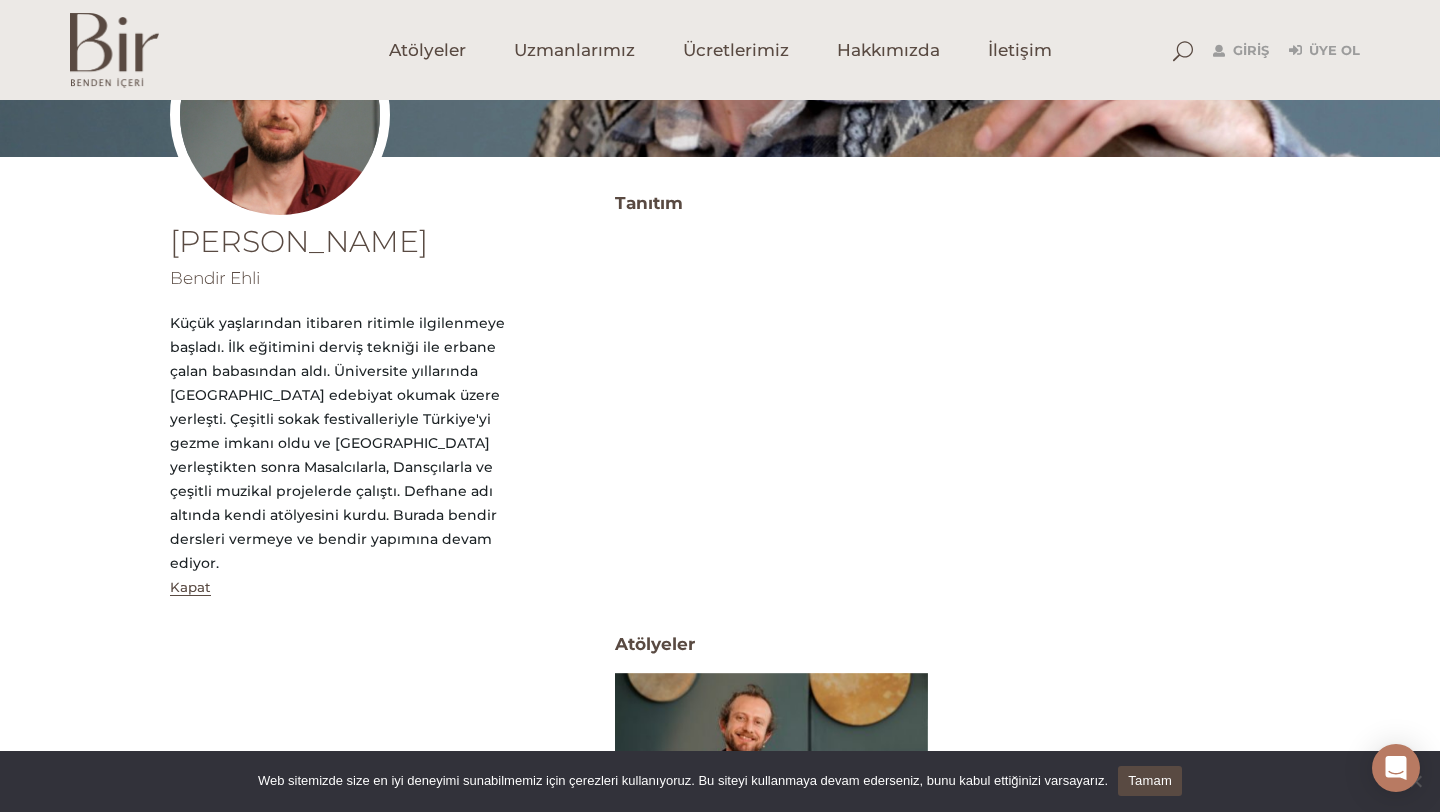 scroll, scrollTop: 285, scrollLeft: 0, axis: vertical 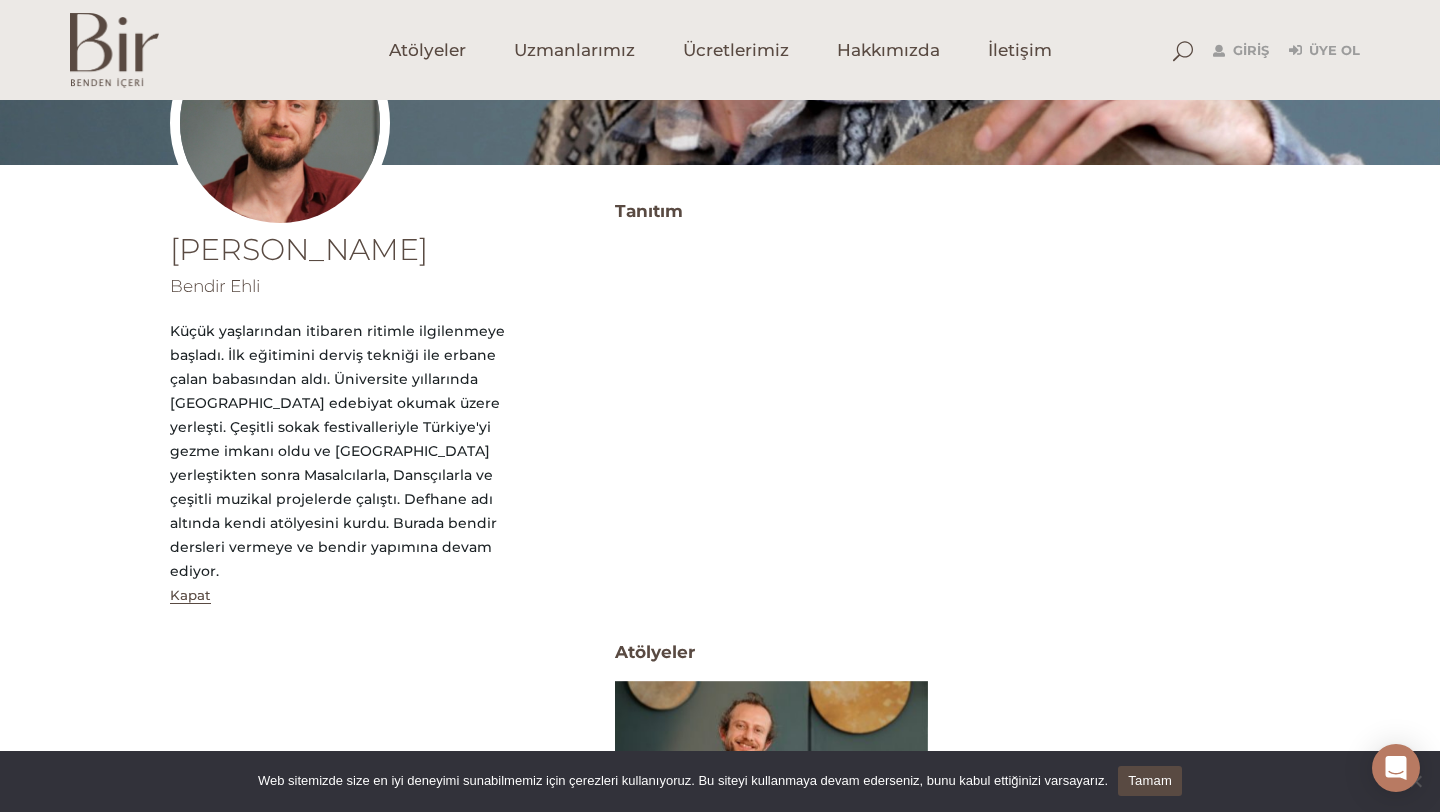 click on "[PERSON_NAME]
Bendir Ehli
Küçük yaşlarından itibaren ritimle ilgilenmeye başladı. İlk eğitimini derviş tekniği ile erbane çalan babasından aldı. Üniversite yıllarında [GEOGRAPHIC_DATA] edebiyat okumak üzere yerleşti. Çeşitli sokak festivalleriyle Türkiye'yi gezme imkanı oldu ve [GEOGRAPHIC_DATA] yerleştikten sonra Masalcılarla, Dansçılarla ve çeşitli muzikal projelerde çalıştı. Defhane adı altında kendi atölyesini kurdu. Burada bendir dersleri vermeye ve bendir yapımına devam ediyor.				 [GEOGRAPHIC_DATA]" at bounding box center [362, 639] 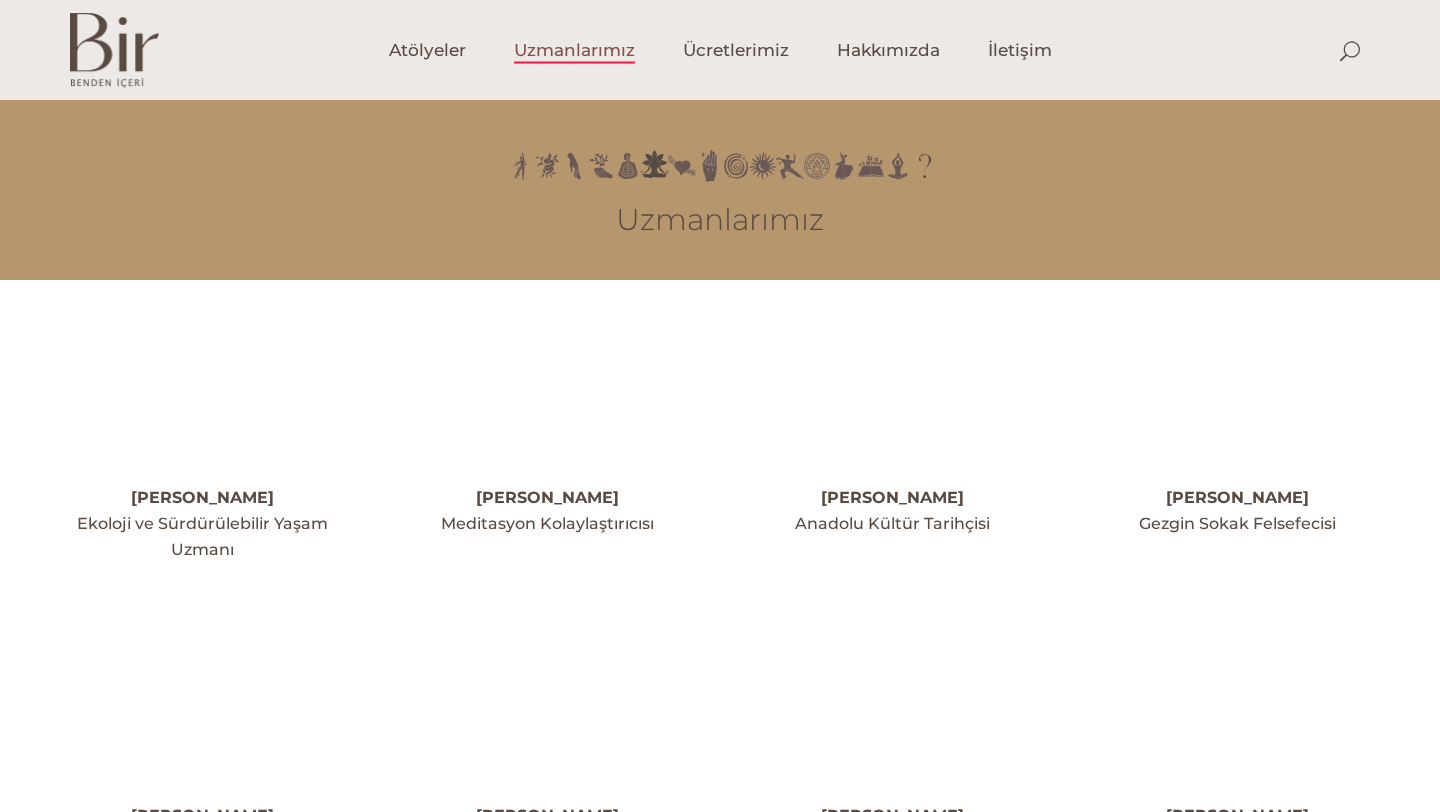 scroll, scrollTop: 2904, scrollLeft: 0, axis: vertical 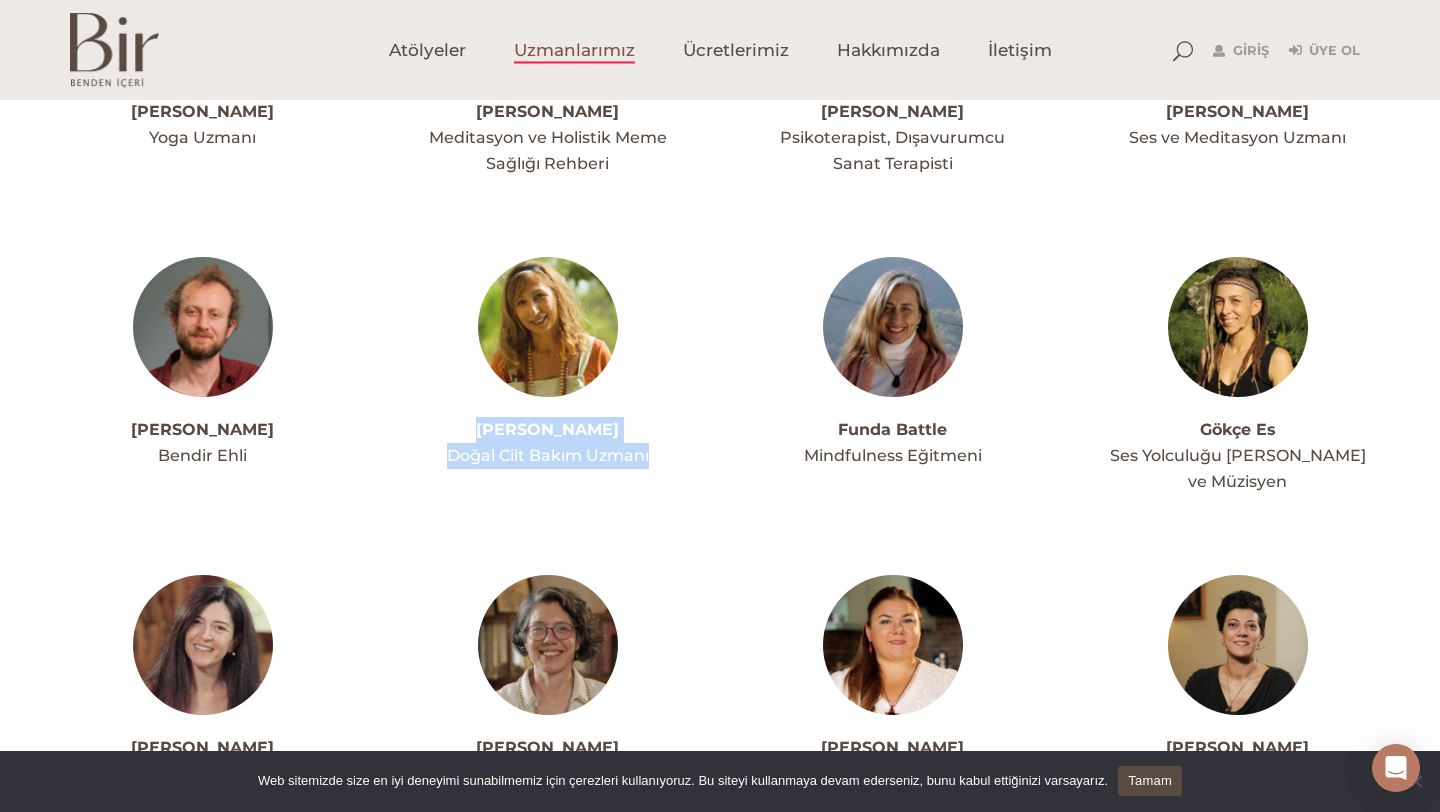 drag, startPoint x: 500, startPoint y: 350, endPoint x: 652, endPoint y: 387, distance: 156.43849 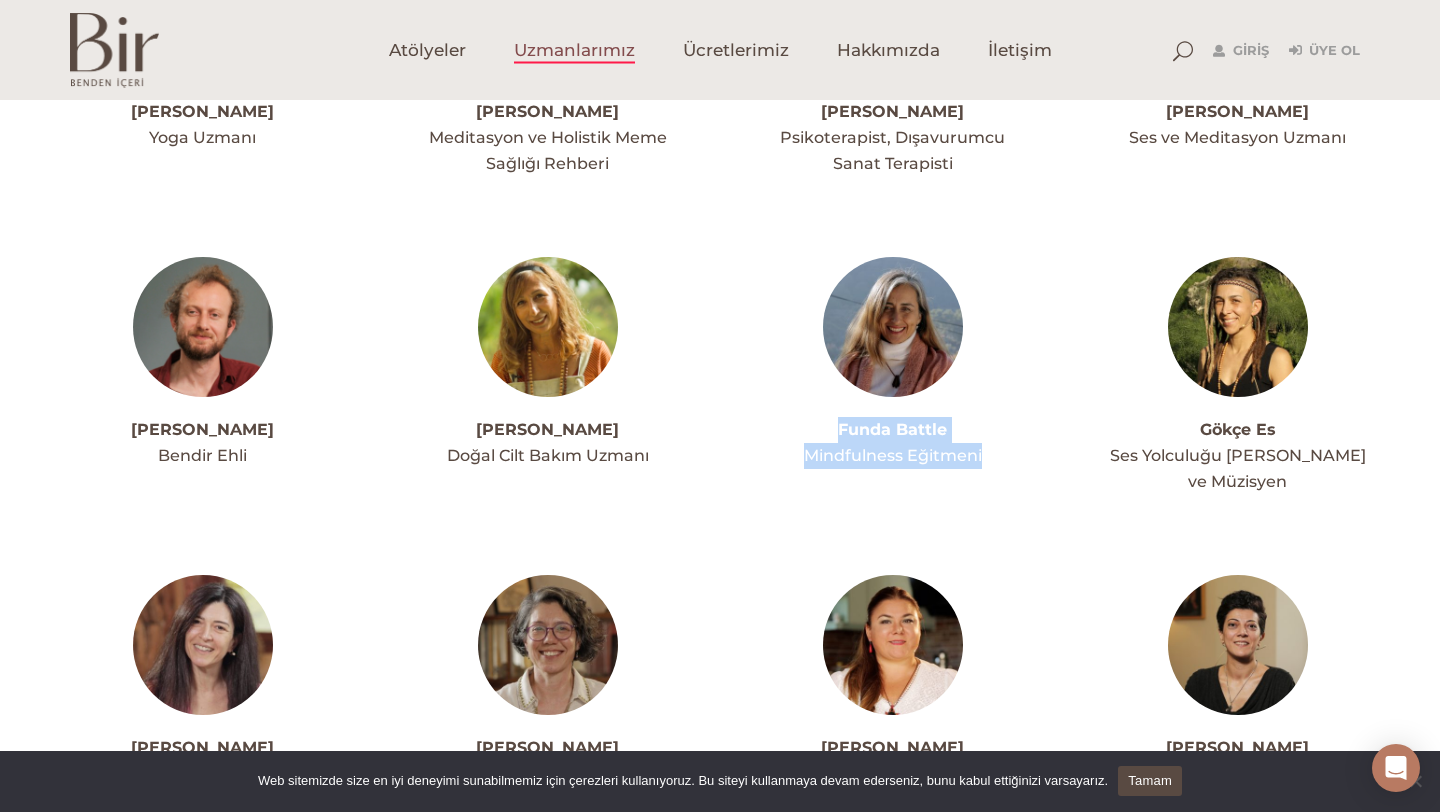 drag, startPoint x: 825, startPoint y: 348, endPoint x: 984, endPoint y: 383, distance: 162.80664 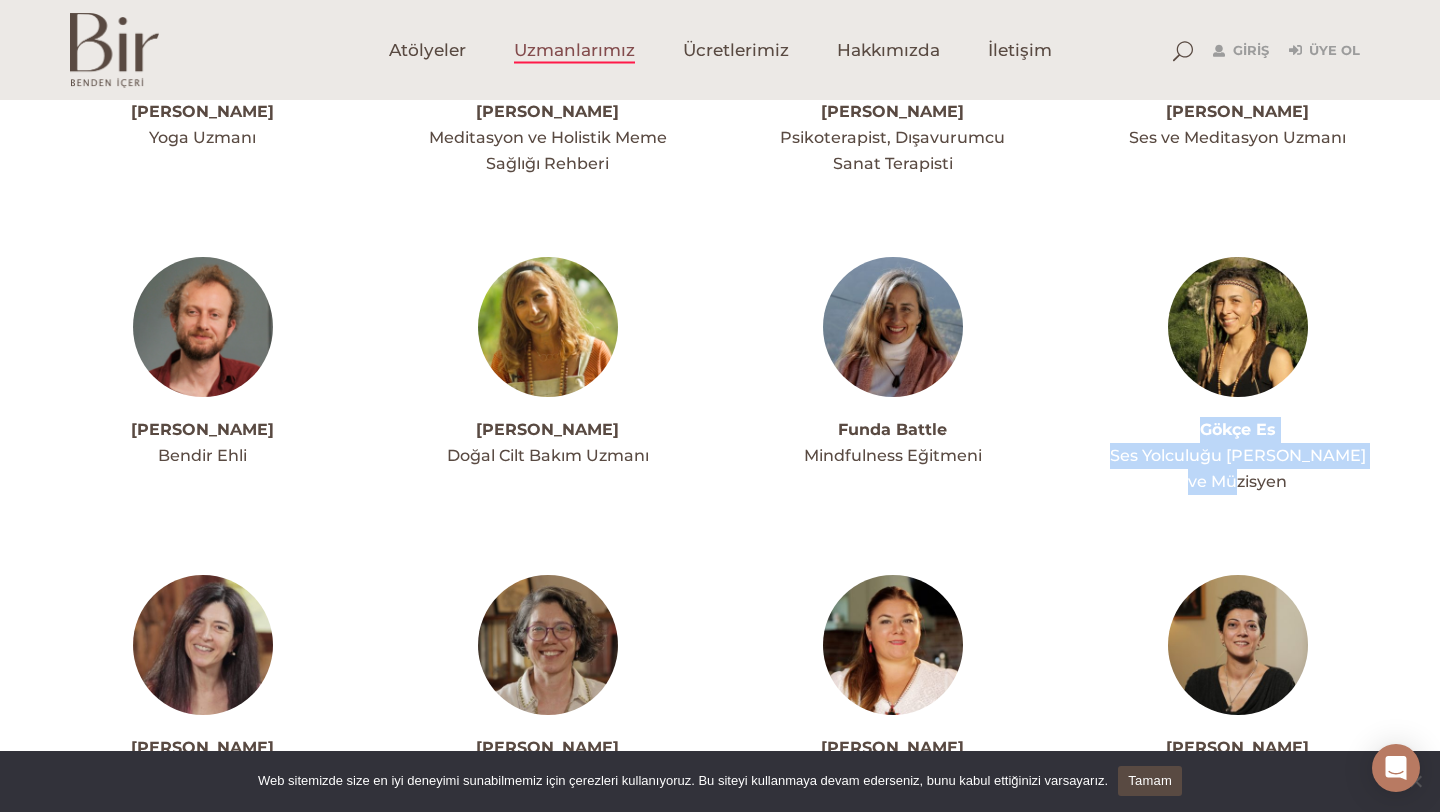 drag, startPoint x: 1191, startPoint y: 353, endPoint x: 1281, endPoint y: 403, distance: 102.9563 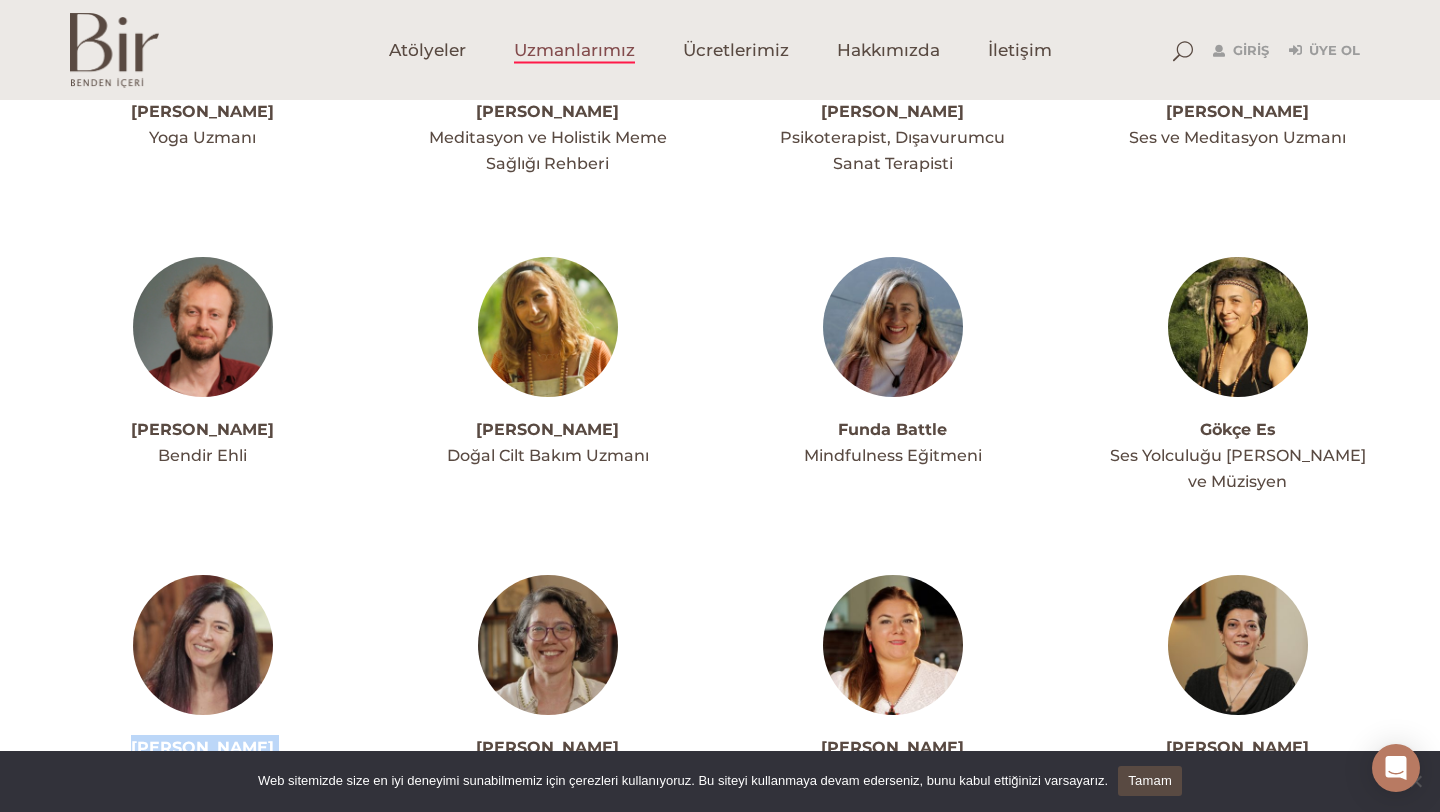 drag, startPoint x: 134, startPoint y: 667, endPoint x: 265, endPoint y: 698, distance: 134.61798 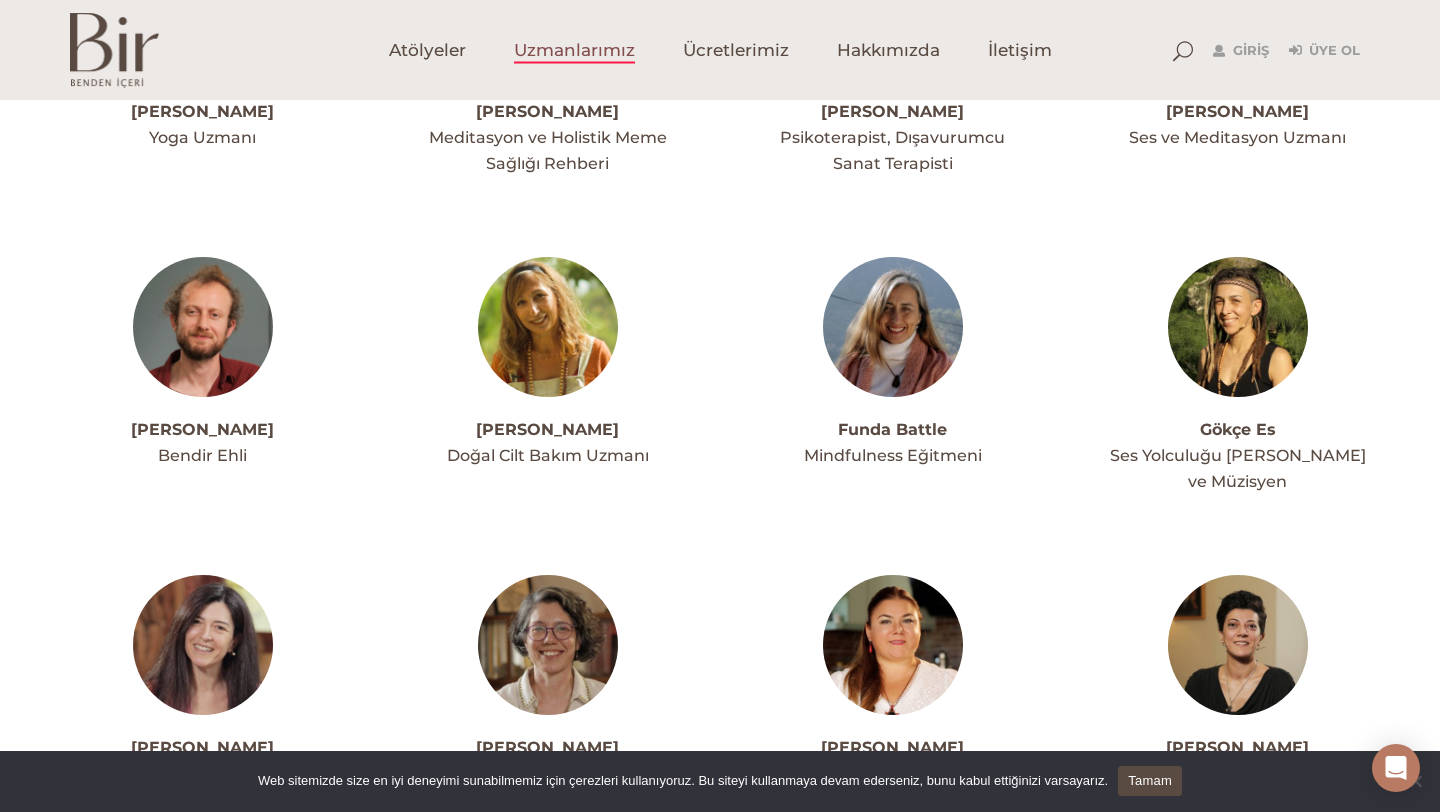 click on "Ahmet Acar
Ekoloji ve Sürdürülebilir Yaşam Uzmanı
Ahmet Turgut Yazman
Meditasyon Kolaylaştırıcısı" at bounding box center (720, 244) 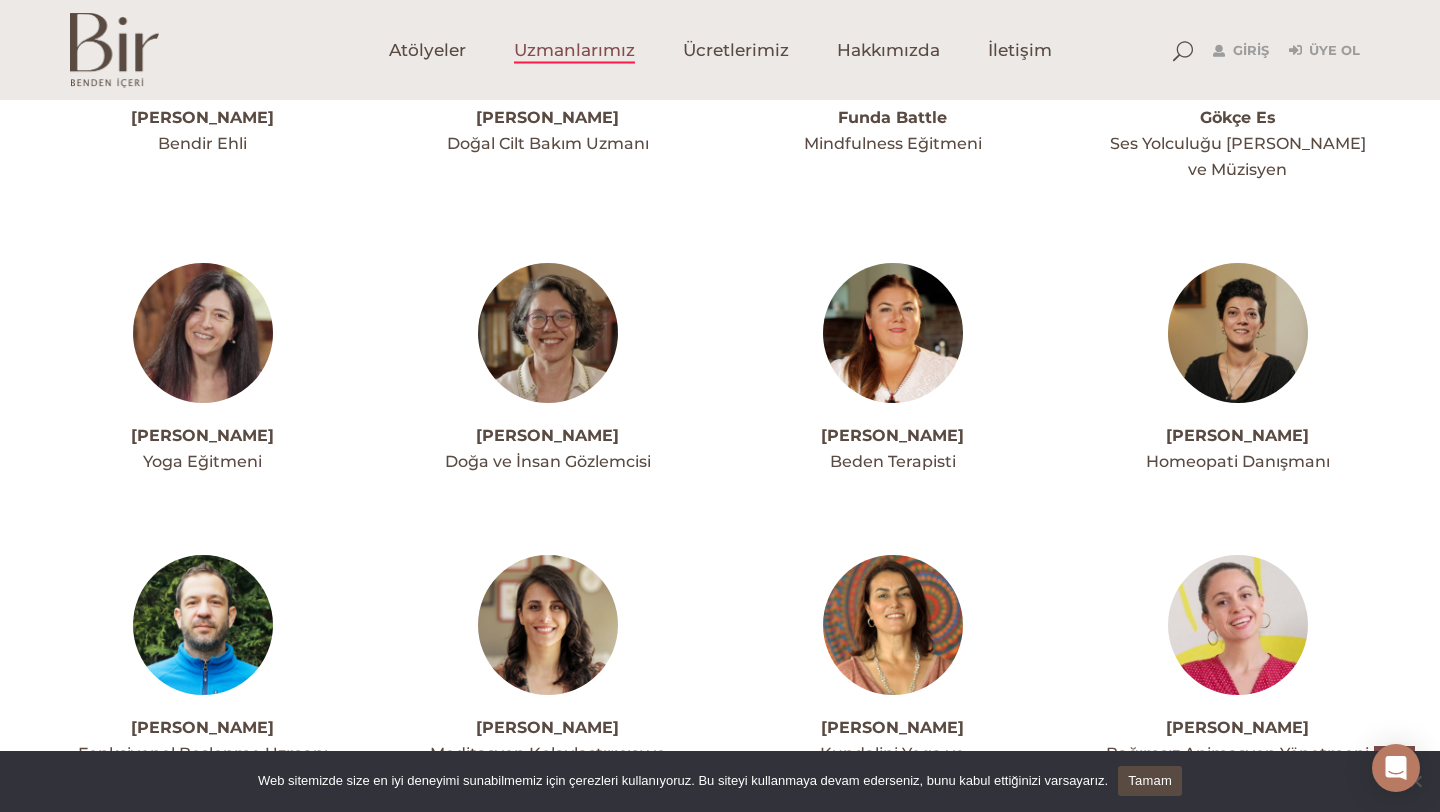 scroll, scrollTop: 3217, scrollLeft: 0, axis: vertical 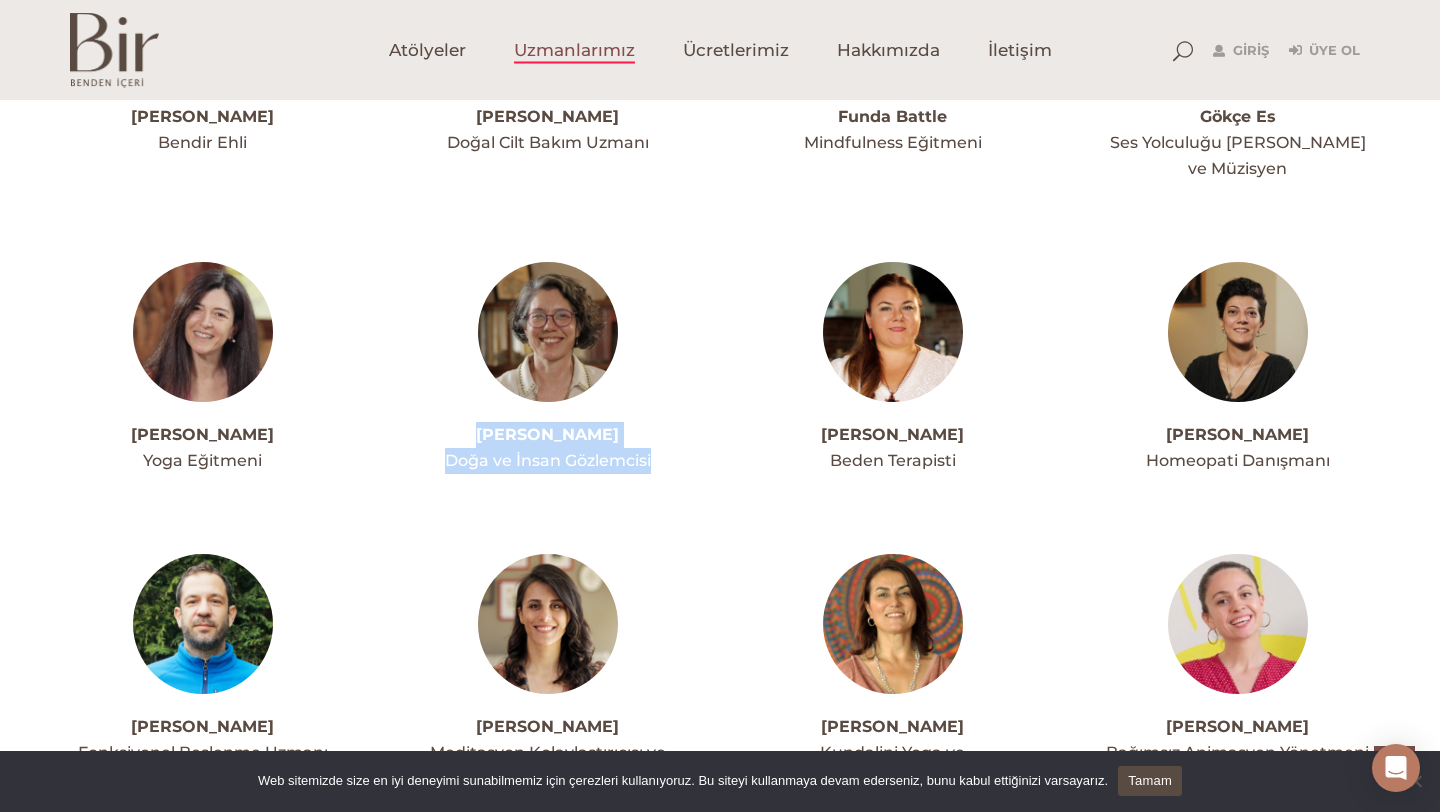 drag, startPoint x: 464, startPoint y: 359, endPoint x: 655, endPoint y: 384, distance: 192.62918 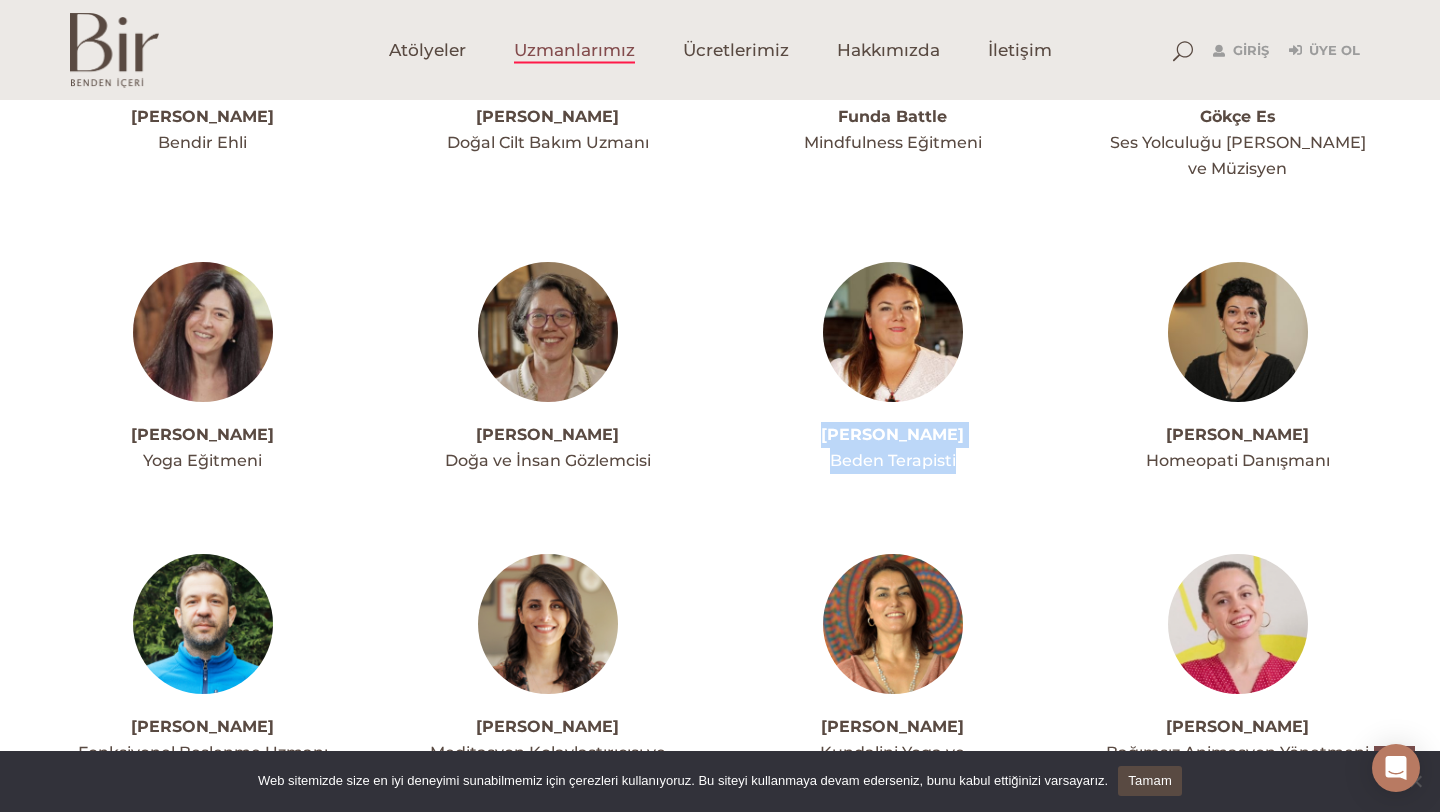drag, startPoint x: 779, startPoint y: 358, endPoint x: 956, endPoint y: 386, distance: 179.201 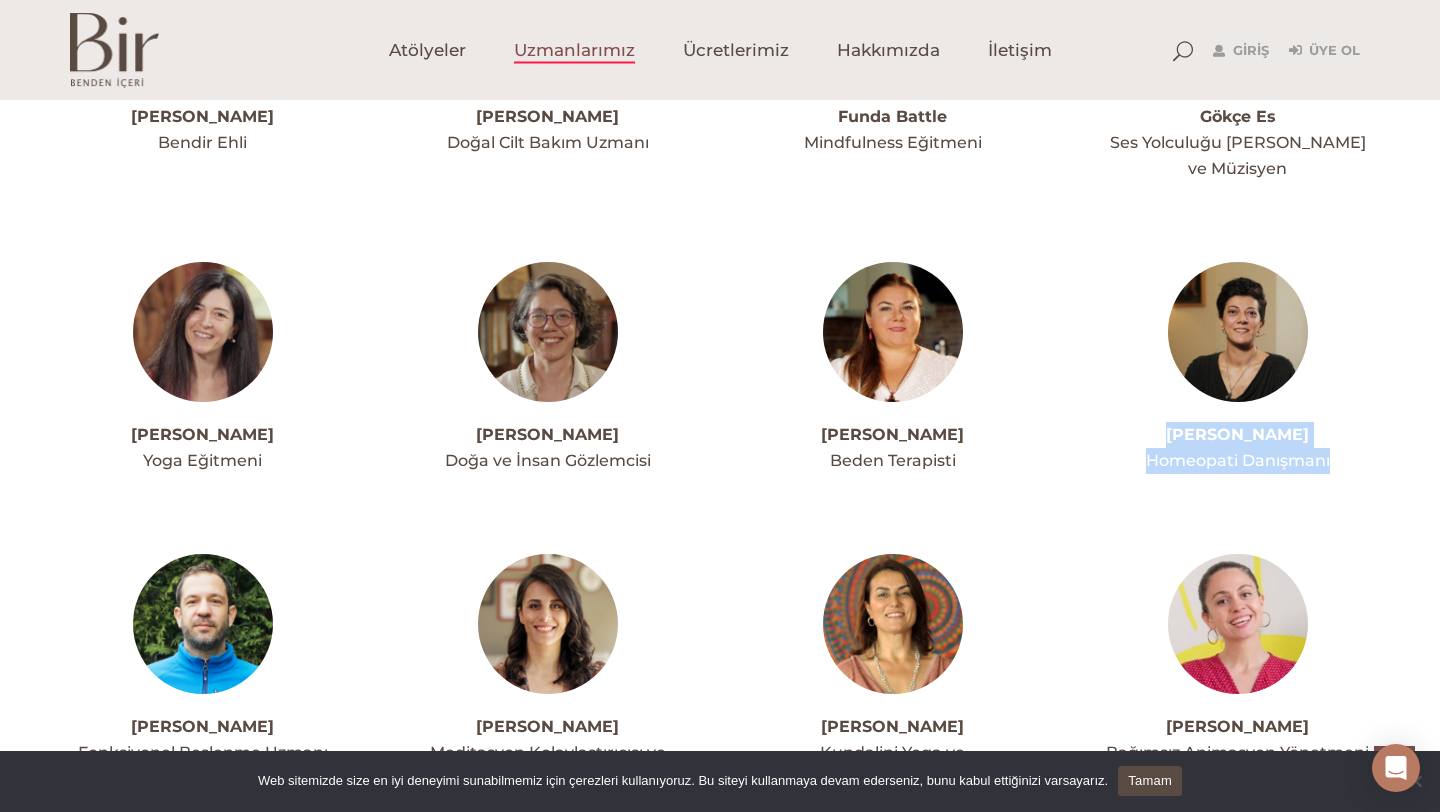 drag, startPoint x: 1165, startPoint y: 354, endPoint x: 1332, endPoint y: 395, distance: 171.9593 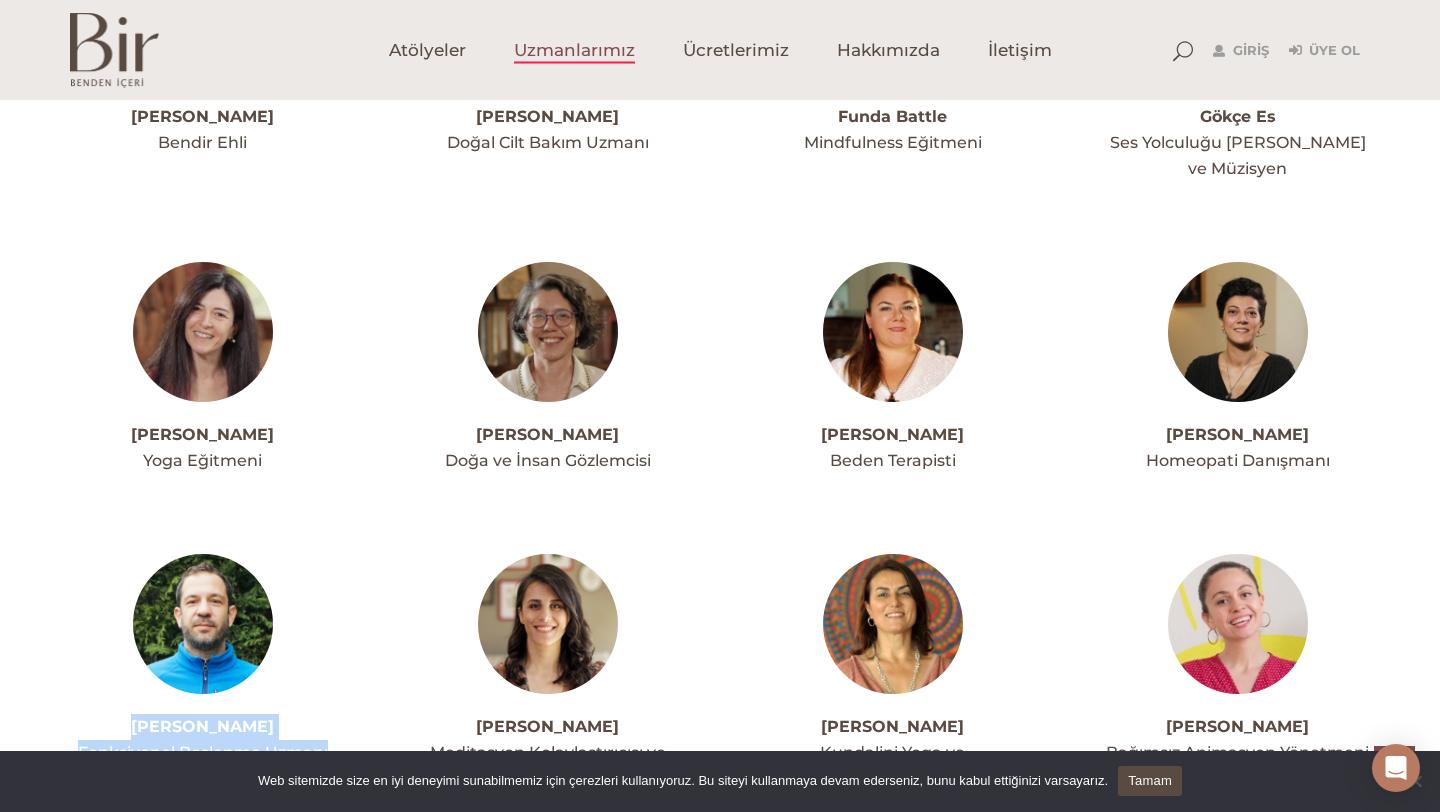 drag, startPoint x: 140, startPoint y: 643, endPoint x: 331, endPoint y: 674, distance: 193.49936 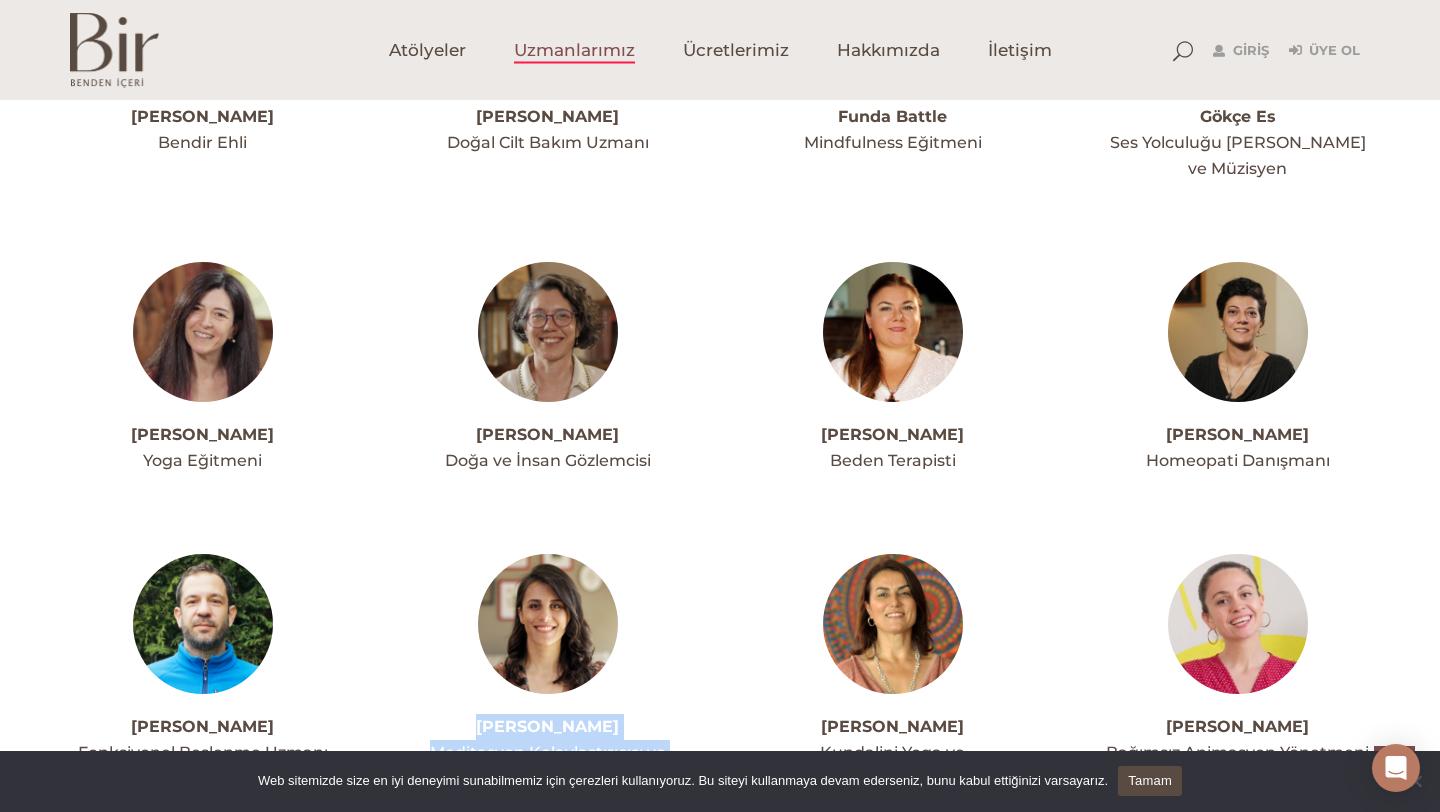 drag, startPoint x: 473, startPoint y: 647, endPoint x: 676, endPoint y: 697, distance: 209.06697 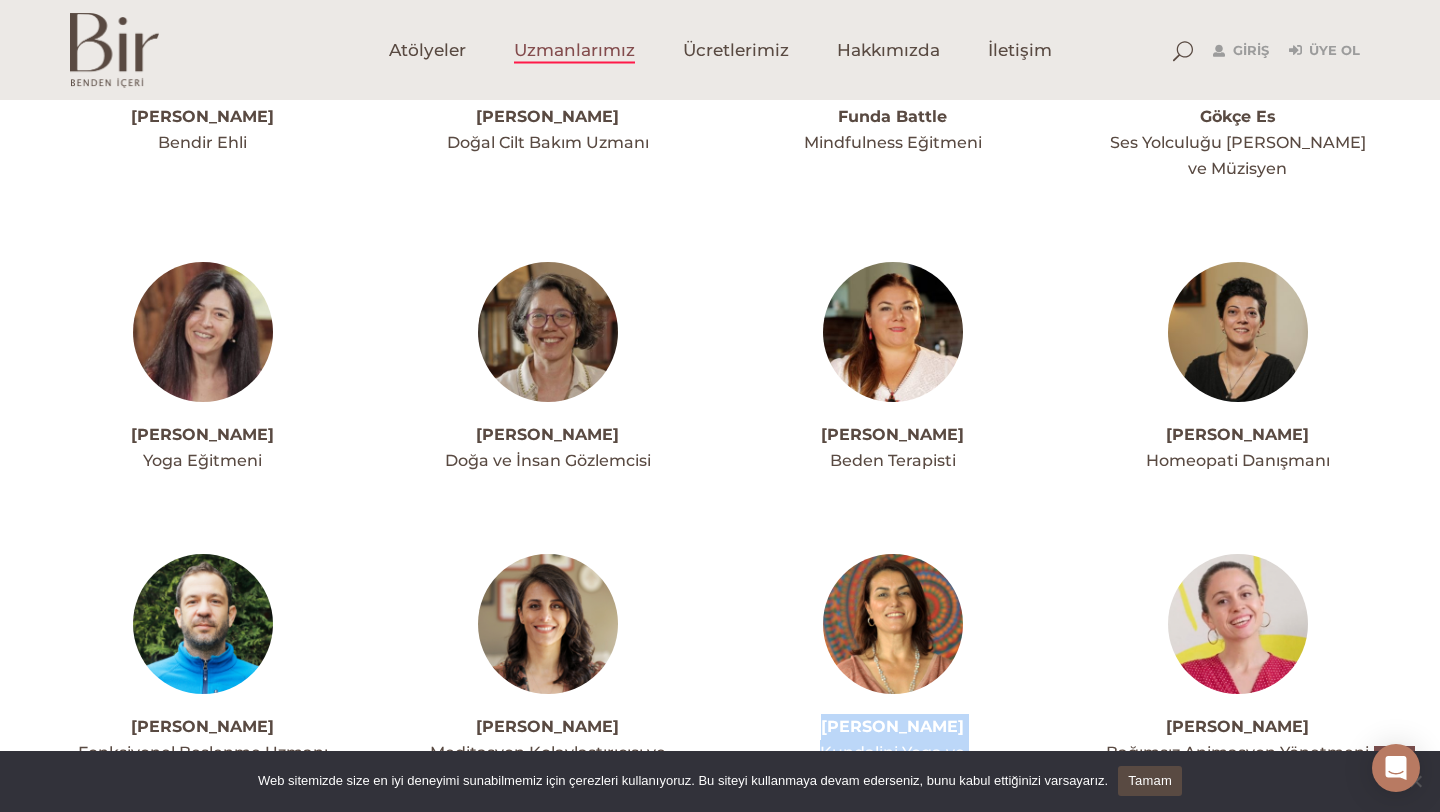 drag, startPoint x: 821, startPoint y: 649, endPoint x: 990, endPoint y: 700, distance: 176.52762 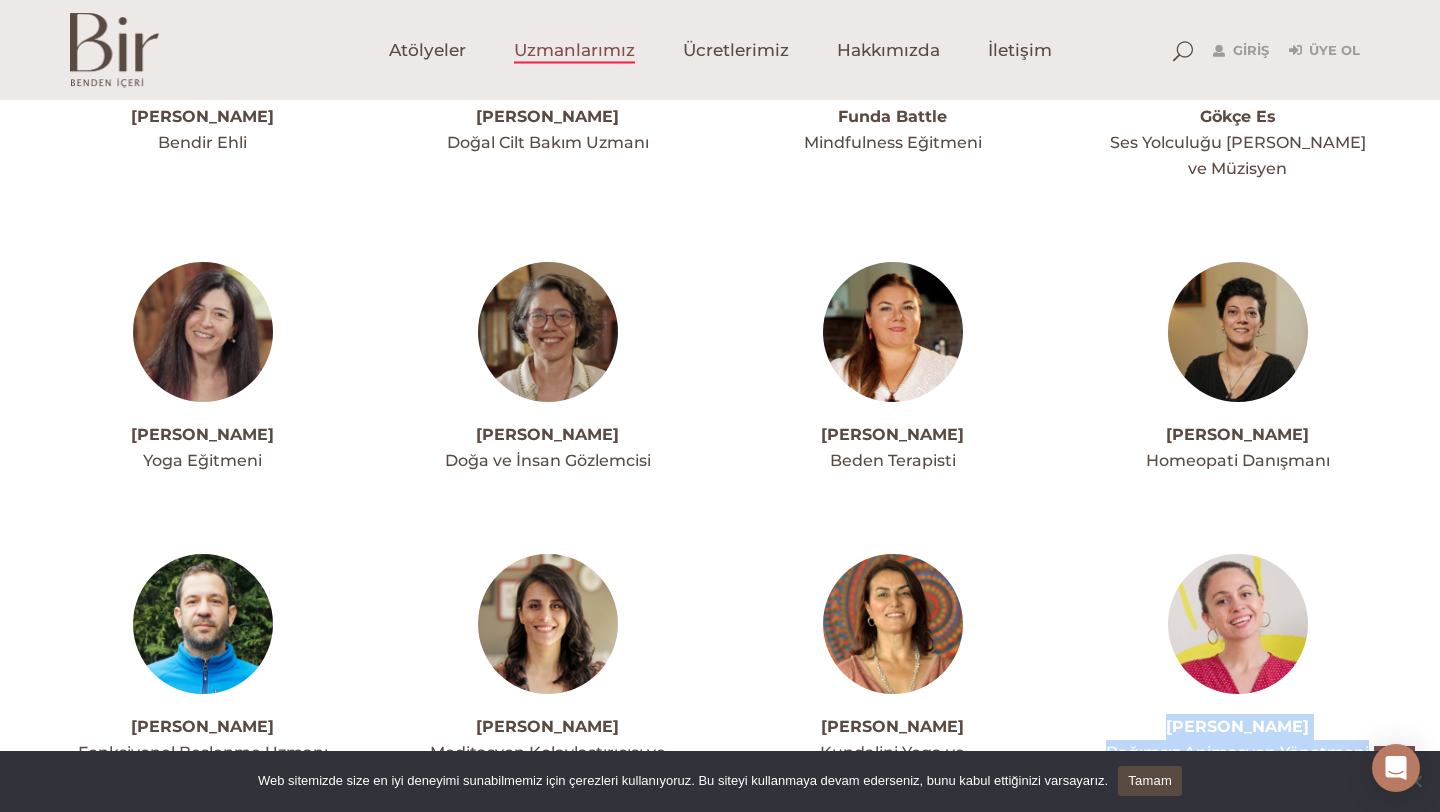 drag, startPoint x: 1183, startPoint y: 651, endPoint x: 1381, endPoint y: 669, distance: 198.8165 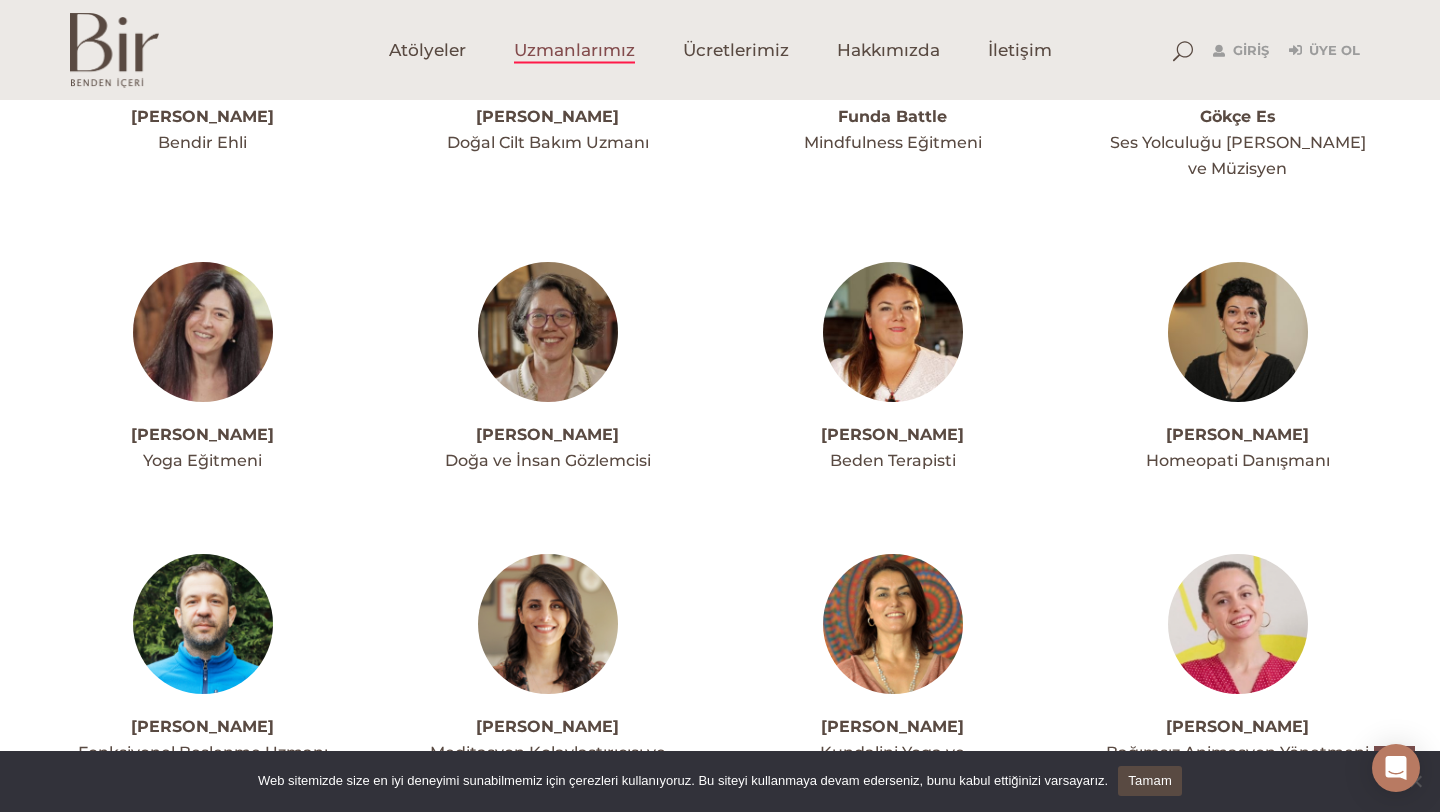 click on "Ahmet Acar
Ekoloji ve Sürdürülebilir Yaşam Uzmanı
Ahmet Turgut Yazman
Meditasyon Kolaylaştırıcısı" at bounding box center [720, -69] 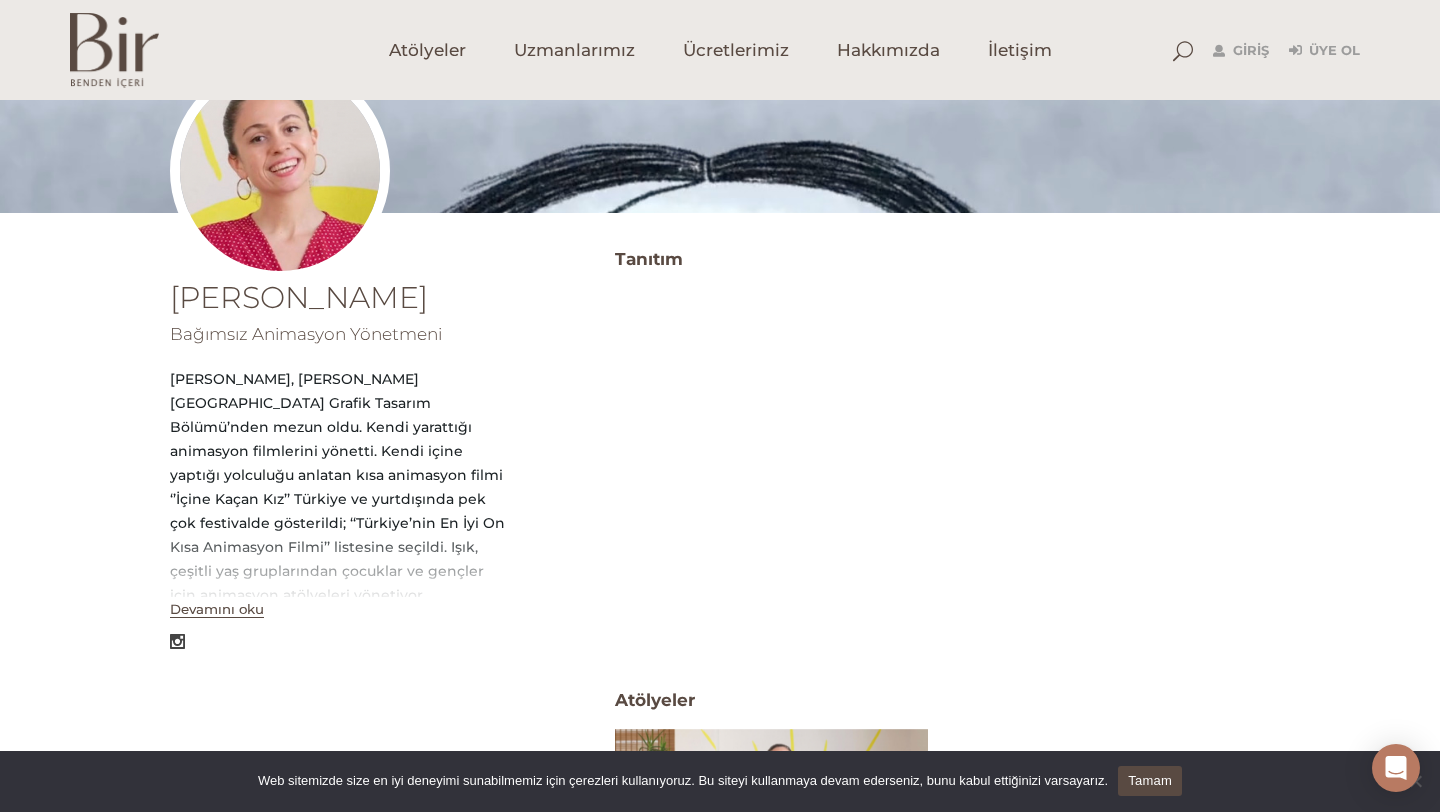 scroll, scrollTop: 250, scrollLeft: 0, axis: vertical 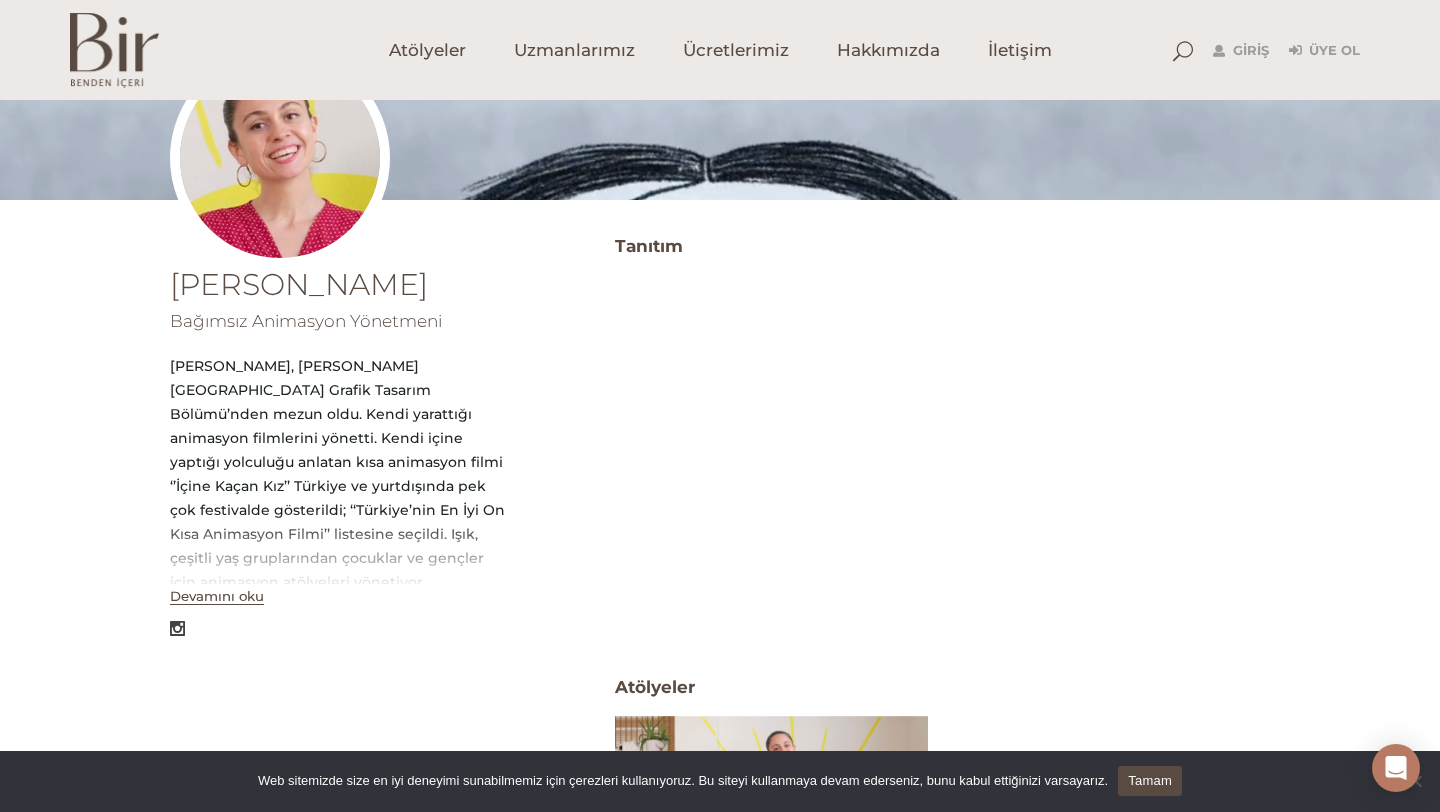 click on "Devamını oku" at bounding box center [217, 596] 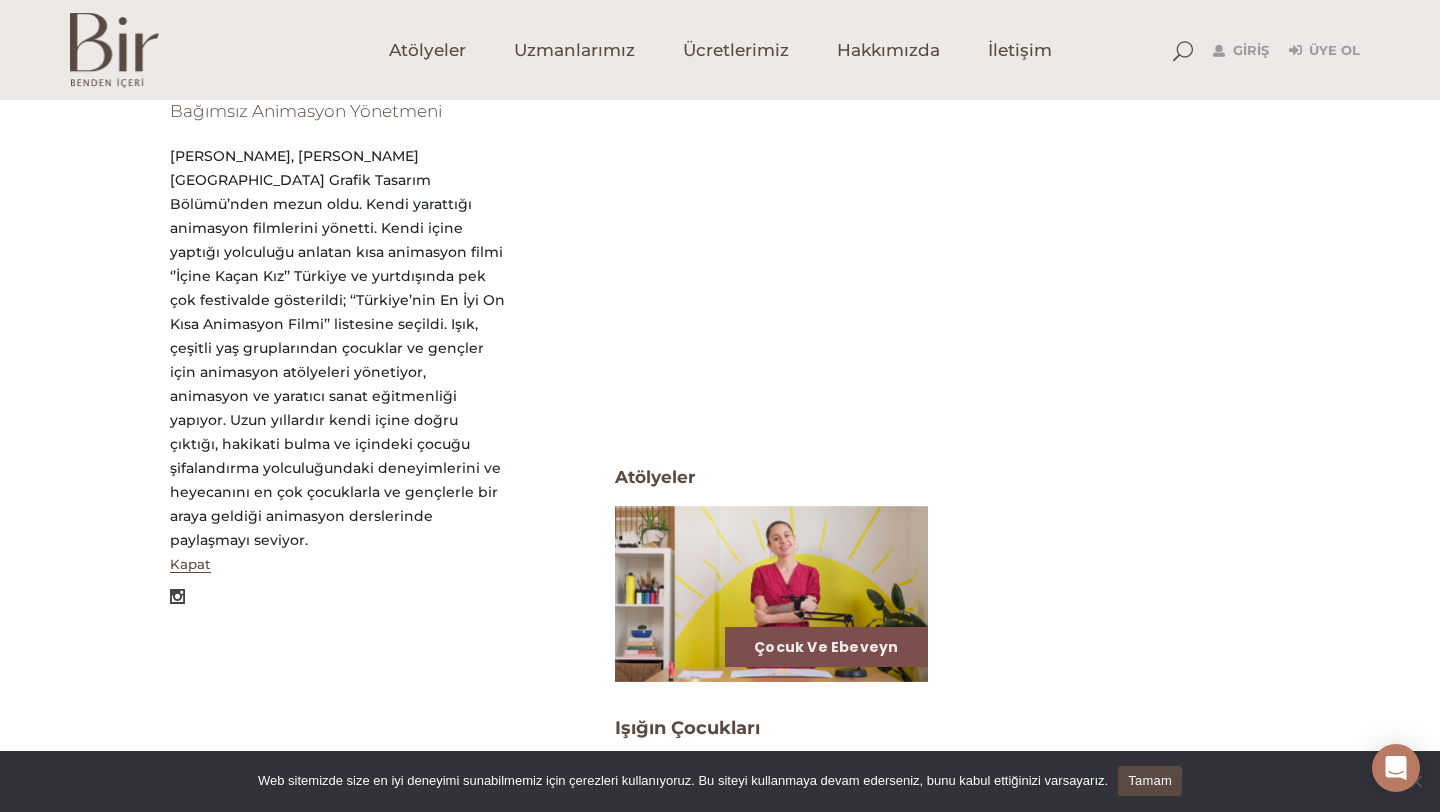scroll, scrollTop: 396, scrollLeft: 0, axis: vertical 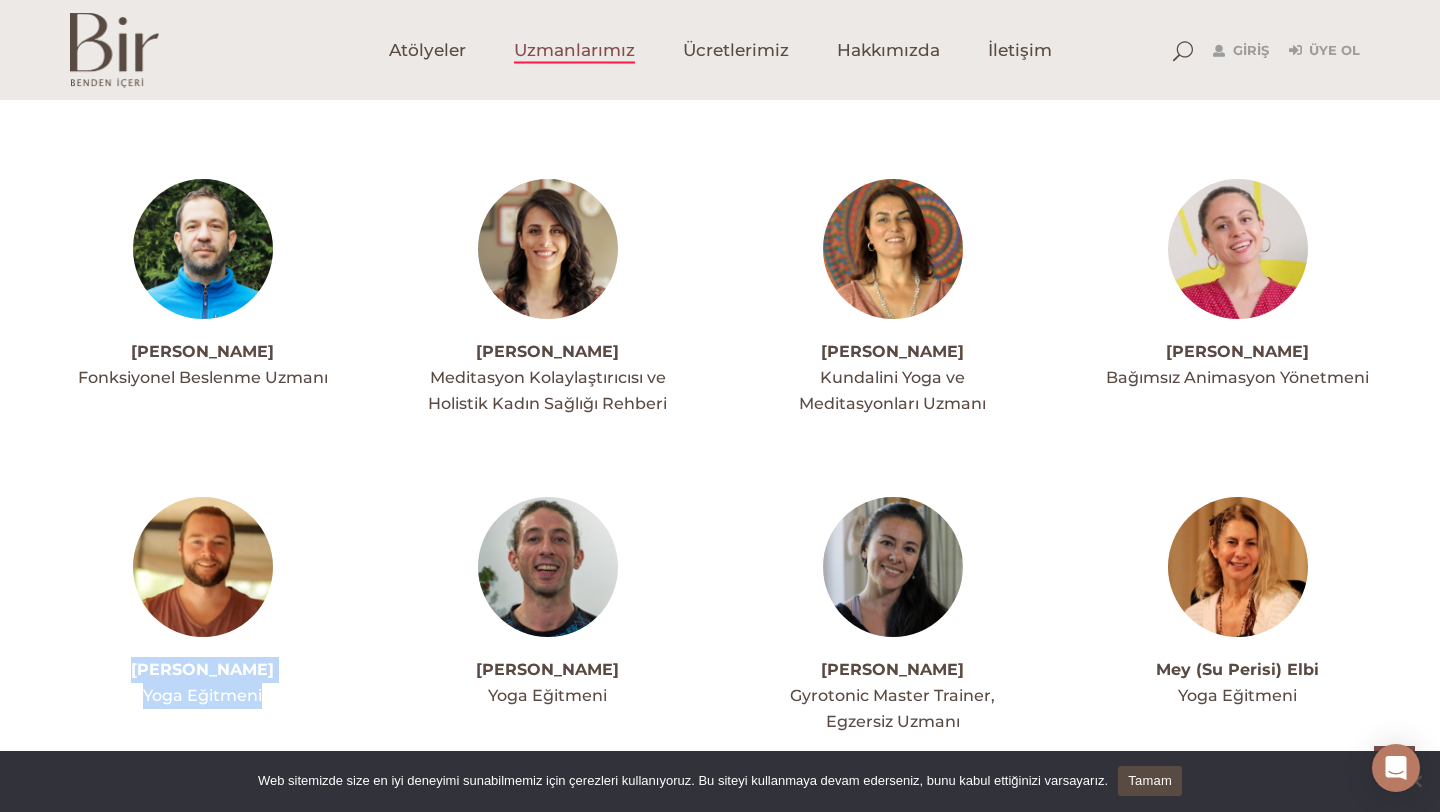 drag, startPoint x: 139, startPoint y: 592, endPoint x: 274, endPoint y: 614, distance: 136.78085 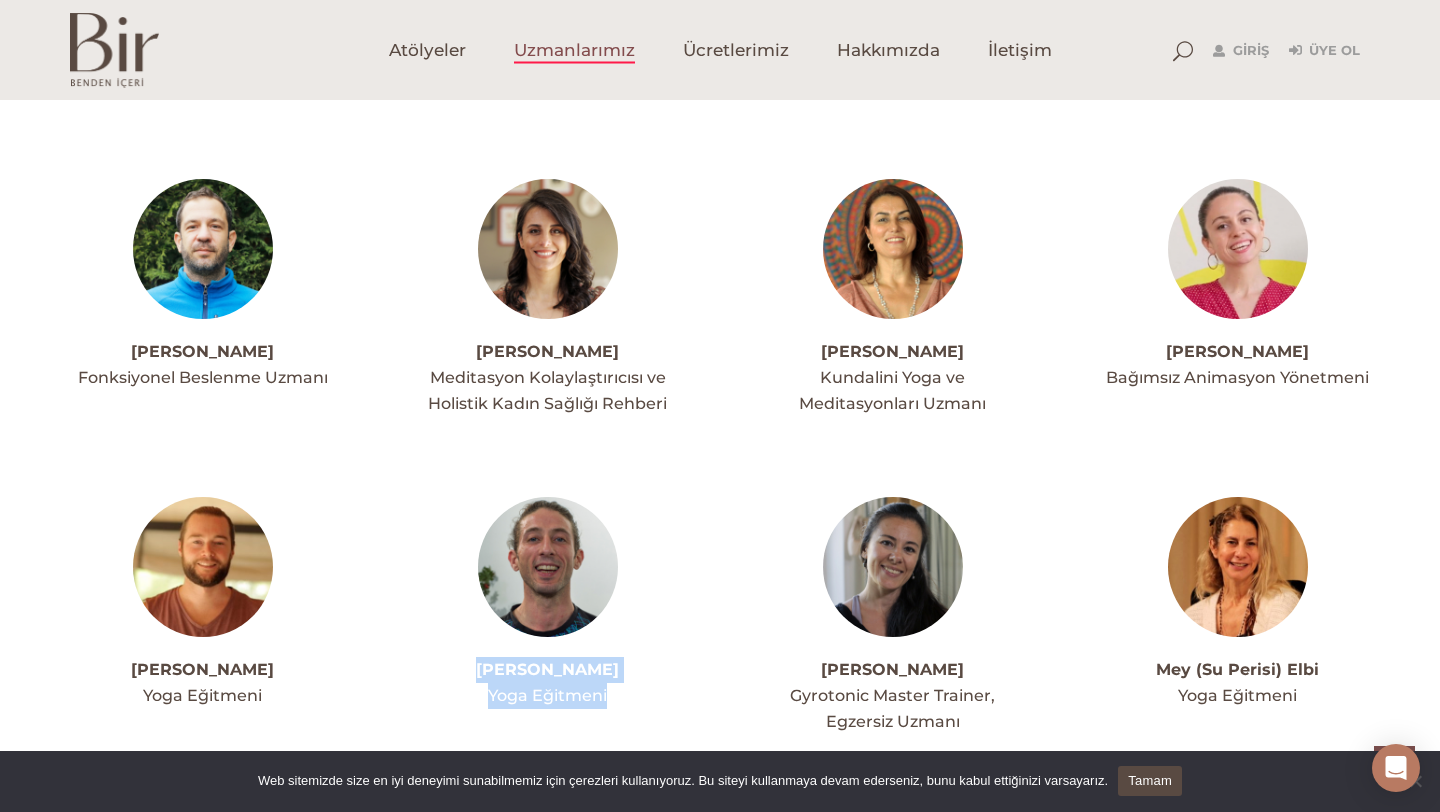 drag, startPoint x: 490, startPoint y: 596, endPoint x: 623, endPoint y: 618, distance: 134.80727 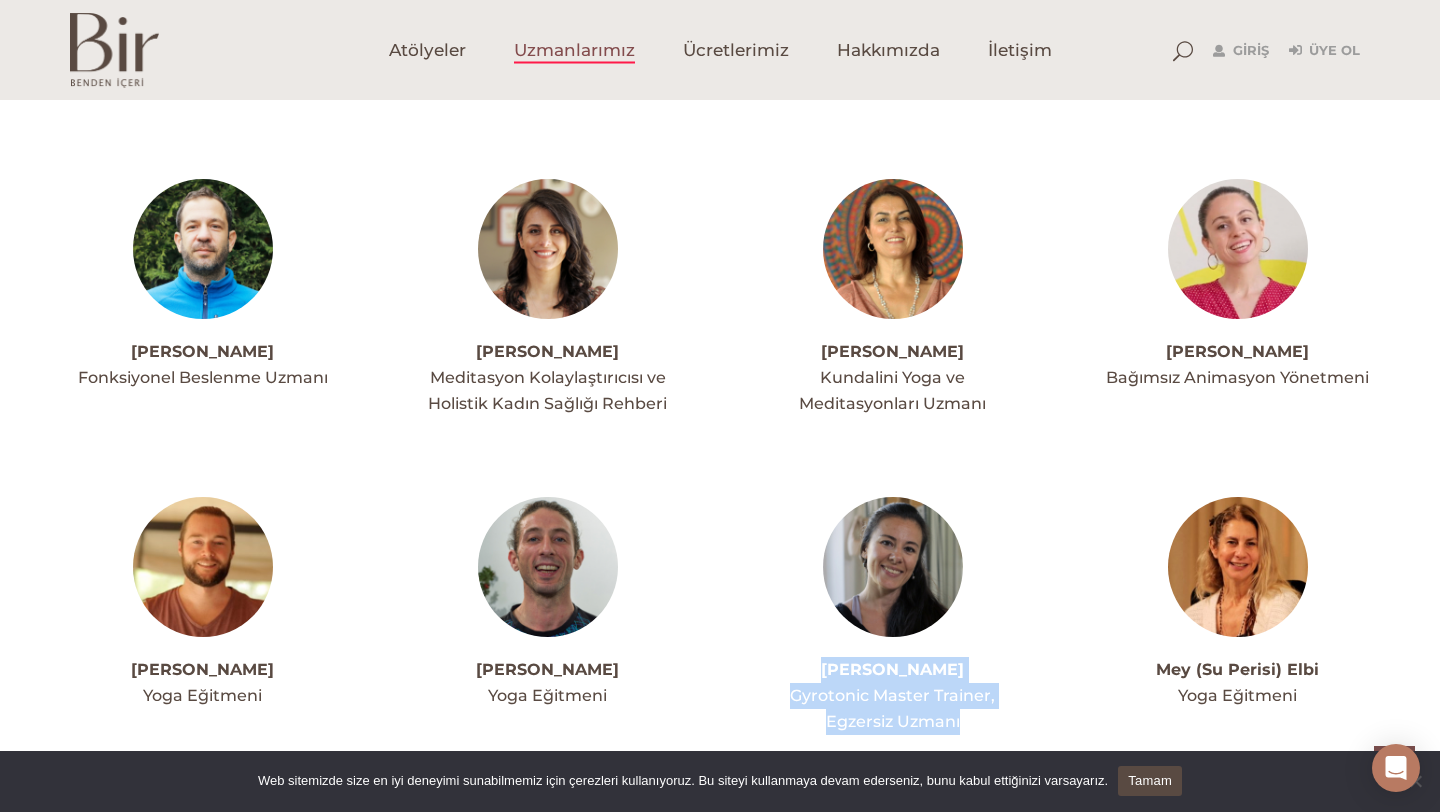 drag, startPoint x: 834, startPoint y: 597, endPoint x: 965, endPoint y: 649, distance: 140.94325 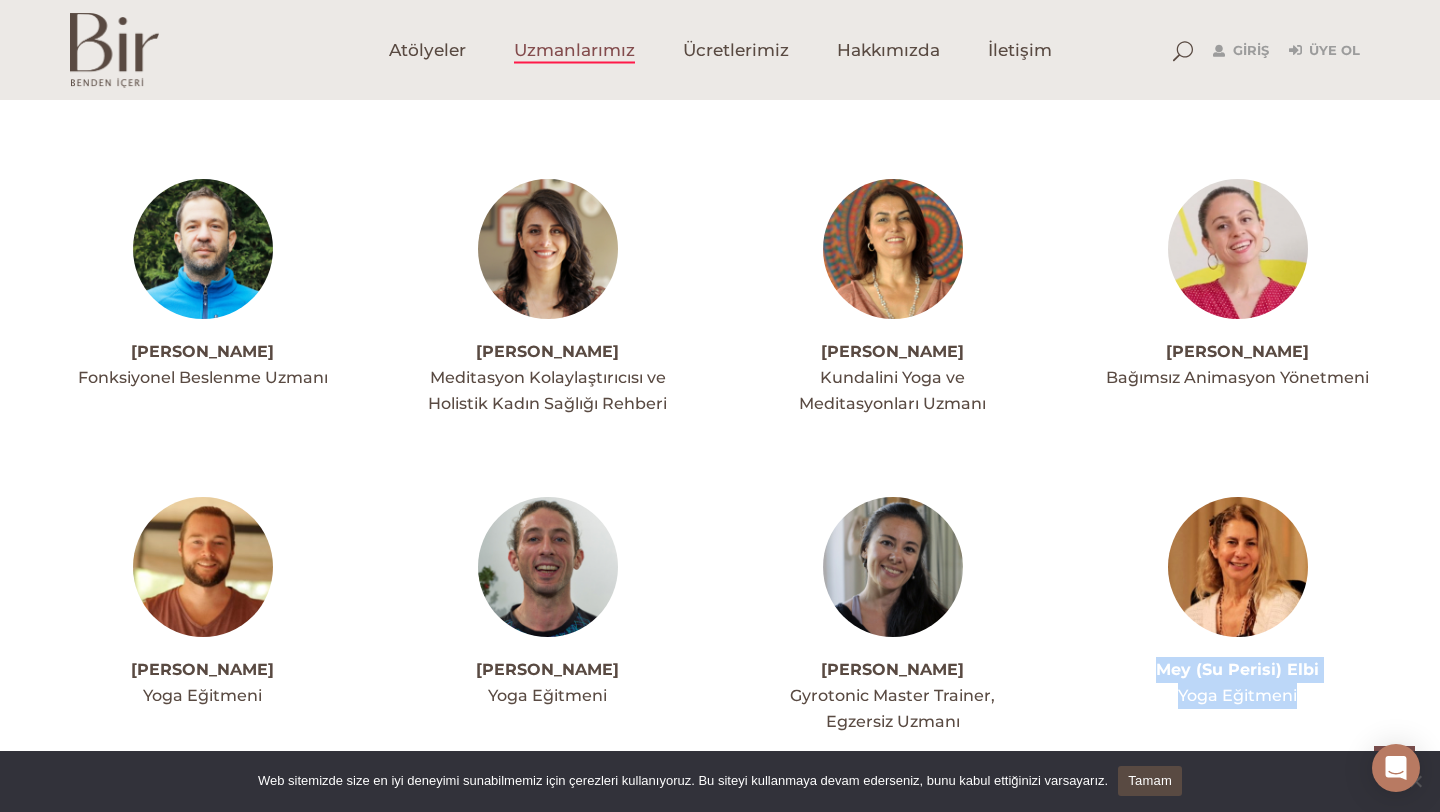 drag, startPoint x: 1151, startPoint y: 593, endPoint x: 1308, endPoint y: 616, distance: 158.67577 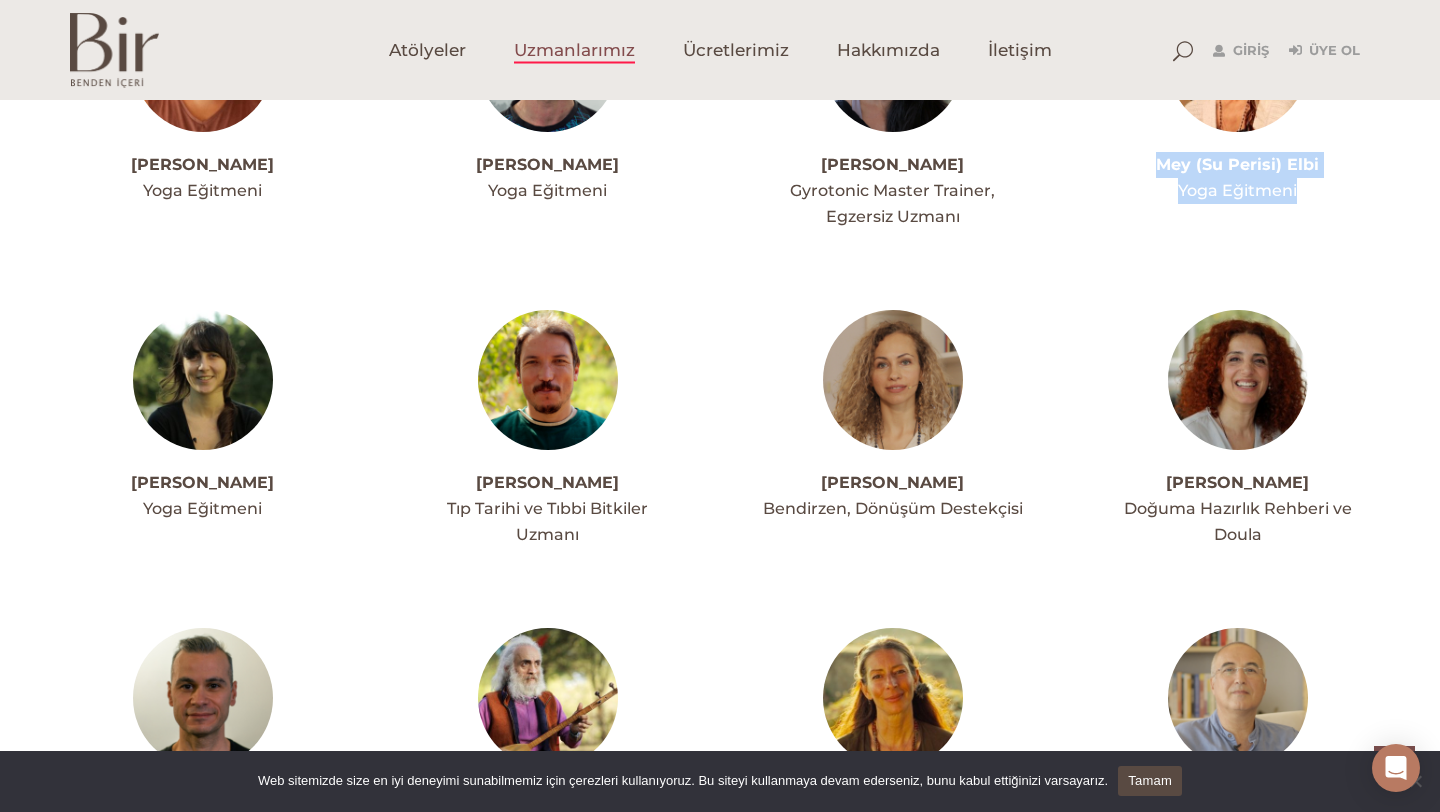 scroll, scrollTop: 4111, scrollLeft: 0, axis: vertical 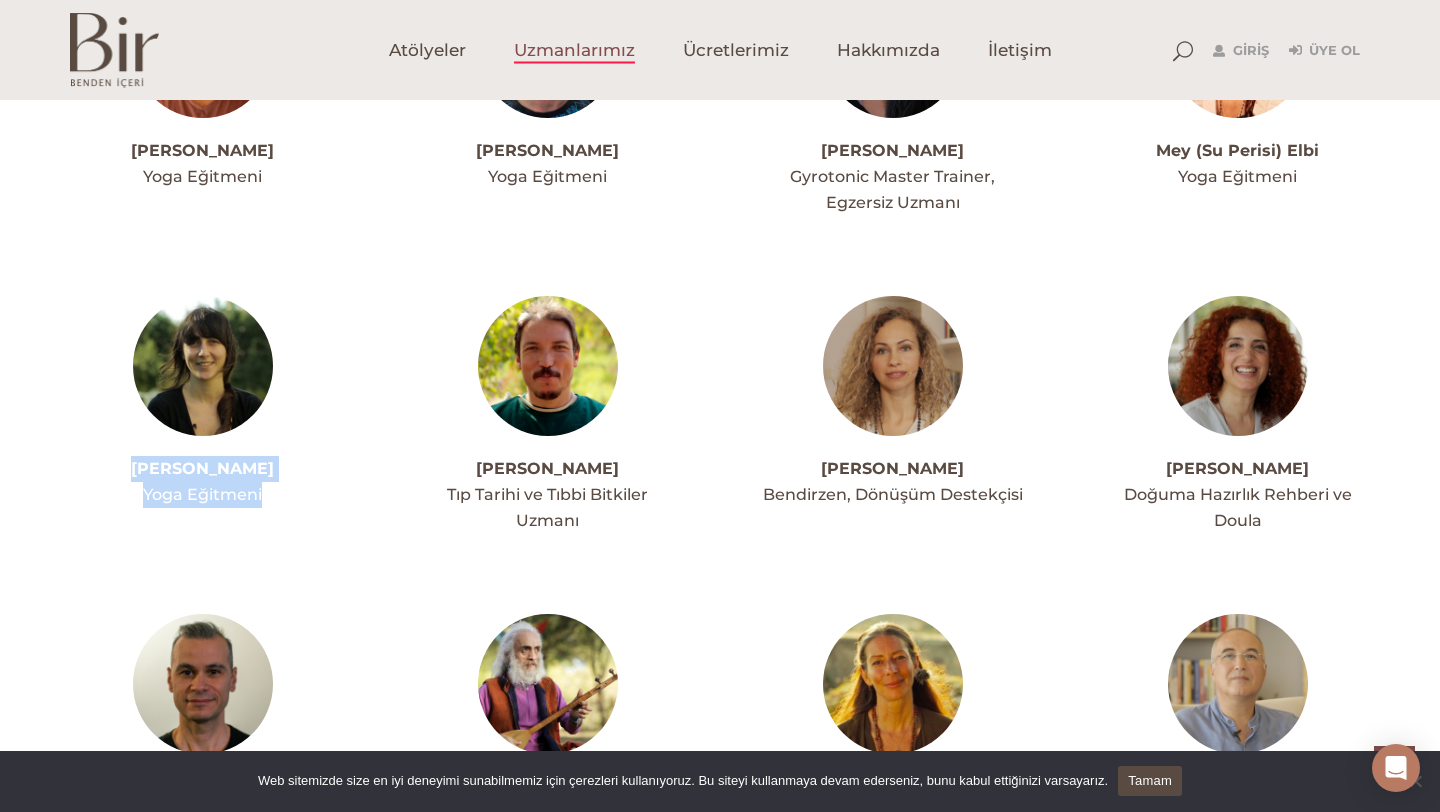drag, startPoint x: 143, startPoint y: 396, endPoint x: 268, endPoint y: 417, distance: 126.751724 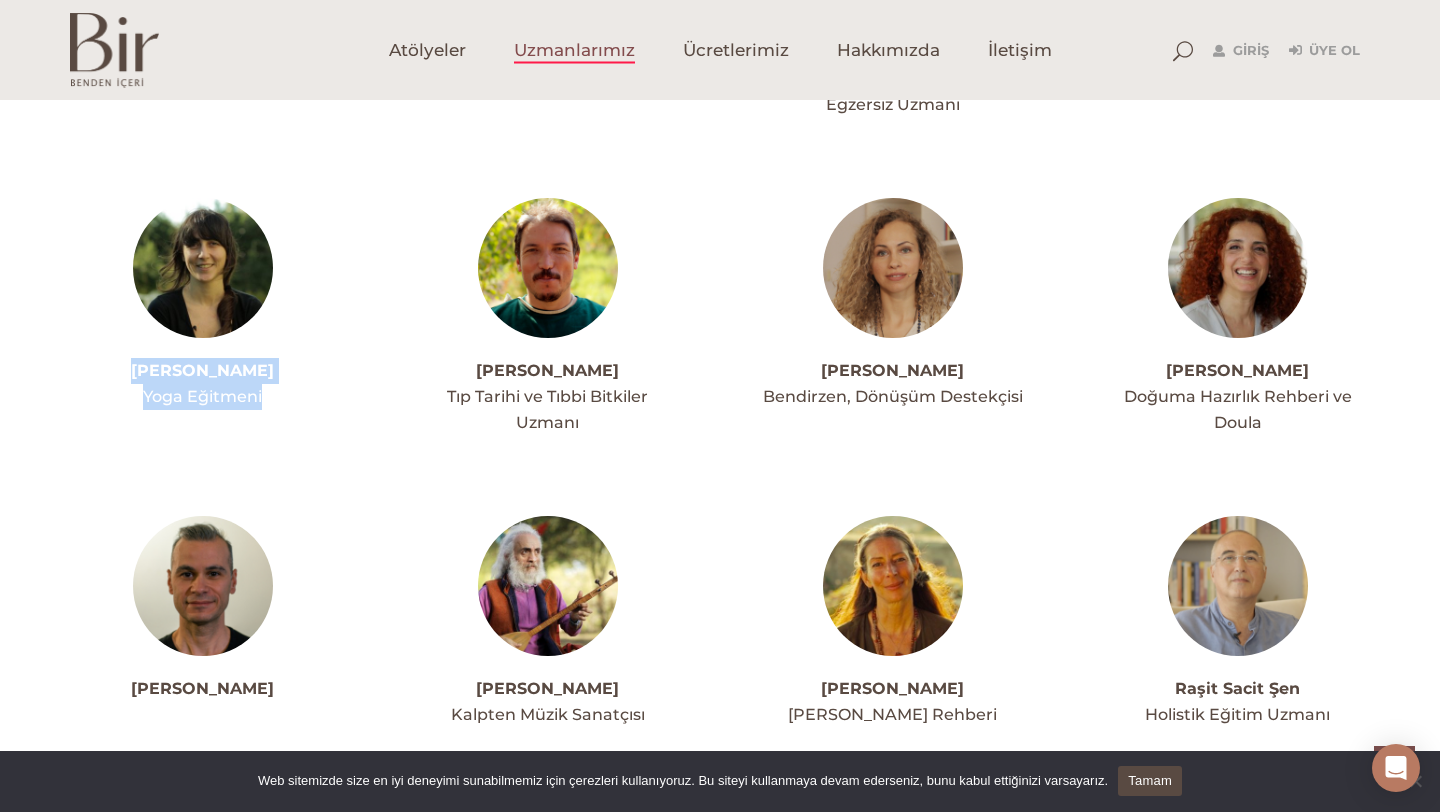 scroll, scrollTop: 4187, scrollLeft: 0, axis: vertical 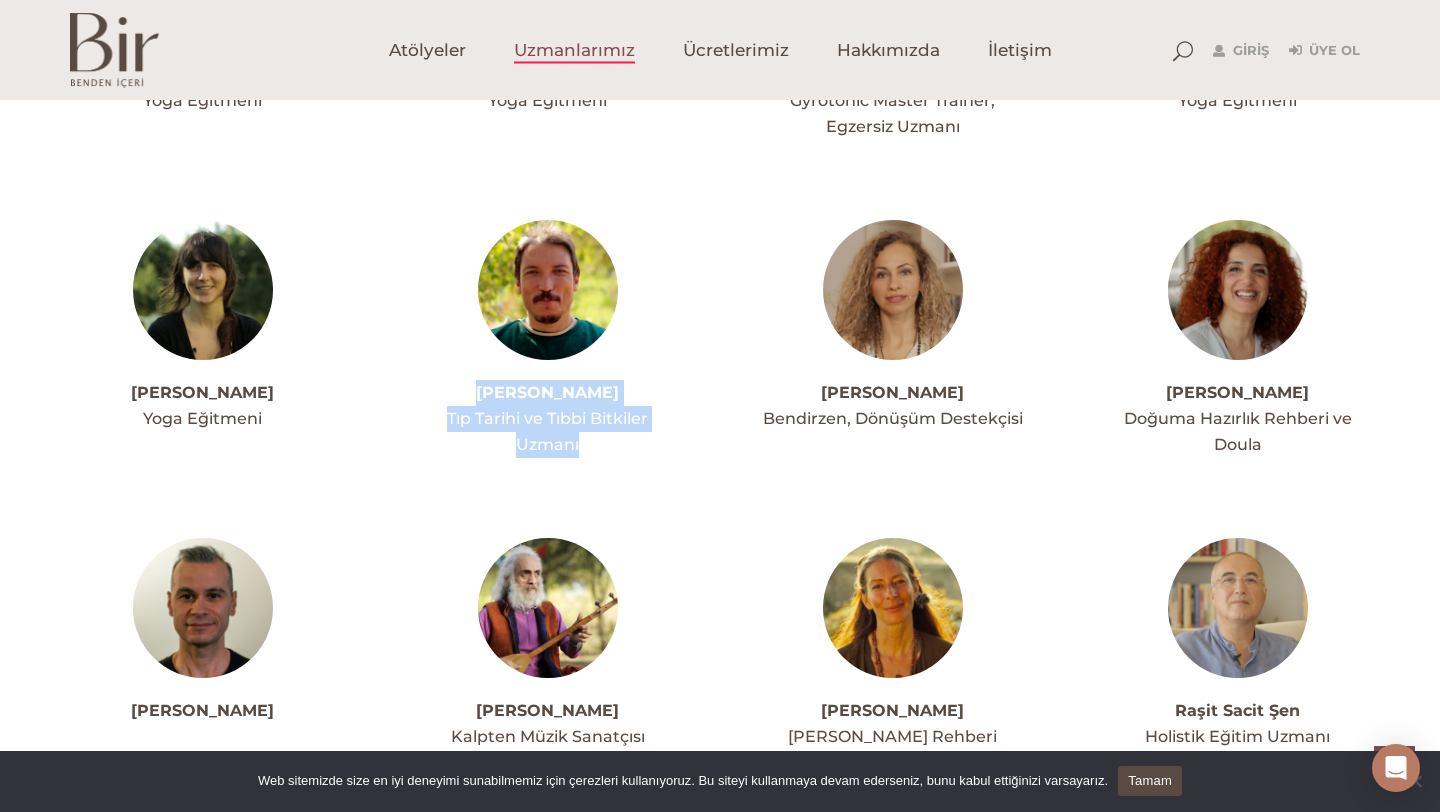 drag, startPoint x: 472, startPoint y: 317, endPoint x: 581, endPoint y: 373, distance: 122.54387 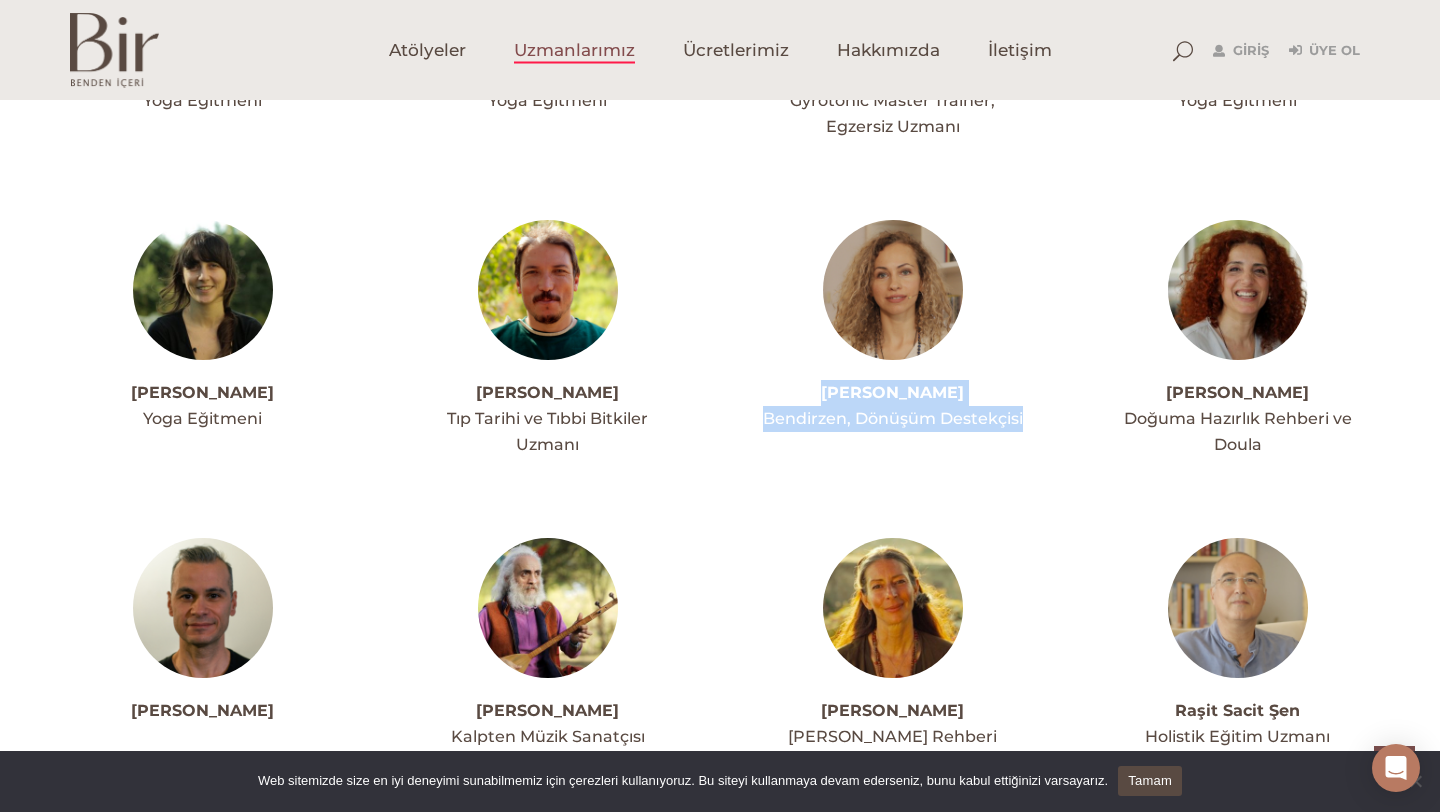 drag, startPoint x: 827, startPoint y: 314, endPoint x: 1022, endPoint y: 342, distance: 197 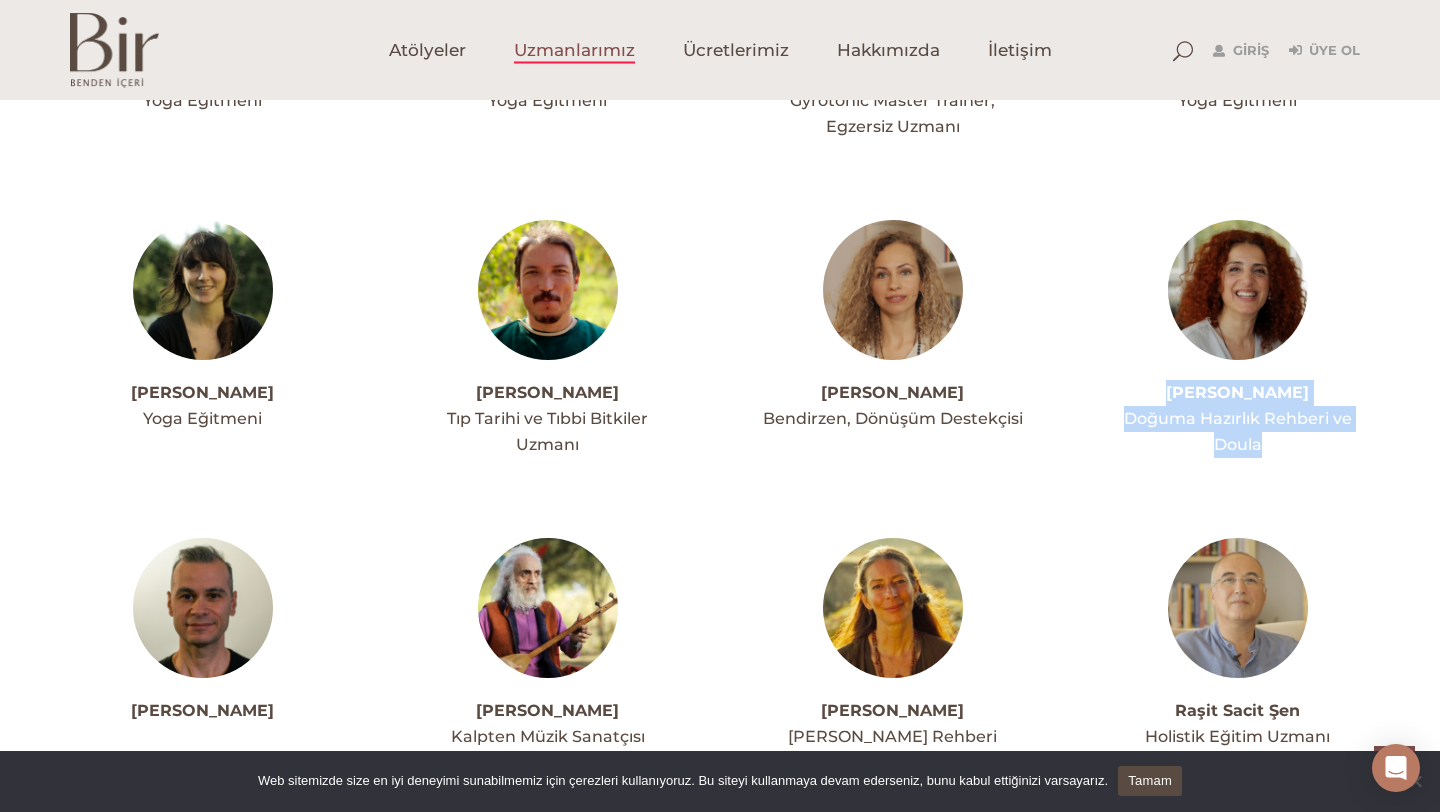 drag, startPoint x: 1187, startPoint y: 318, endPoint x: 1264, endPoint y: 359, distance: 87.23531 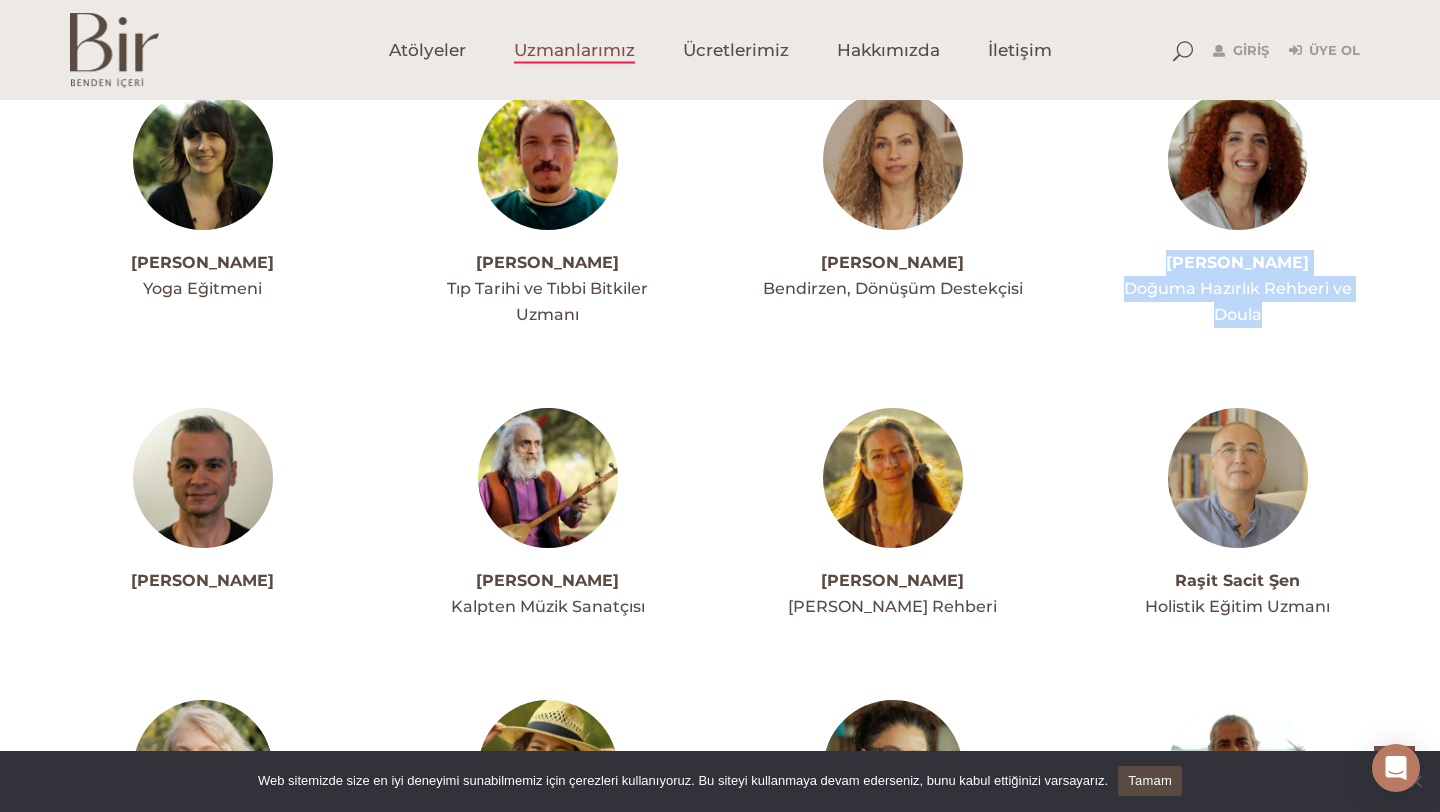 scroll, scrollTop: 4319, scrollLeft: 0, axis: vertical 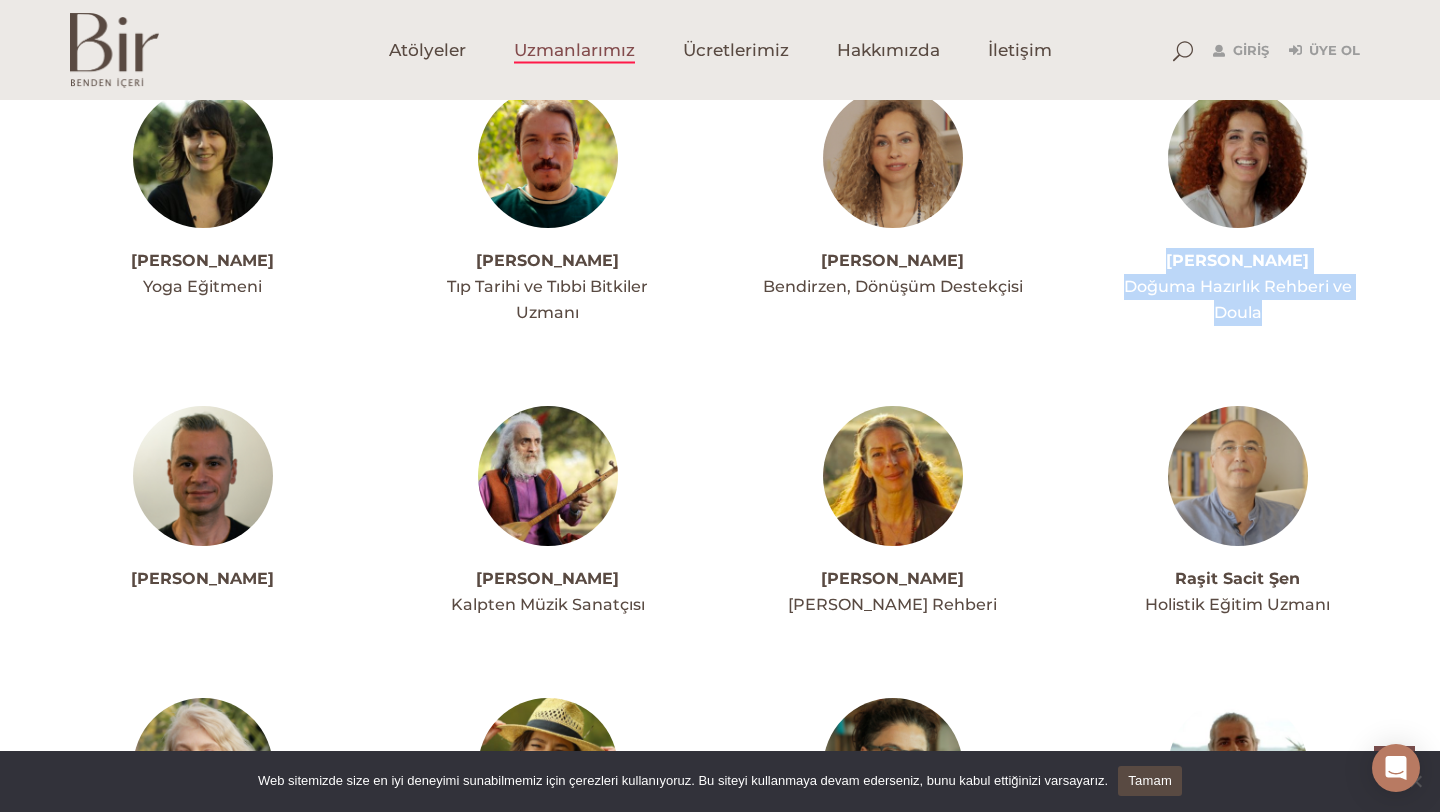 click at bounding box center (203, 476) 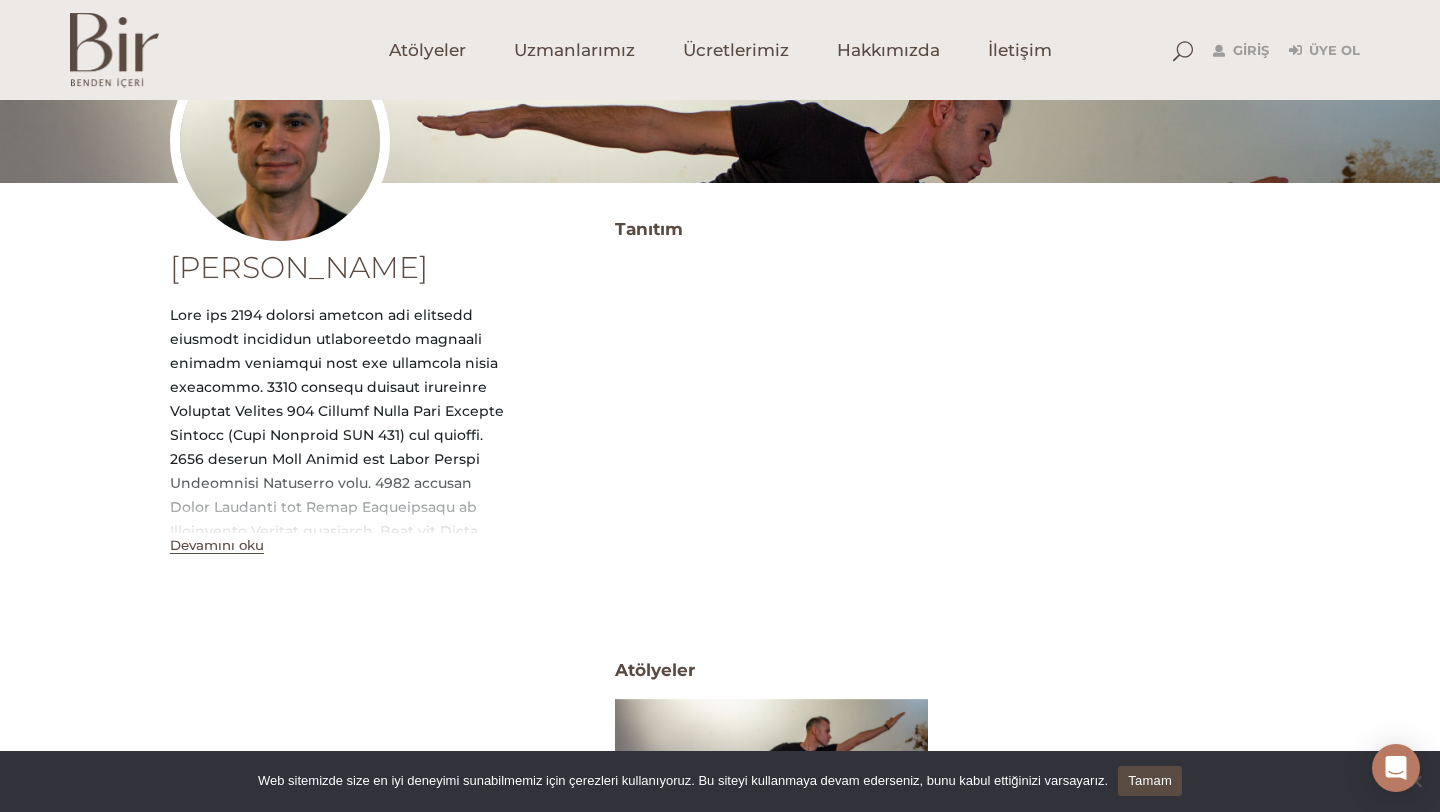 scroll, scrollTop: 286, scrollLeft: 0, axis: vertical 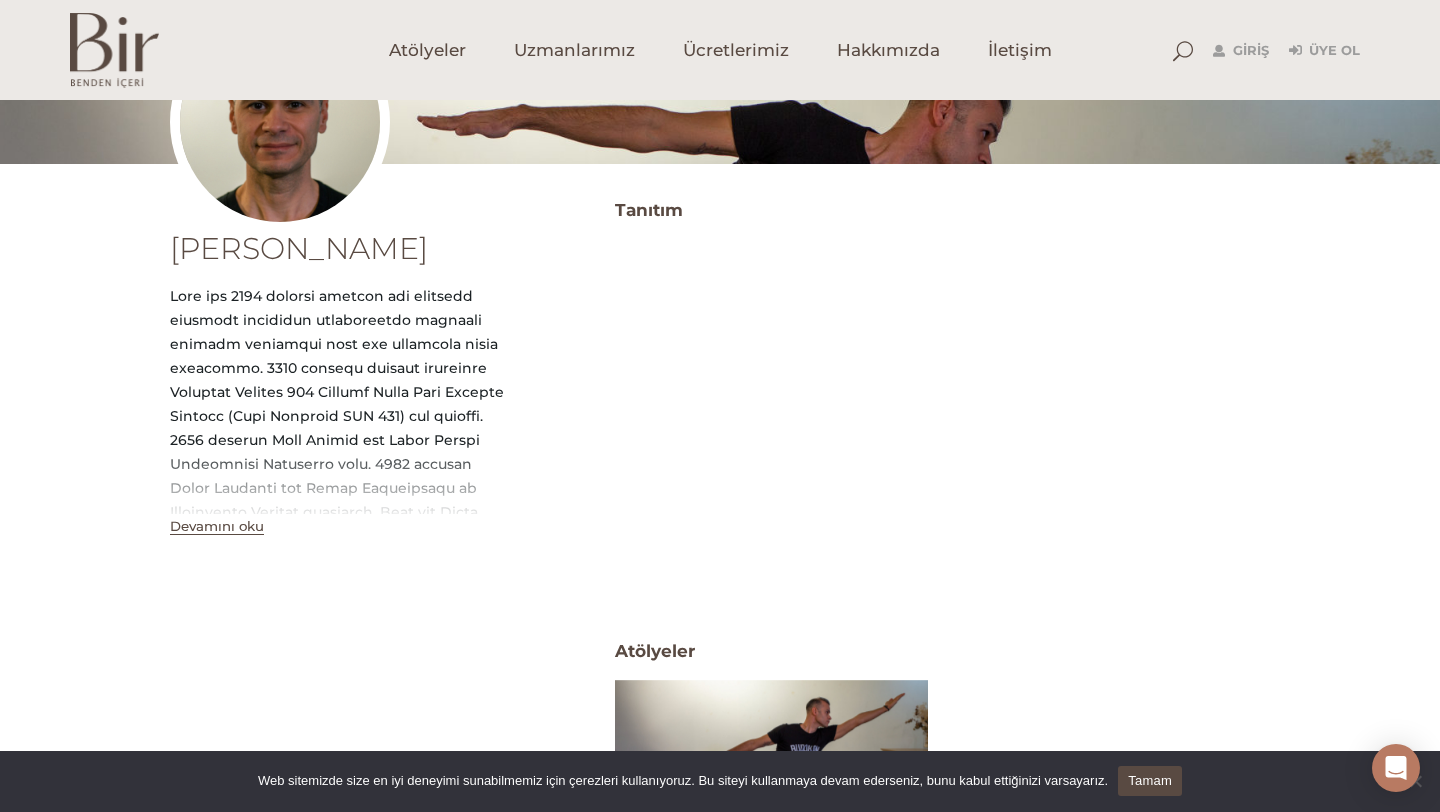 click on "Devamını oku" at bounding box center [217, 526] 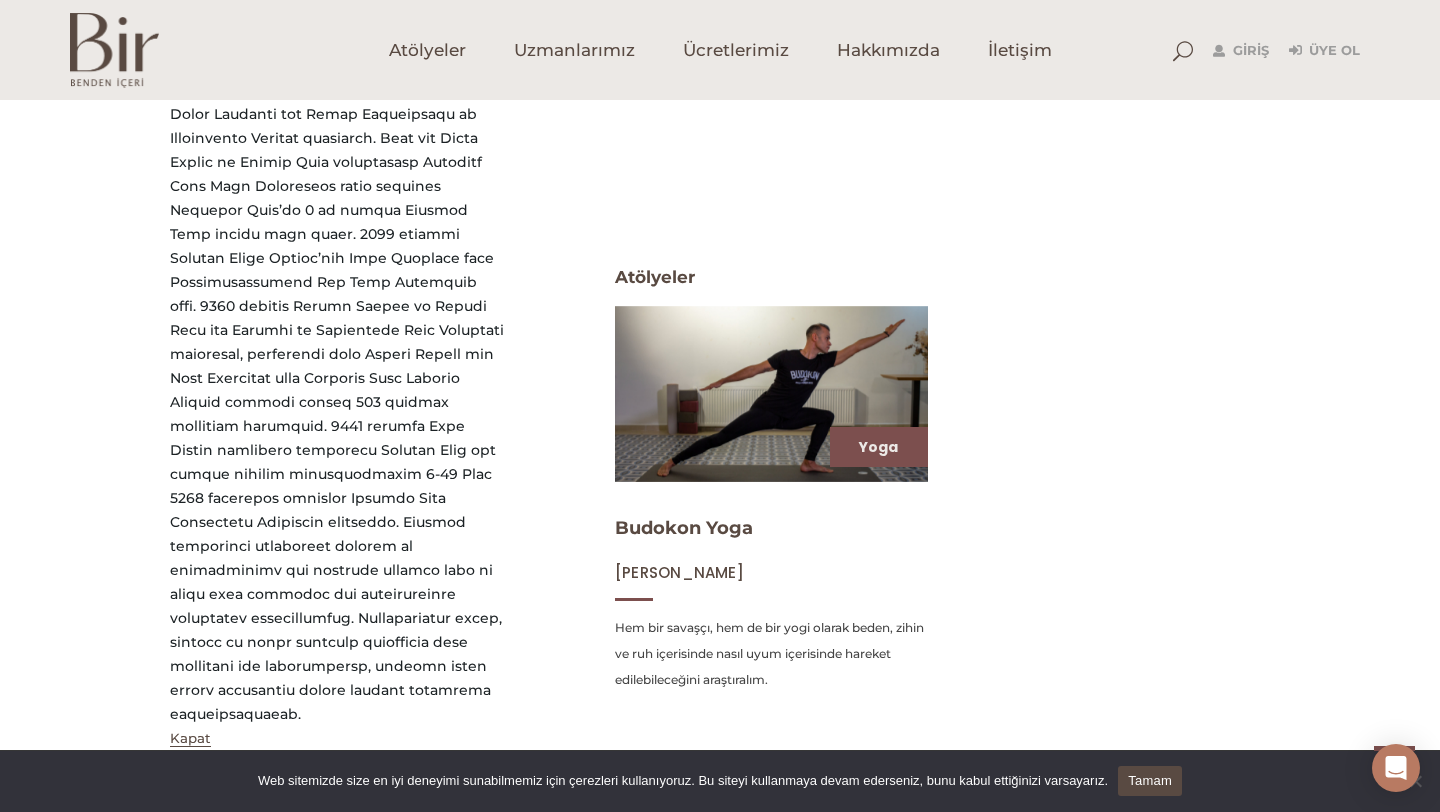 scroll, scrollTop: 713, scrollLeft: 0, axis: vertical 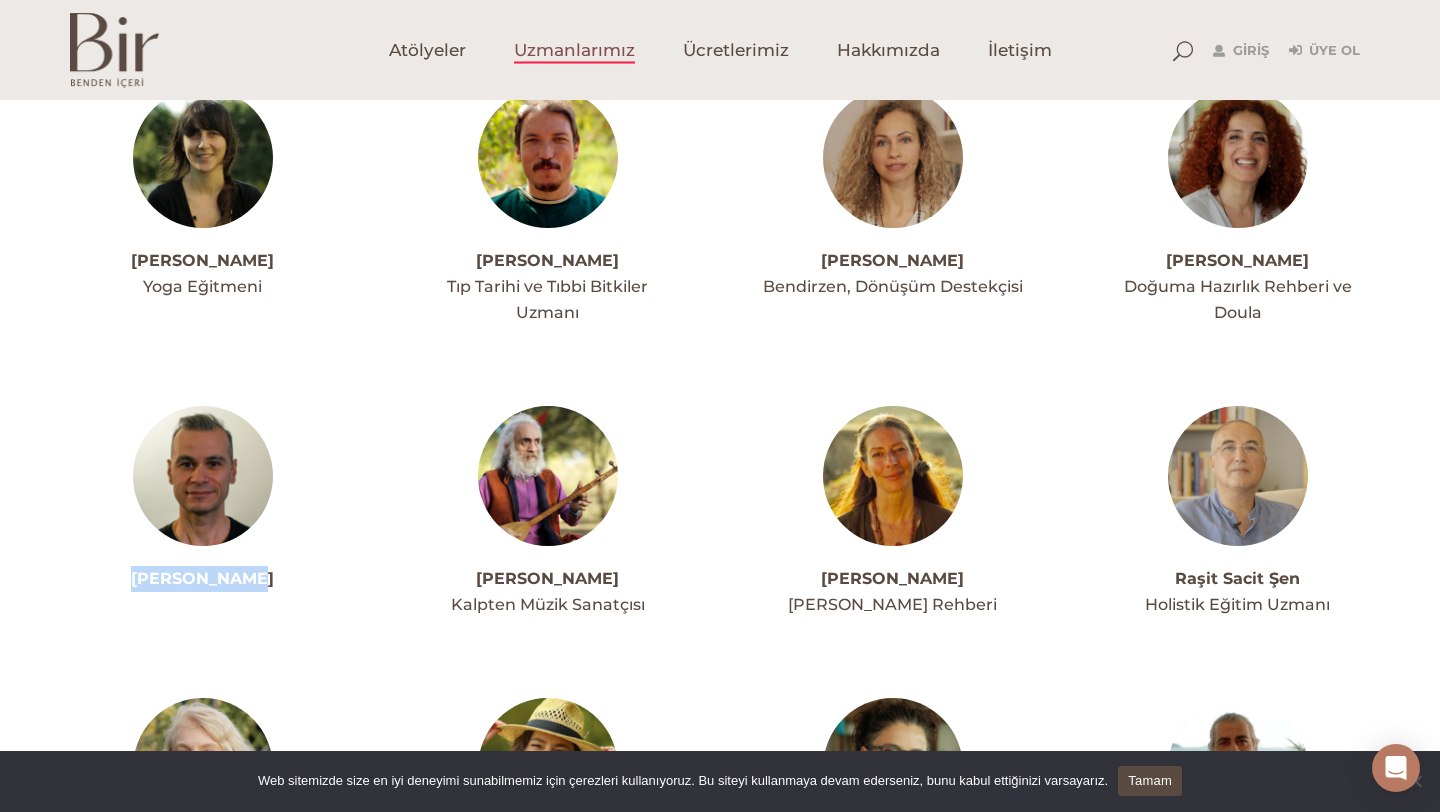 drag, startPoint x: 141, startPoint y: 497, endPoint x: 260, endPoint y: 505, distance: 119.26861 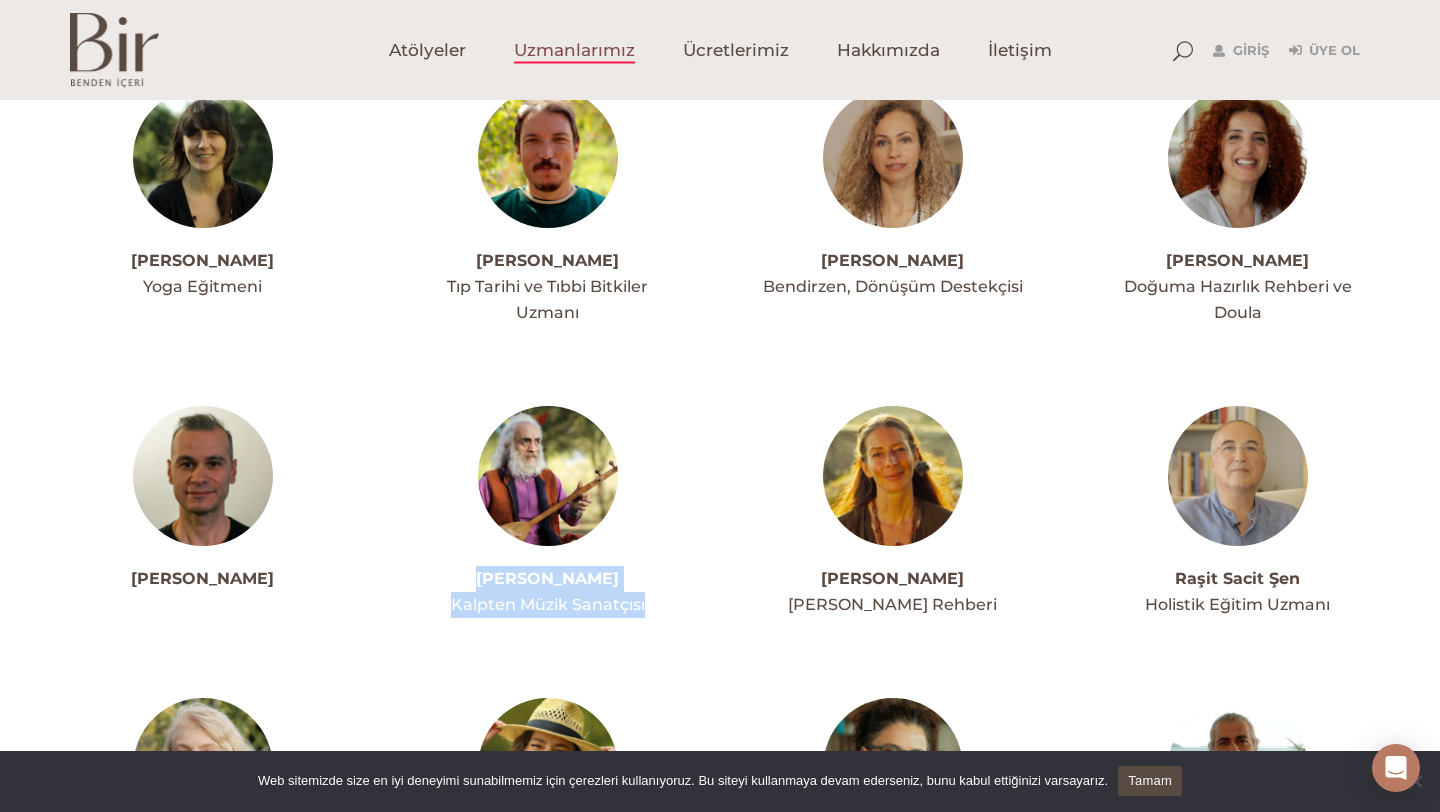 drag, startPoint x: 493, startPoint y: 504, endPoint x: 643, endPoint y: 527, distance: 151.75308 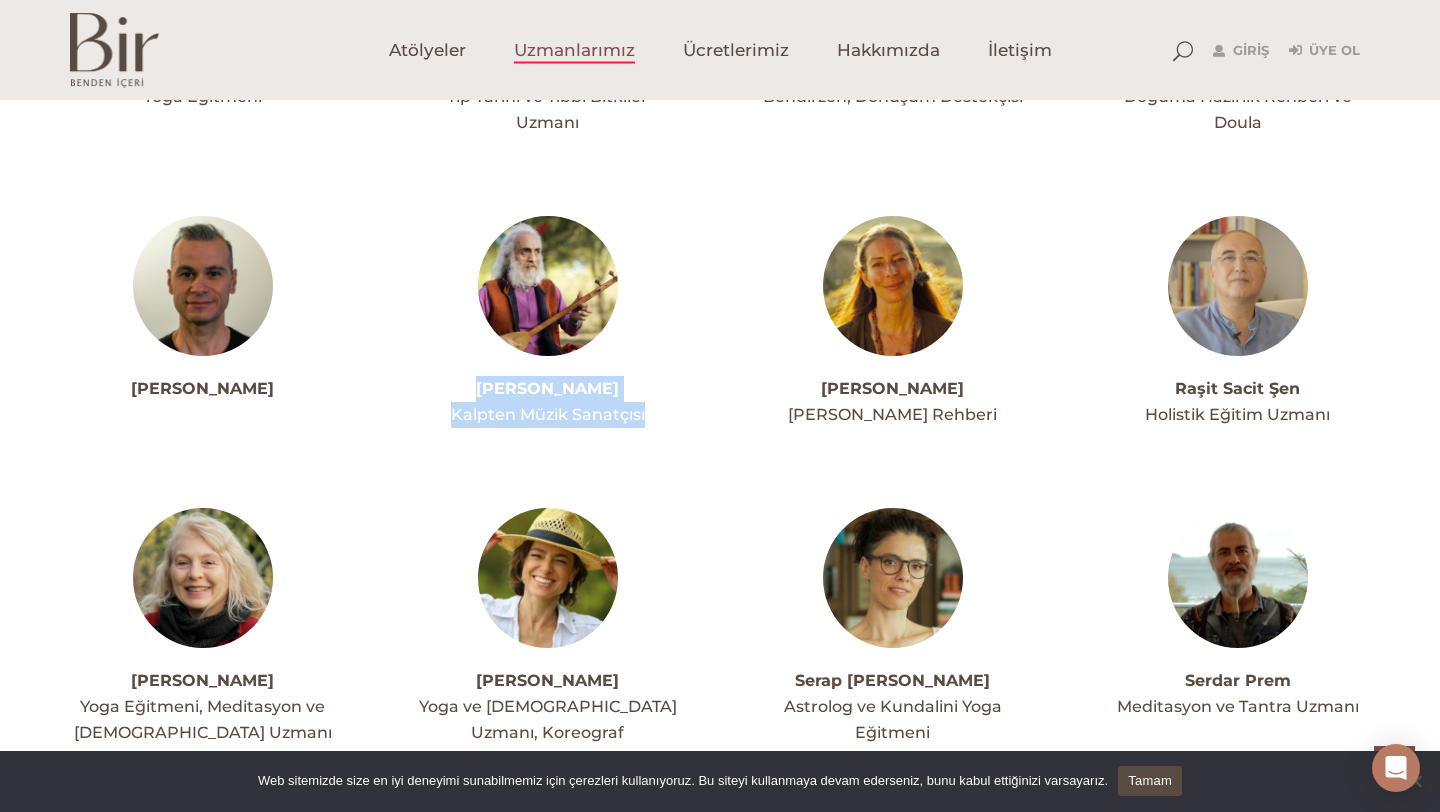 scroll, scrollTop: 4498, scrollLeft: 0, axis: vertical 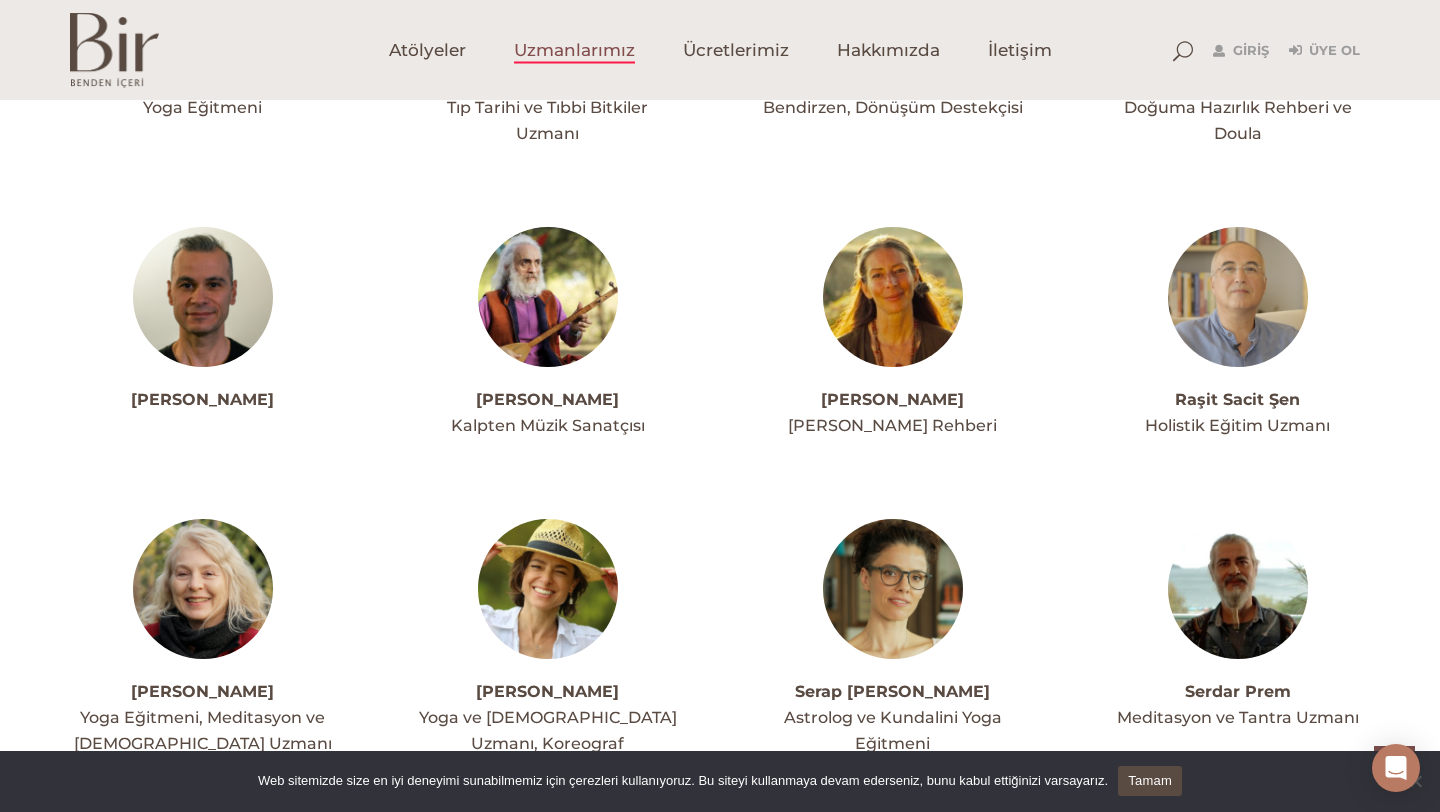 click on "Ahmet Acar
Ekoloji ve Sürdürülebilir Yaşam Uzmanı
Ahmet Turgut Yazman
Meditasyon Kolaylaştırıcısı" at bounding box center [720, -1350] 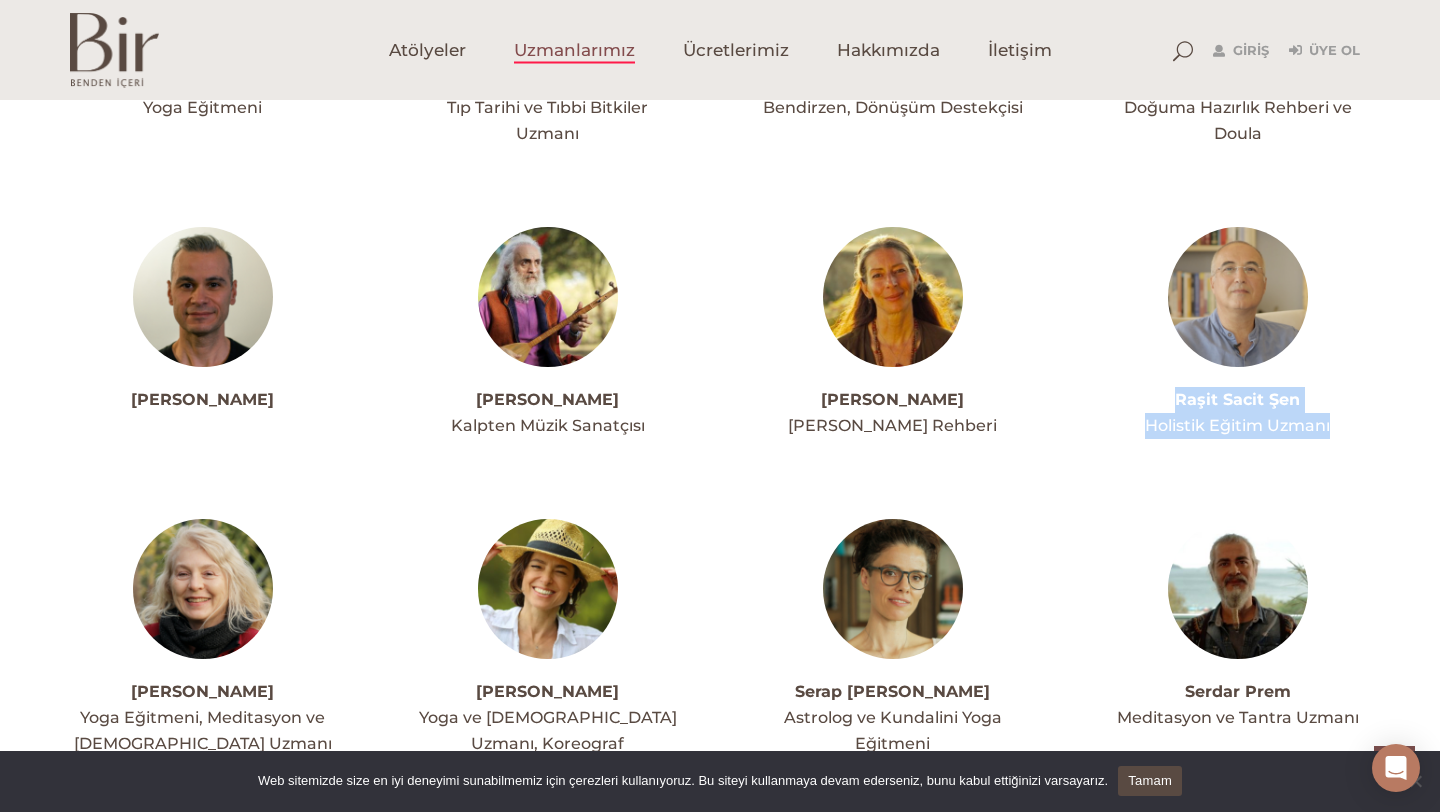 drag, startPoint x: 1169, startPoint y: 321, endPoint x: 1339, endPoint y: 351, distance: 172.62677 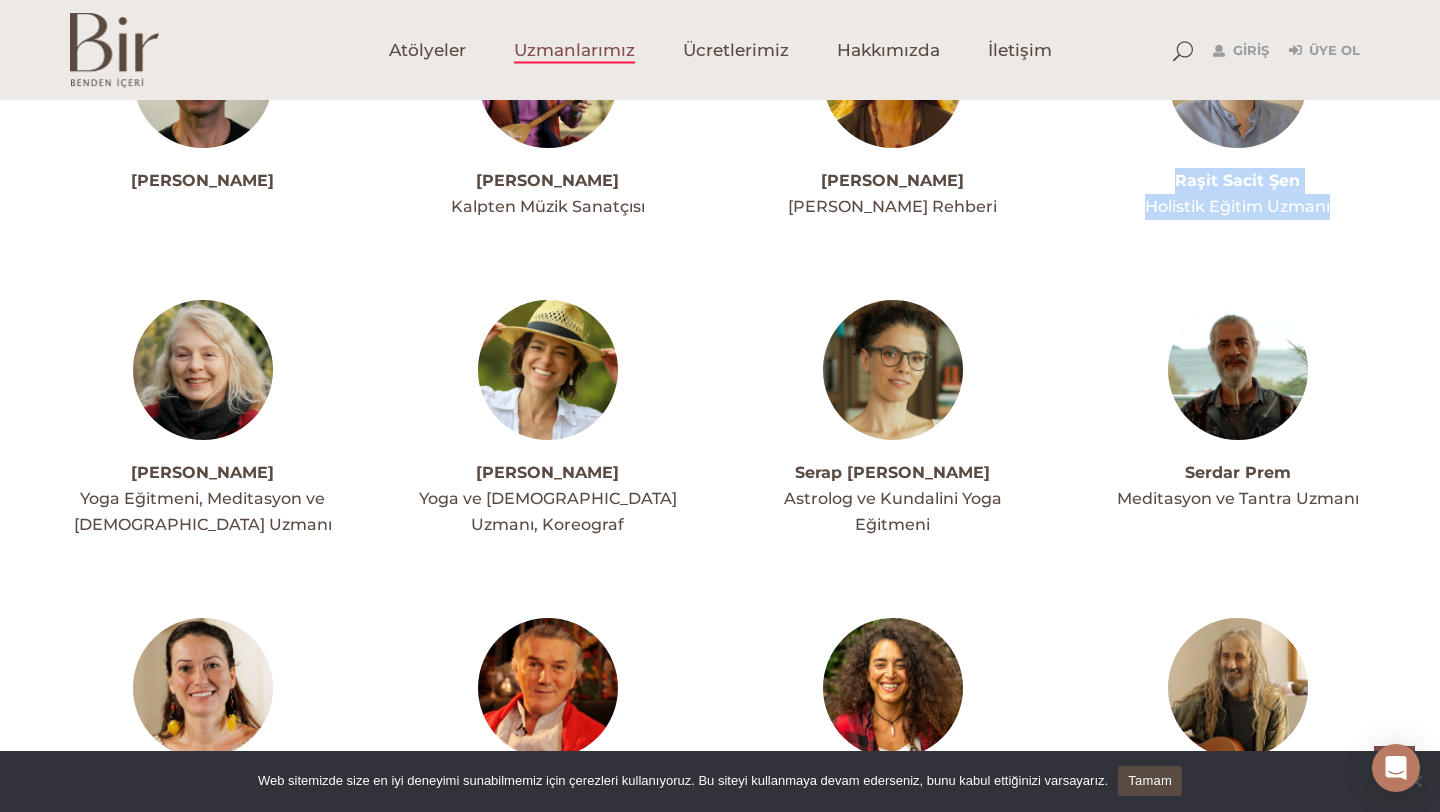 scroll, scrollTop: 4736, scrollLeft: 0, axis: vertical 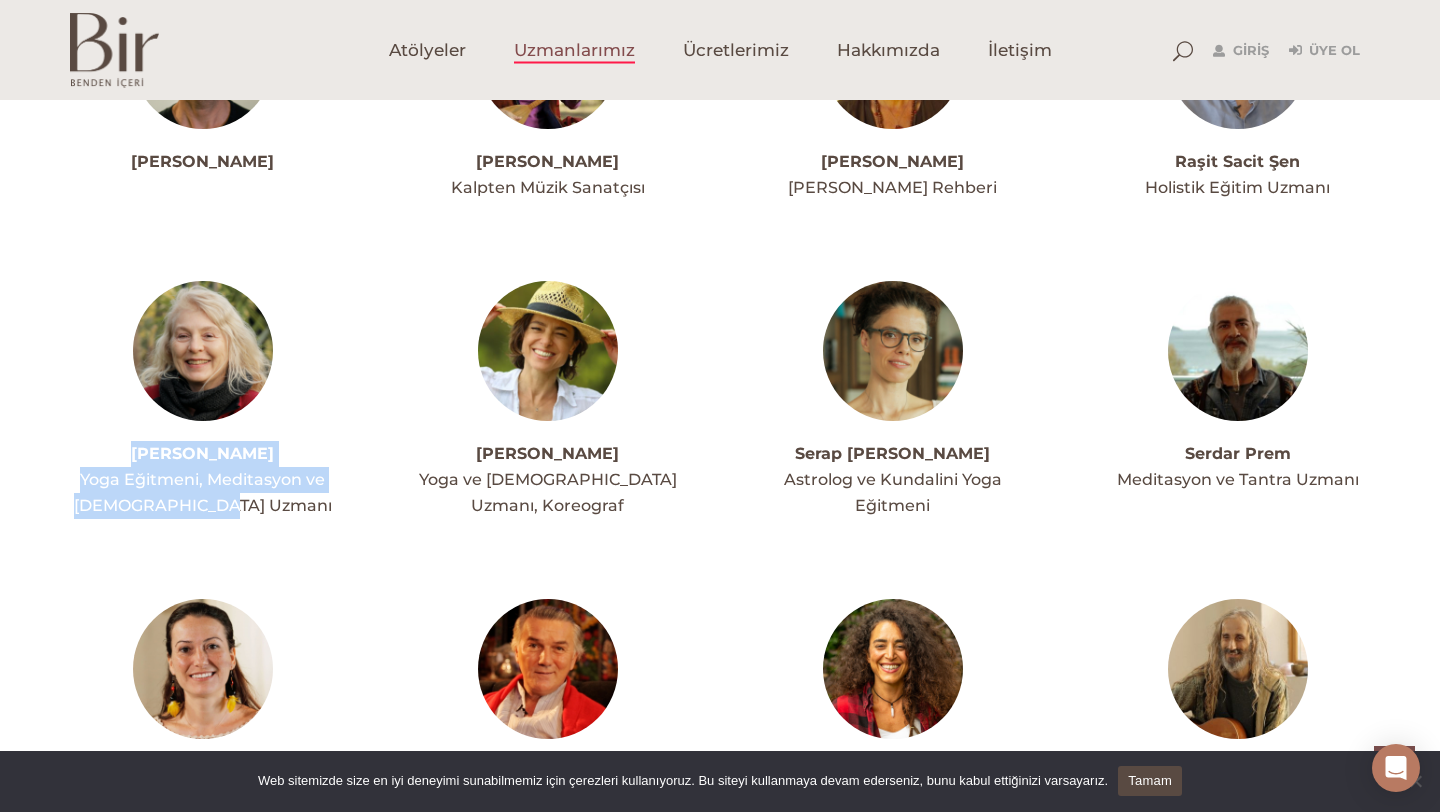 drag, startPoint x: 118, startPoint y: 375, endPoint x: 279, endPoint y: 419, distance: 166.90416 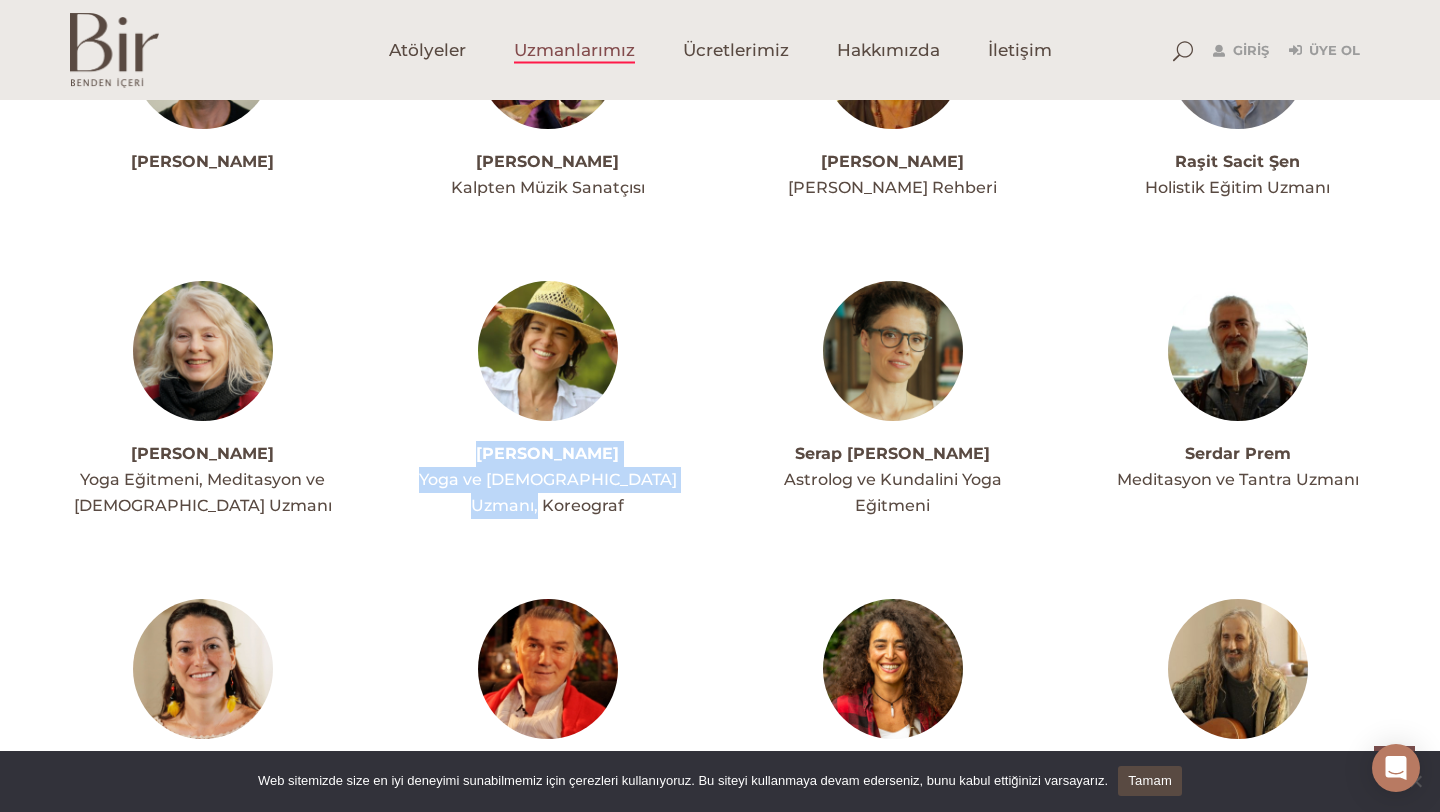 drag, startPoint x: 470, startPoint y: 375, endPoint x: 591, endPoint y: 430, distance: 132.91351 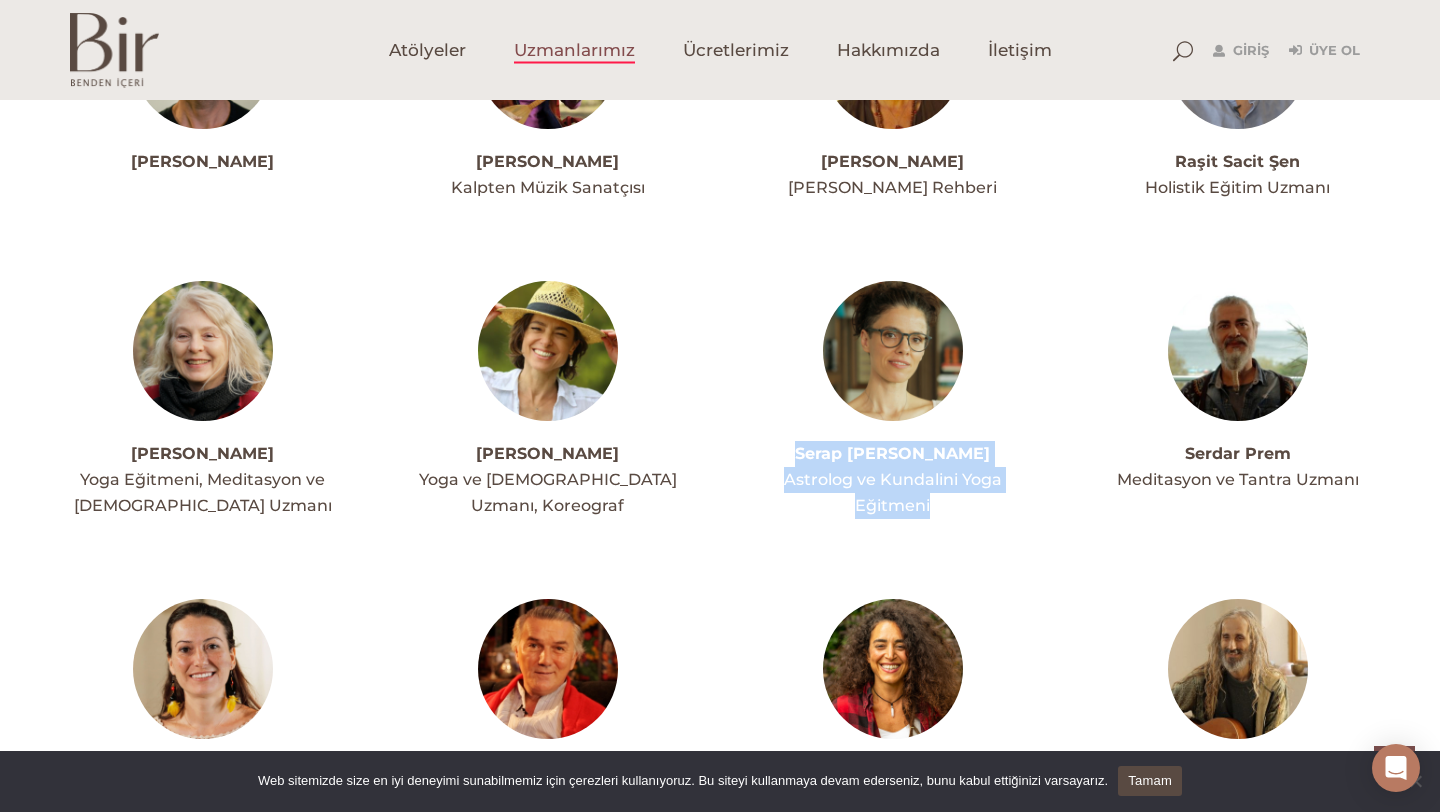 drag, startPoint x: 811, startPoint y: 377, endPoint x: 932, endPoint y: 429, distance: 131.70042 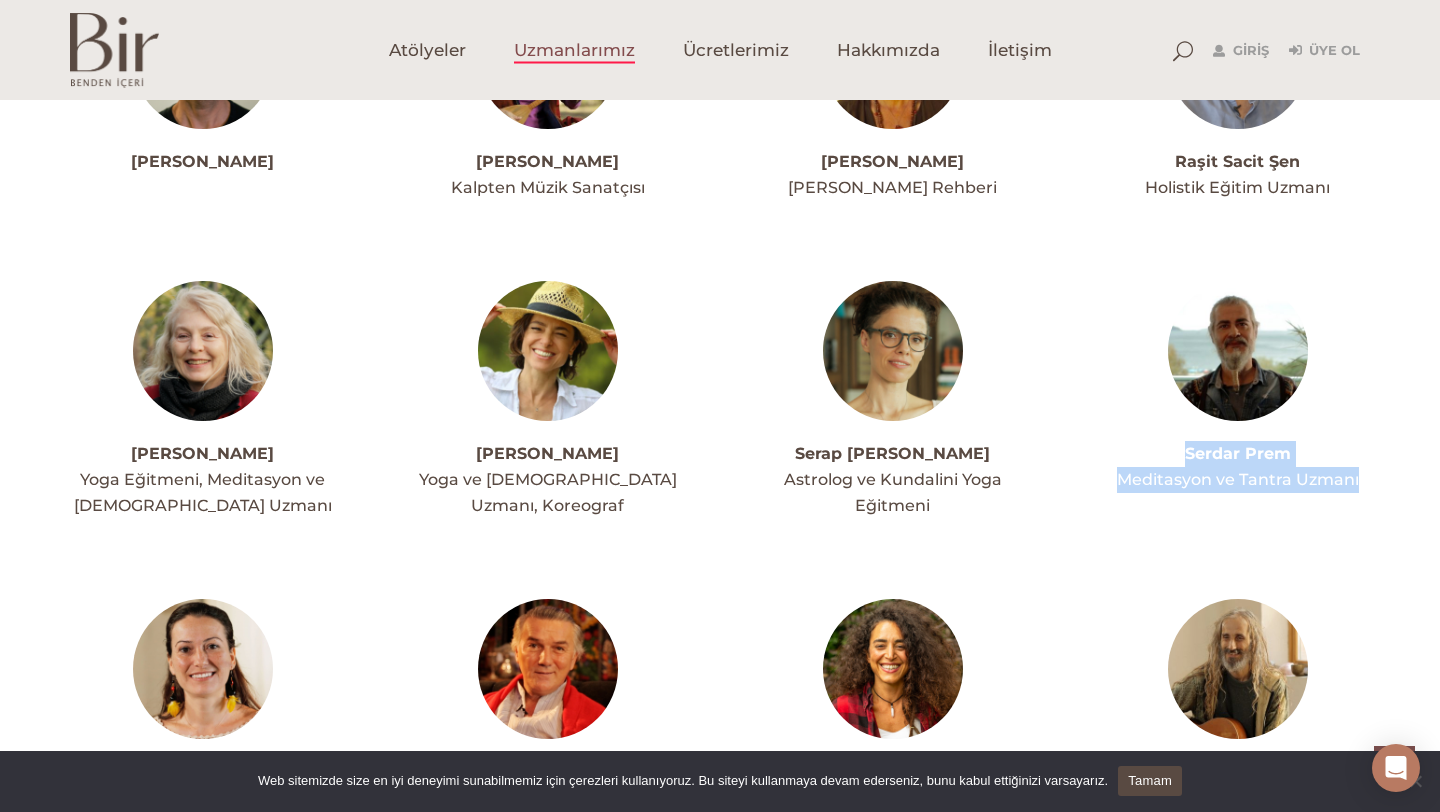 drag, startPoint x: 1182, startPoint y: 371, endPoint x: 1365, endPoint y: 406, distance: 186.31694 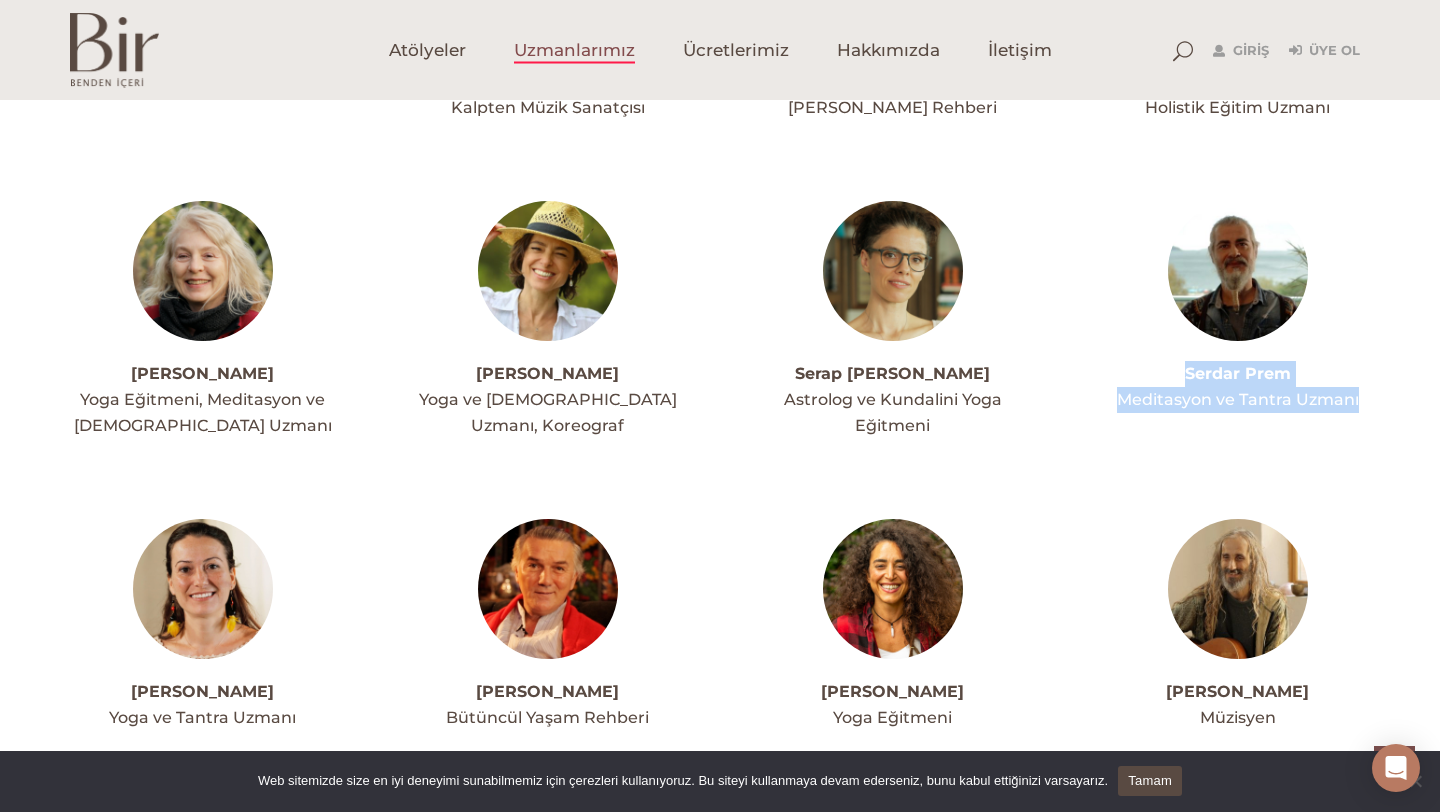 scroll, scrollTop: 4904, scrollLeft: 0, axis: vertical 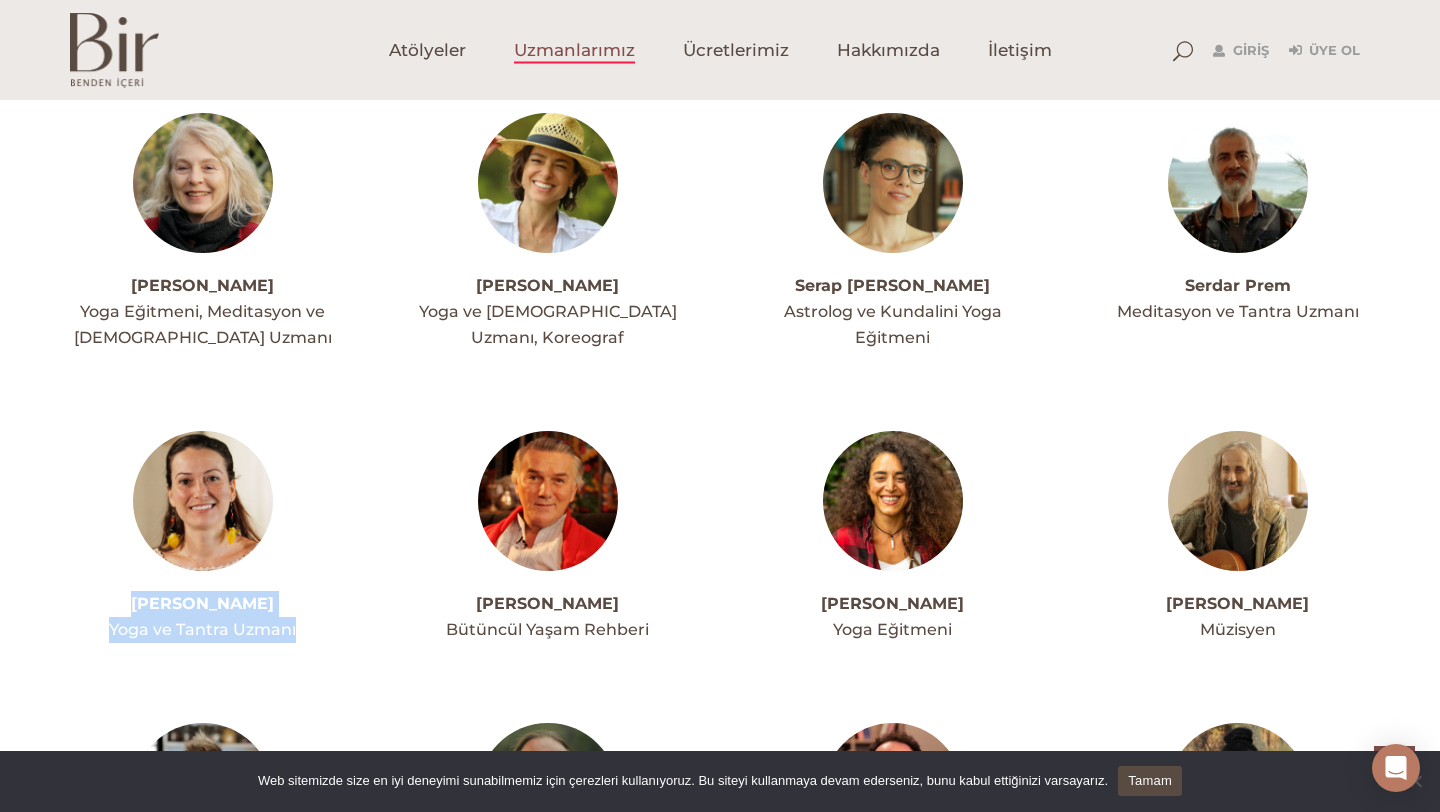 drag, startPoint x: 127, startPoint y: 526, endPoint x: 302, endPoint y: 553, distance: 177.0706 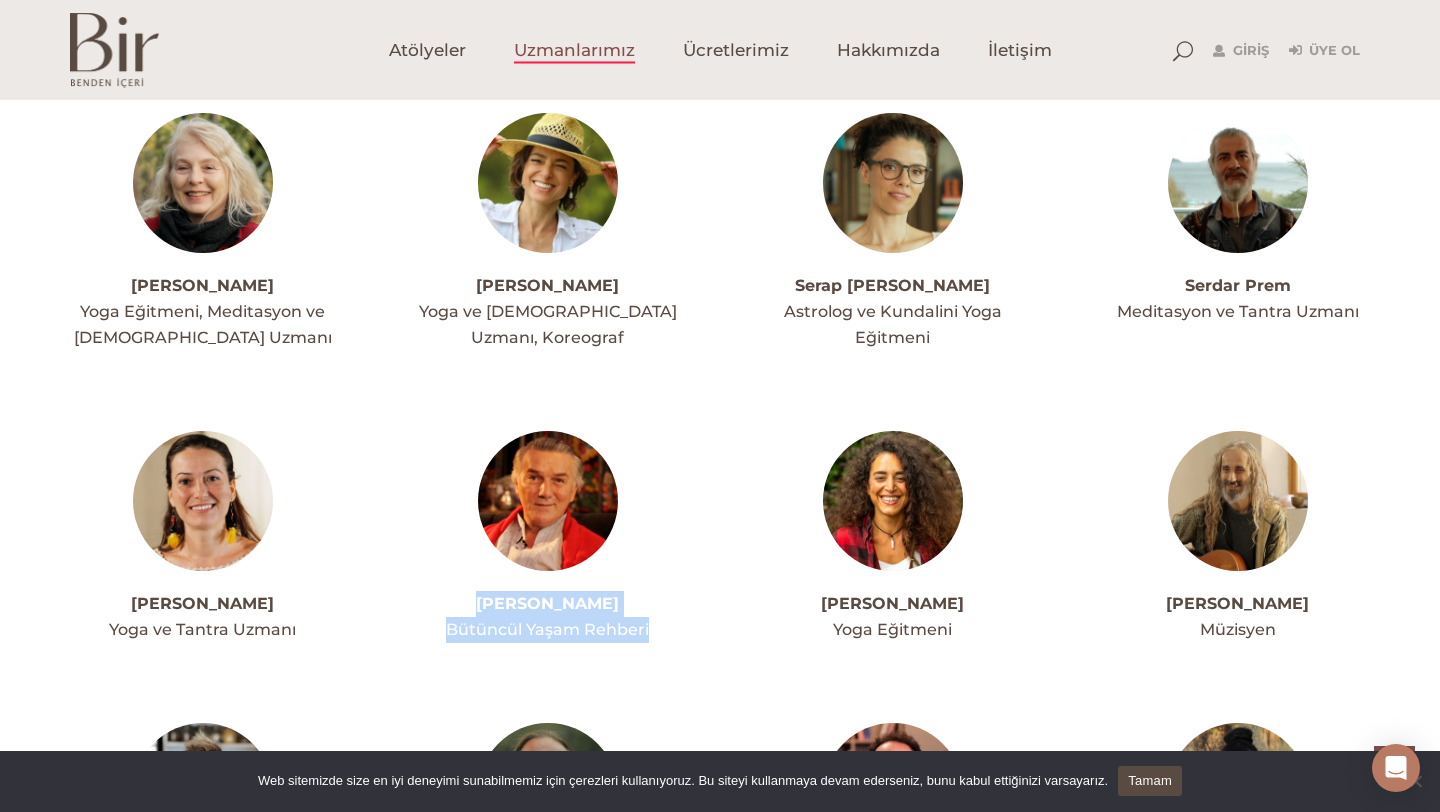 drag, startPoint x: 452, startPoint y: 535, endPoint x: 678, endPoint y: 556, distance: 226.97357 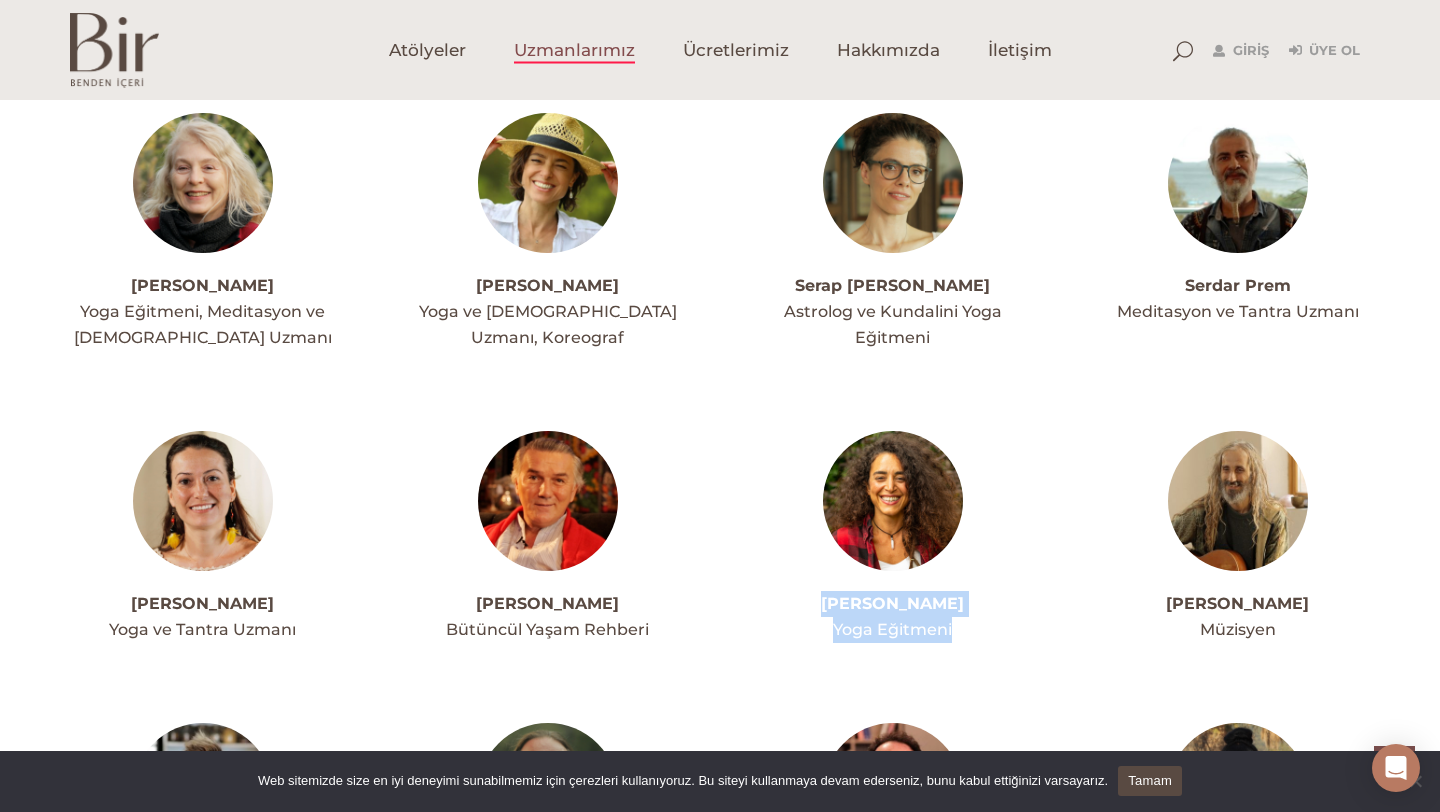 drag, startPoint x: 823, startPoint y: 523, endPoint x: 971, endPoint y: 551, distance: 150.62537 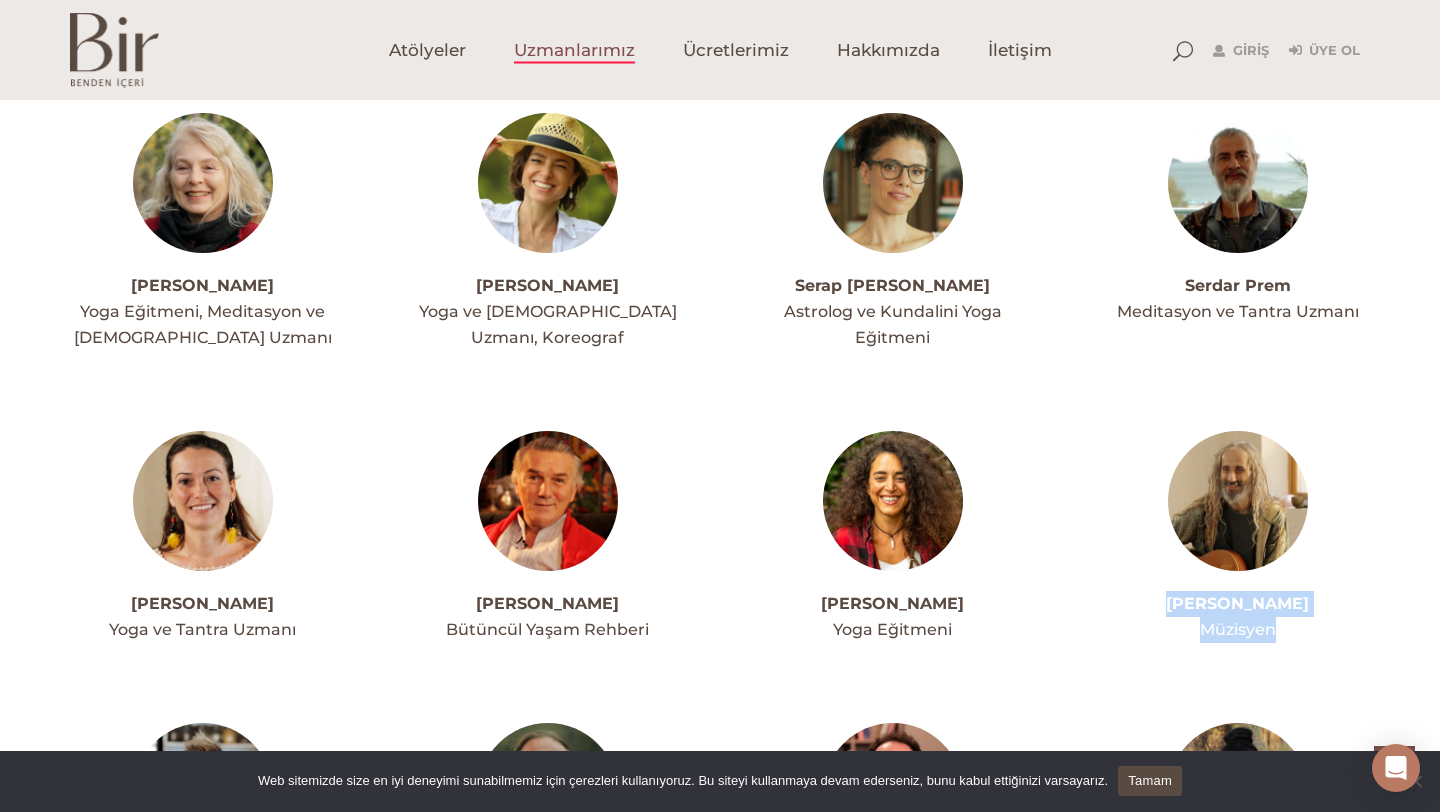 drag, startPoint x: 1158, startPoint y: 530, endPoint x: 1280, endPoint y: 557, distance: 124.95199 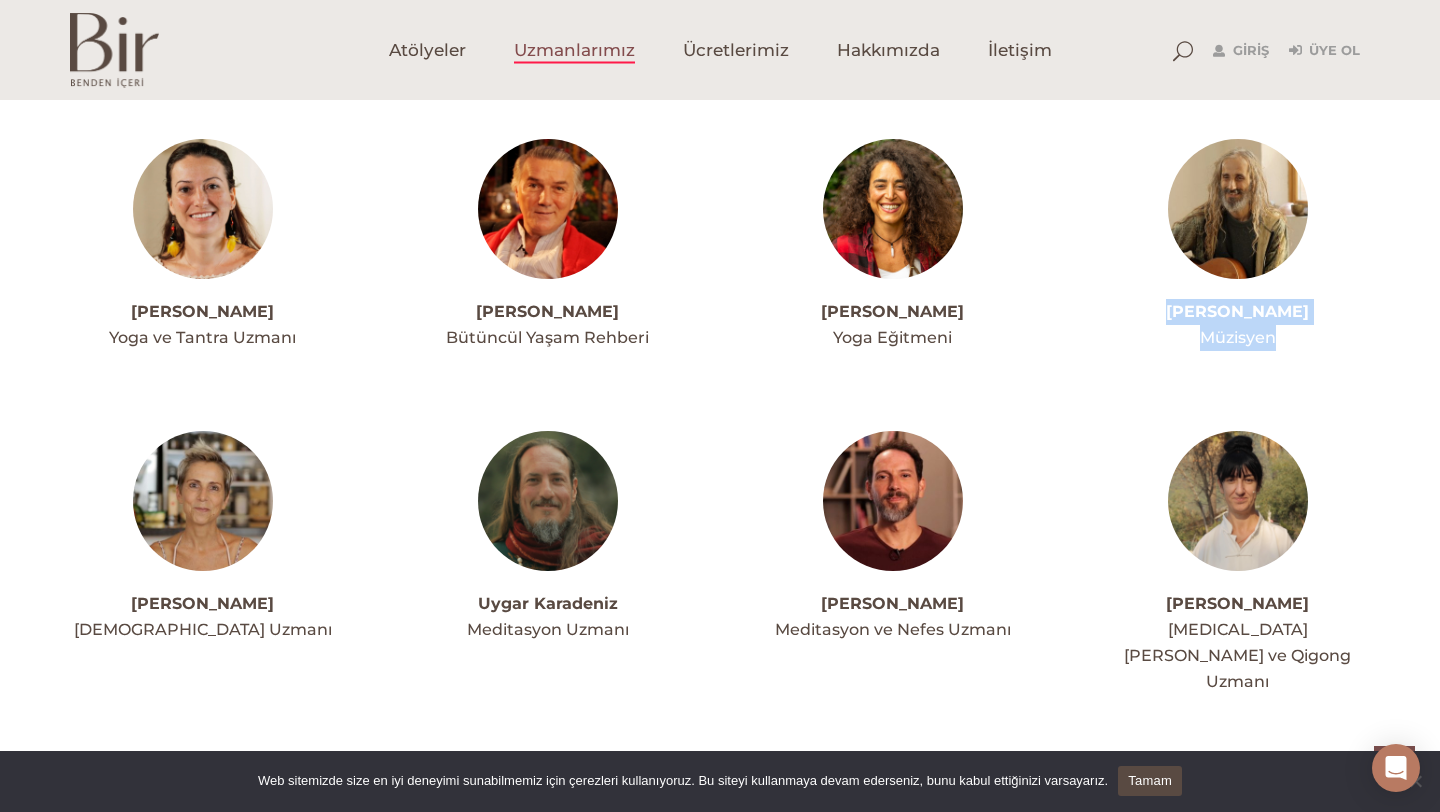 scroll, scrollTop: 5225, scrollLeft: 0, axis: vertical 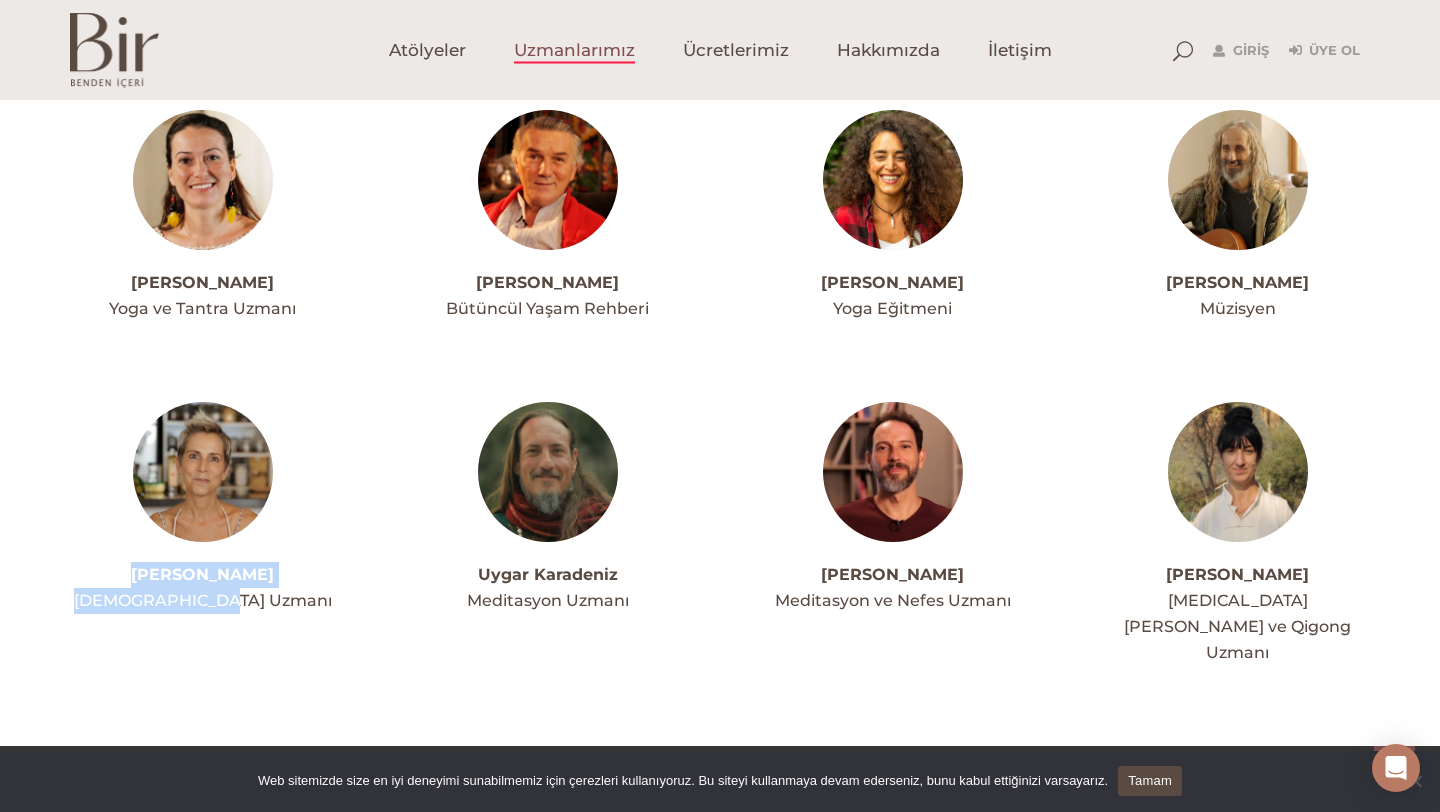 drag, startPoint x: 119, startPoint y: 504, endPoint x: 290, endPoint y: 522, distance: 171.94476 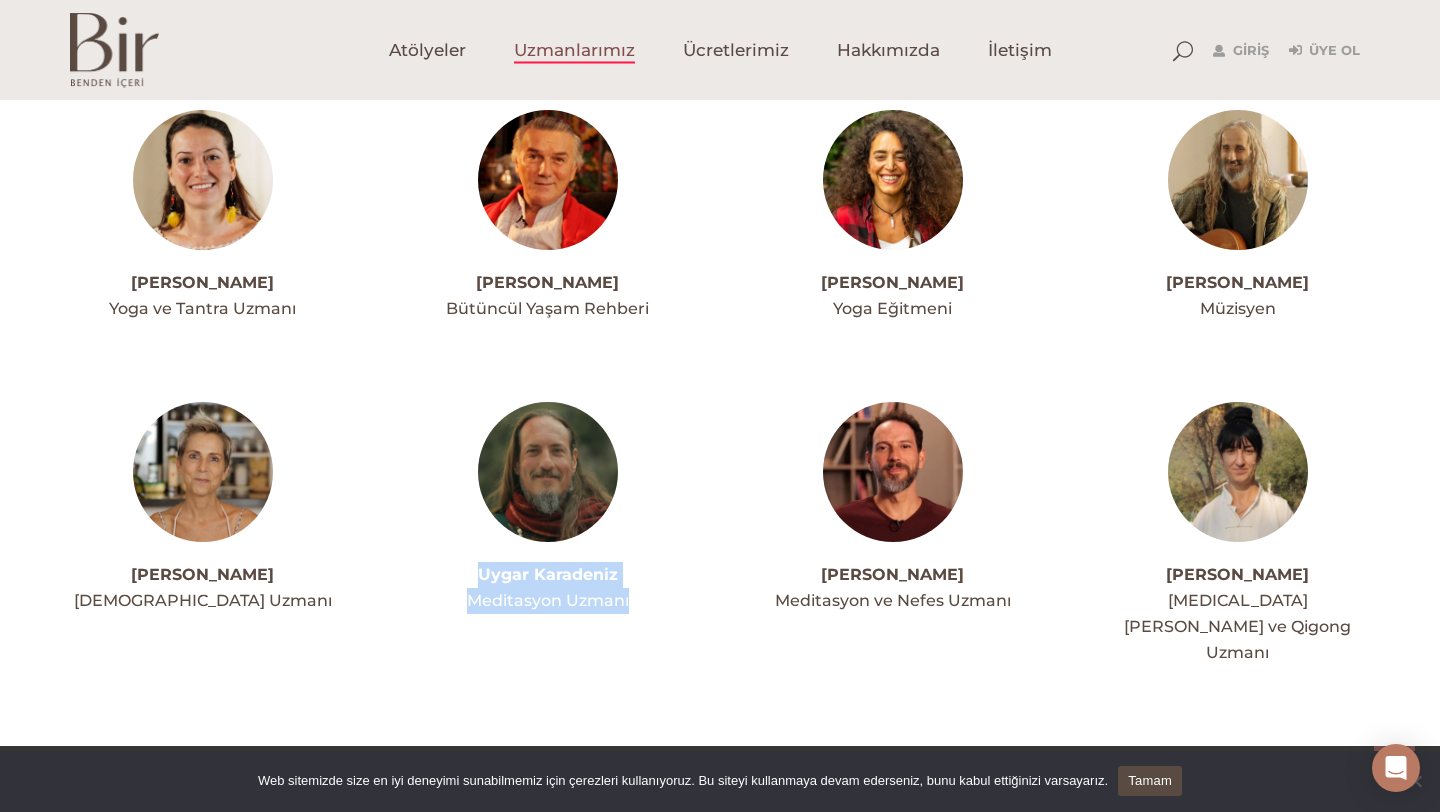 drag, startPoint x: 448, startPoint y: 498, endPoint x: 639, endPoint y: 517, distance: 191.9427 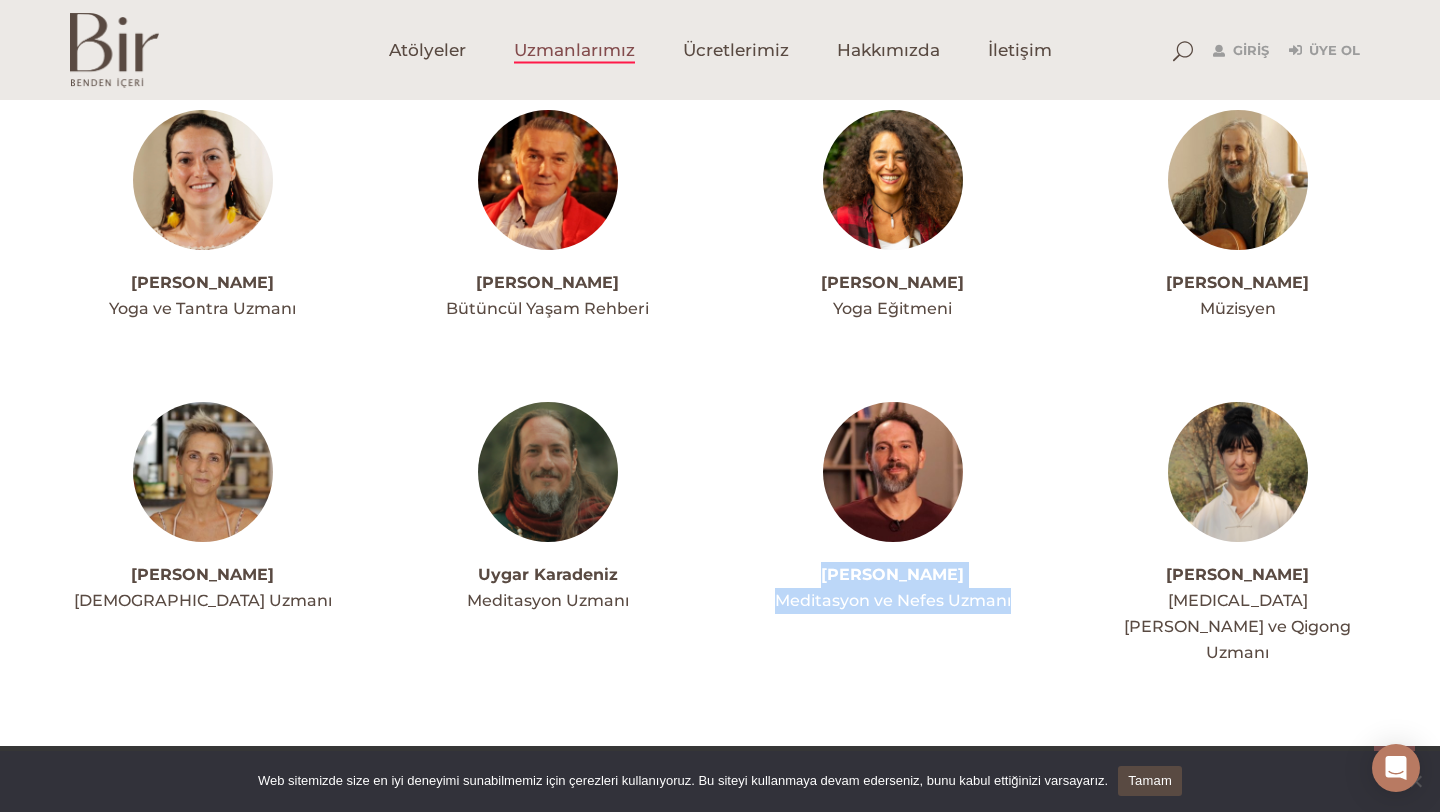 drag, startPoint x: 830, startPoint y: 498, endPoint x: 1010, endPoint y: 530, distance: 182.82231 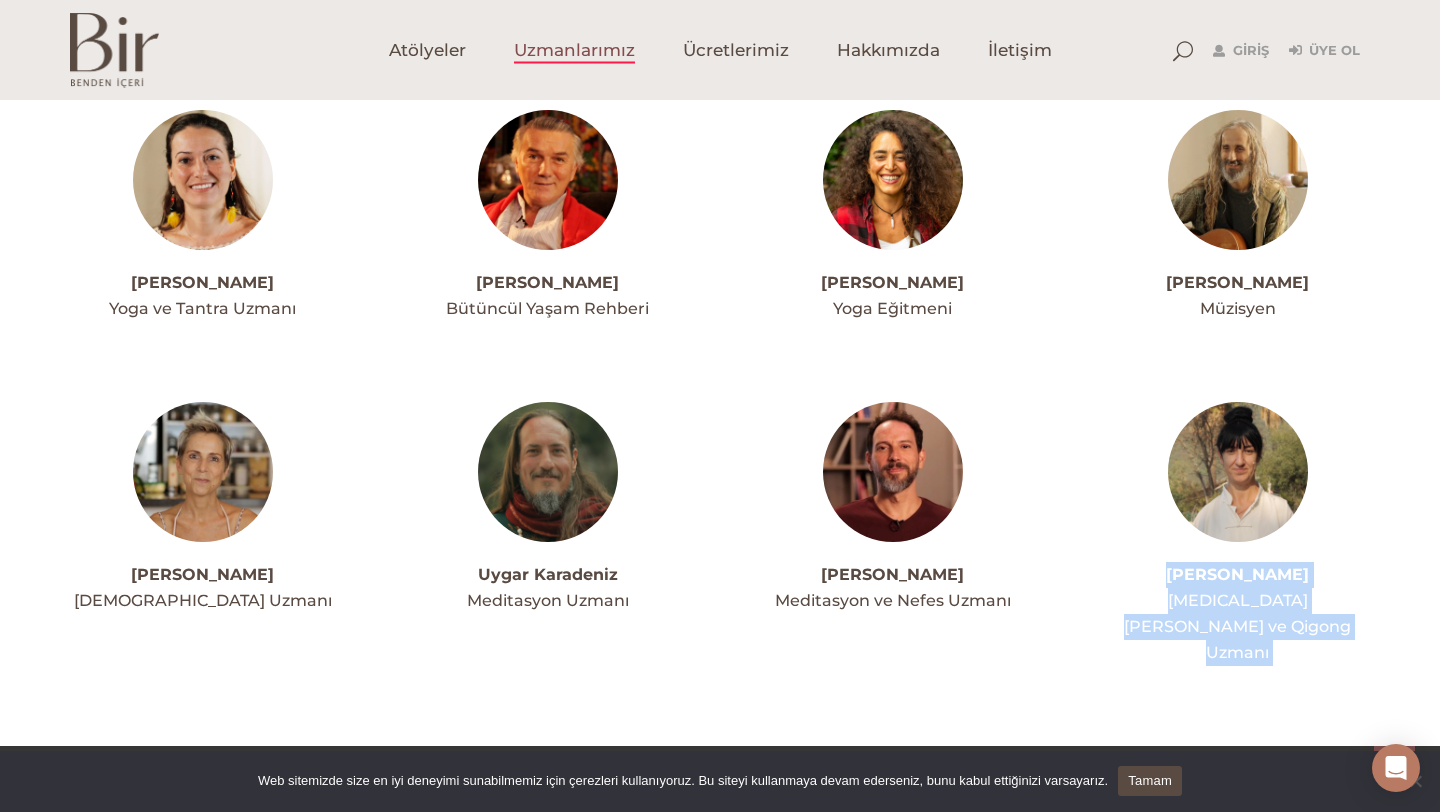 drag, startPoint x: 1169, startPoint y: 498, endPoint x: 1374, endPoint y: 540, distance: 209.25821 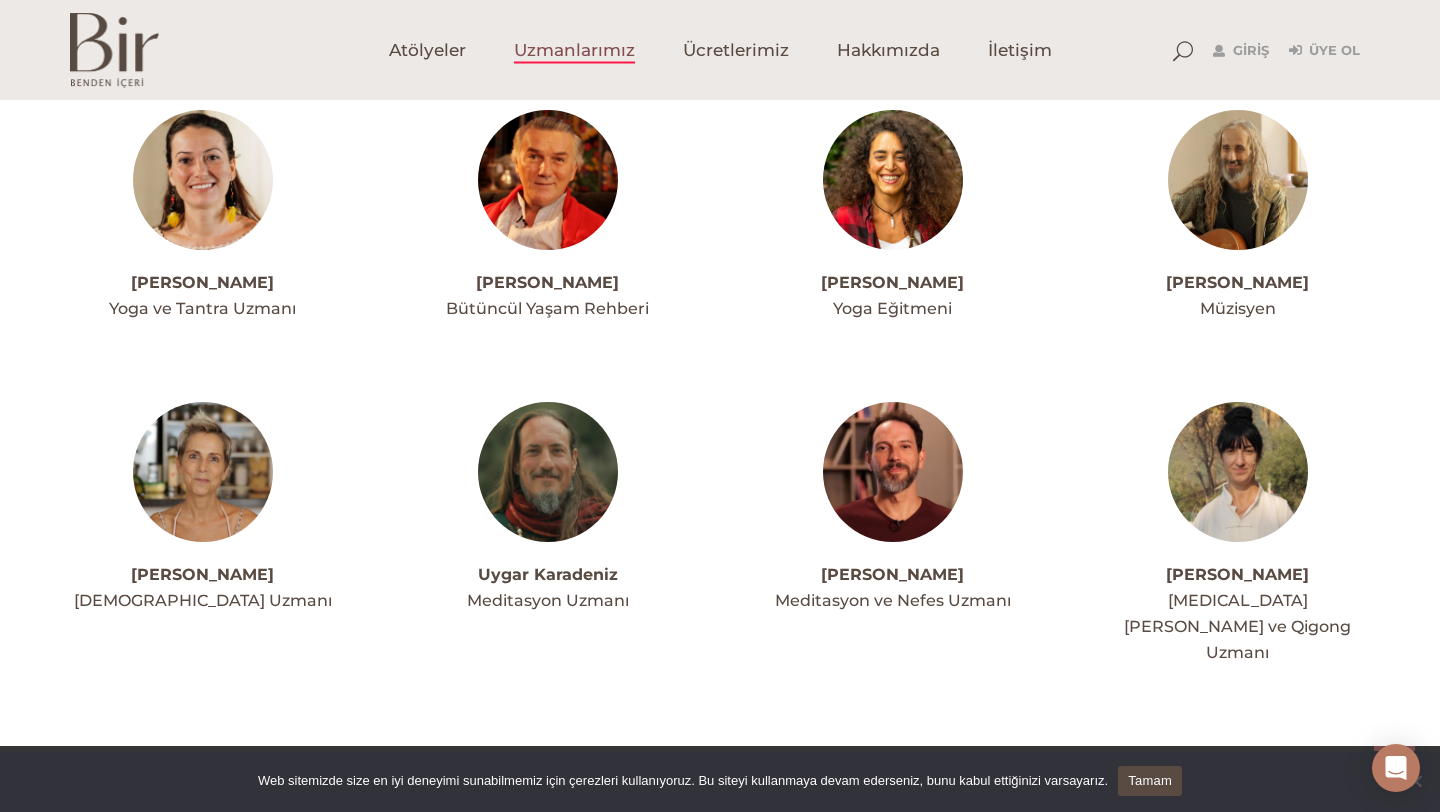 click on "Zeynep Barut
Taiji Quan ve Qigong Uzmanı" at bounding box center (1237, 534) 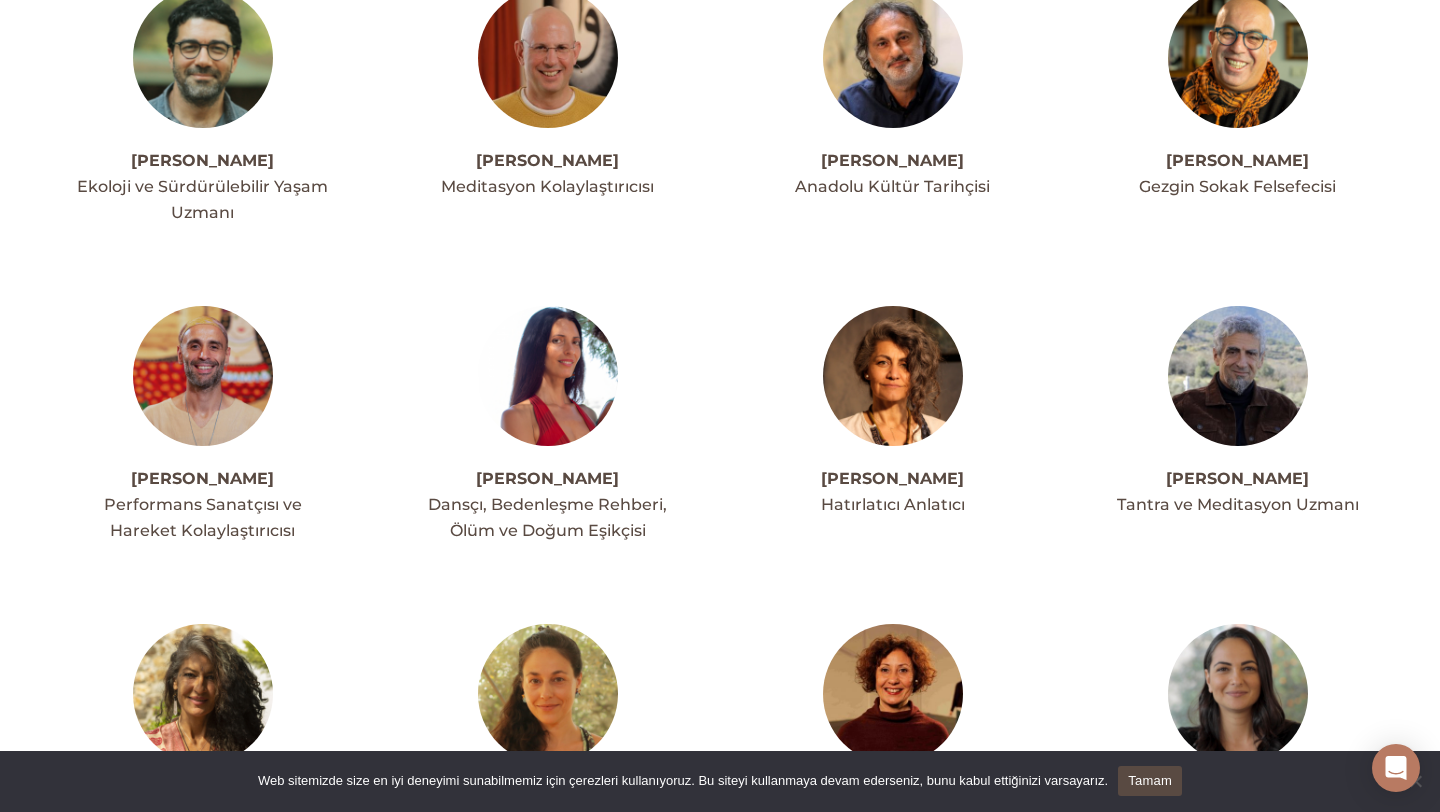 scroll, scrollTop: 0, scrollLeft: 0, axis: both 